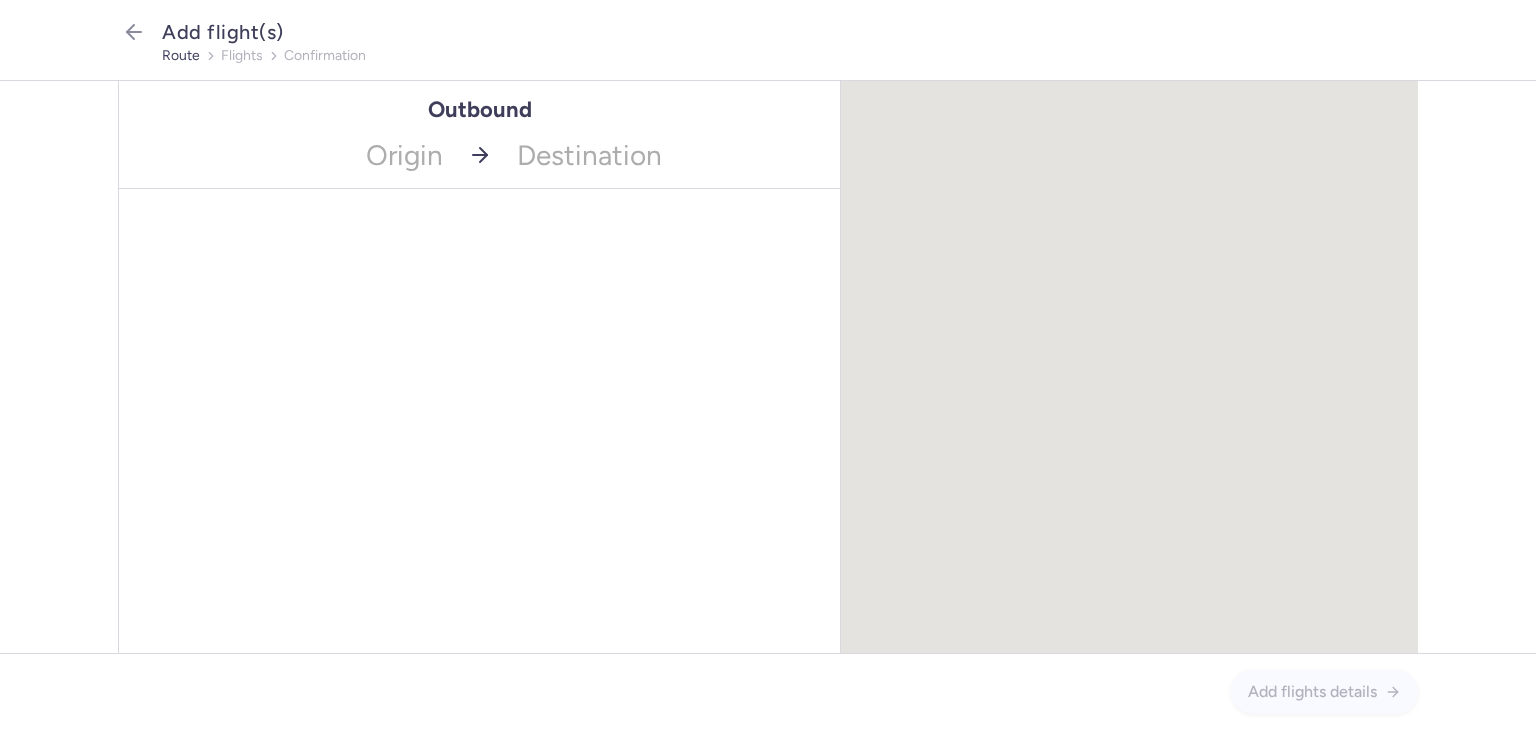 scroll, scrollTop: 0, scrollLeft: 0, axis: both 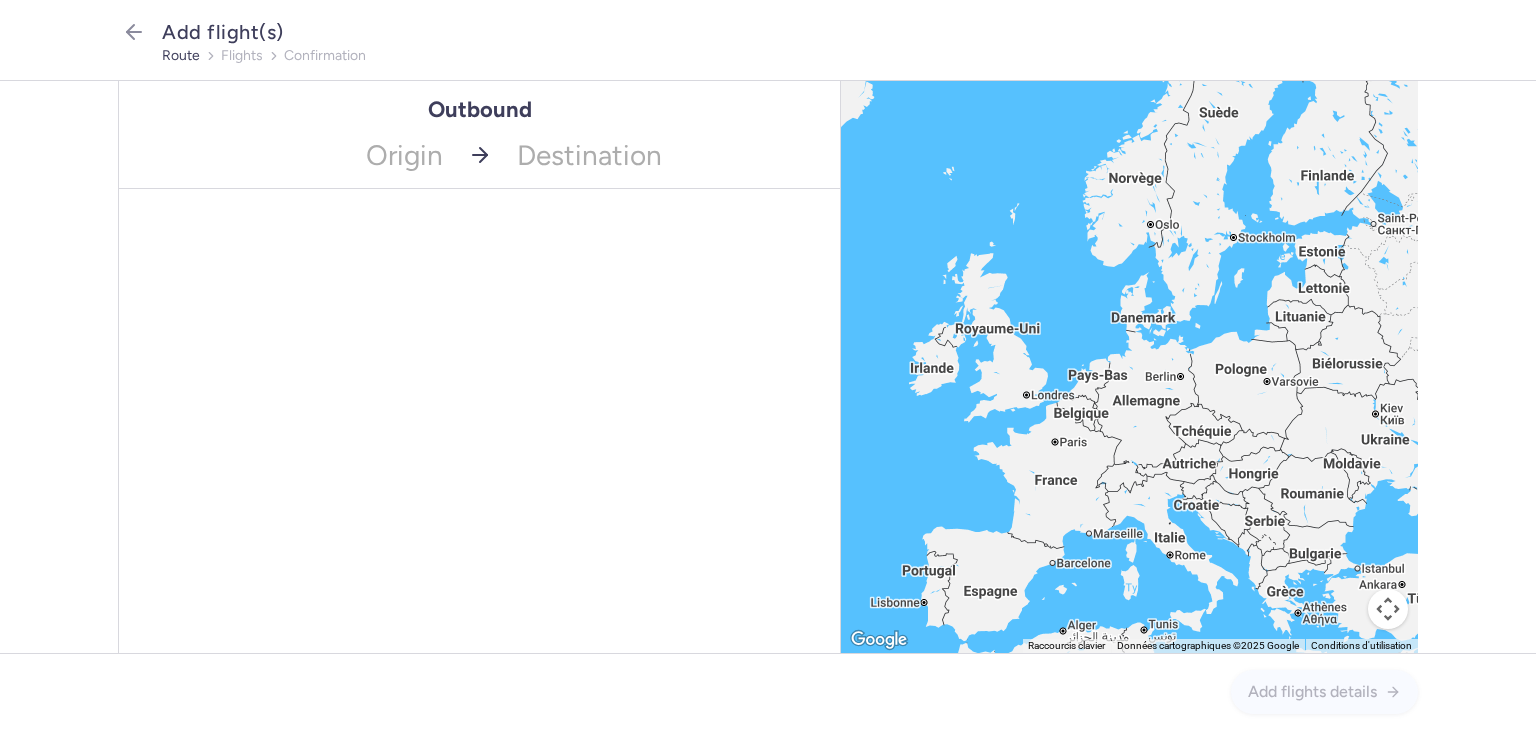 drag, startPoint x: 147, startPoint y: 42, endPoint x: 833, endPoint y: 89, distance: 687.60815 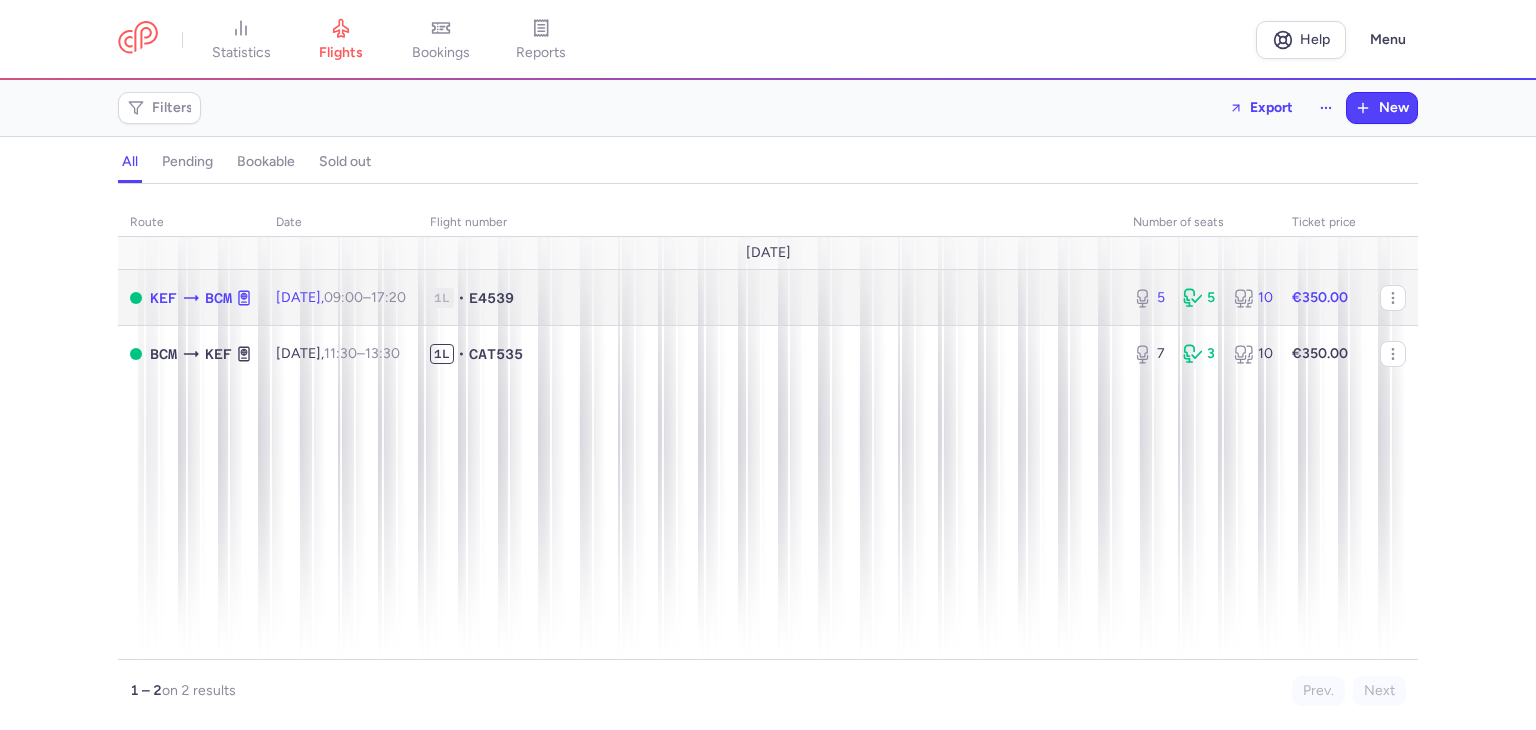 click on "[DATE]  09:00  –  17:20  +0" 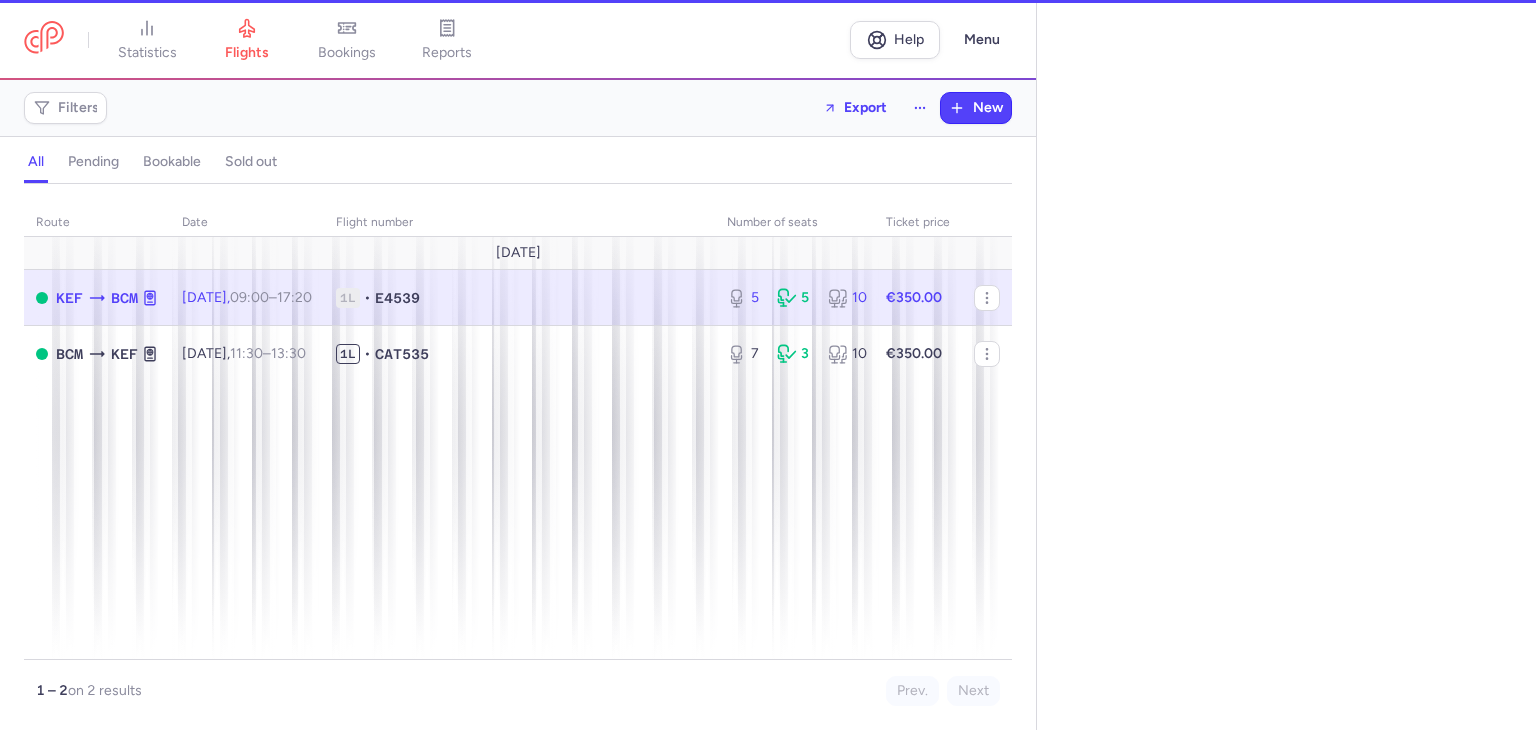 select on "days" 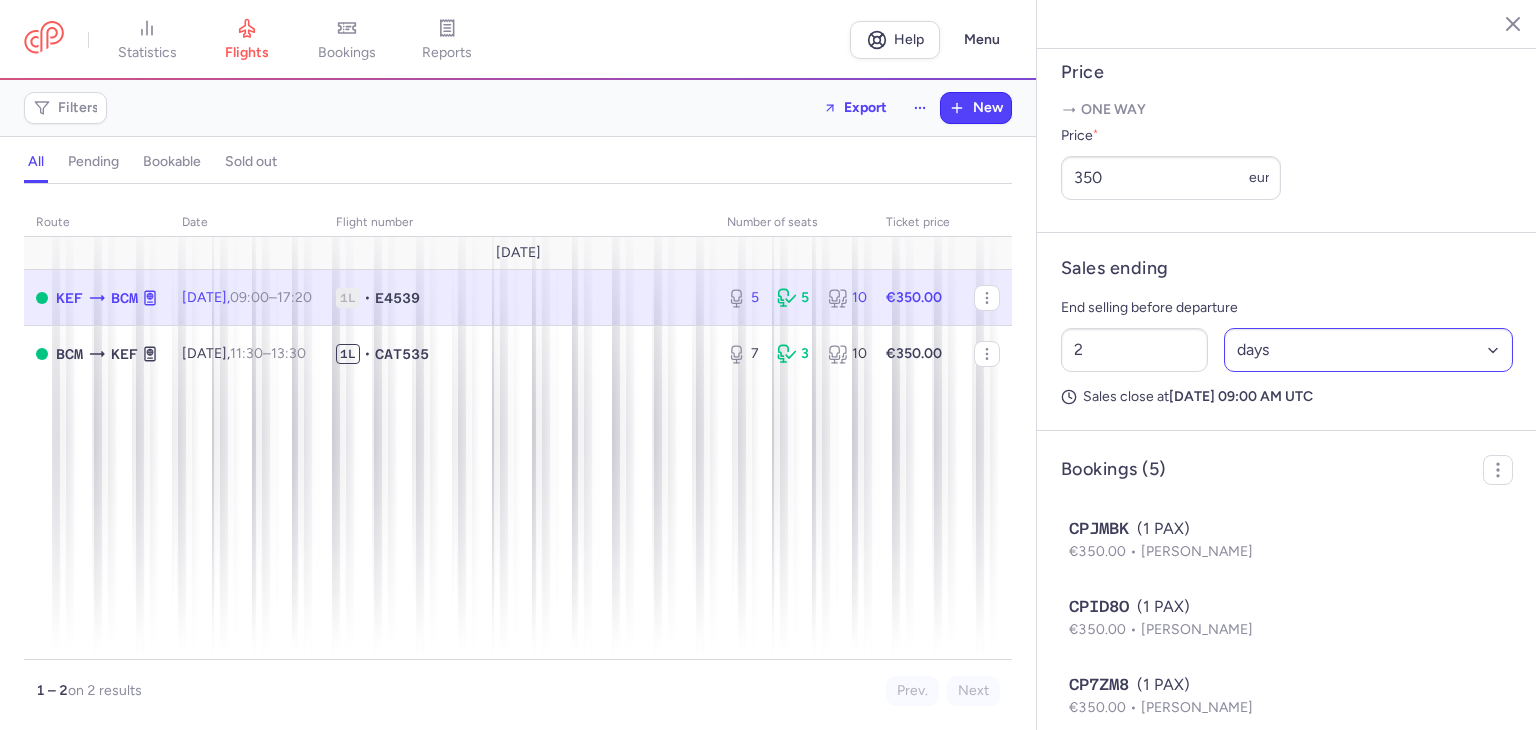 scroll, scrollTop: 900, scrollLeft: 0, axis: vertical 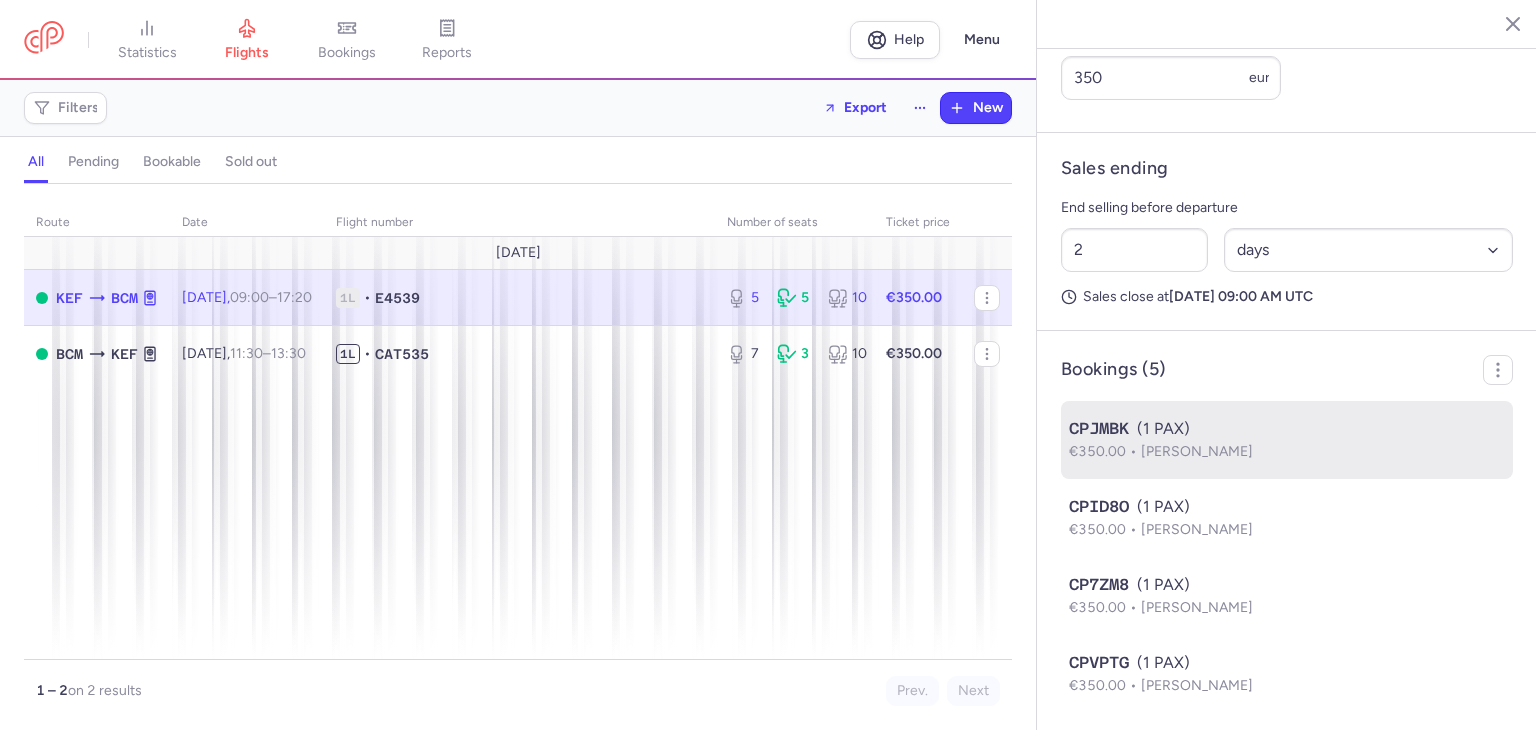 click on "€350.00  Andreea Diana GAL" at bounding box center [1287, 452] 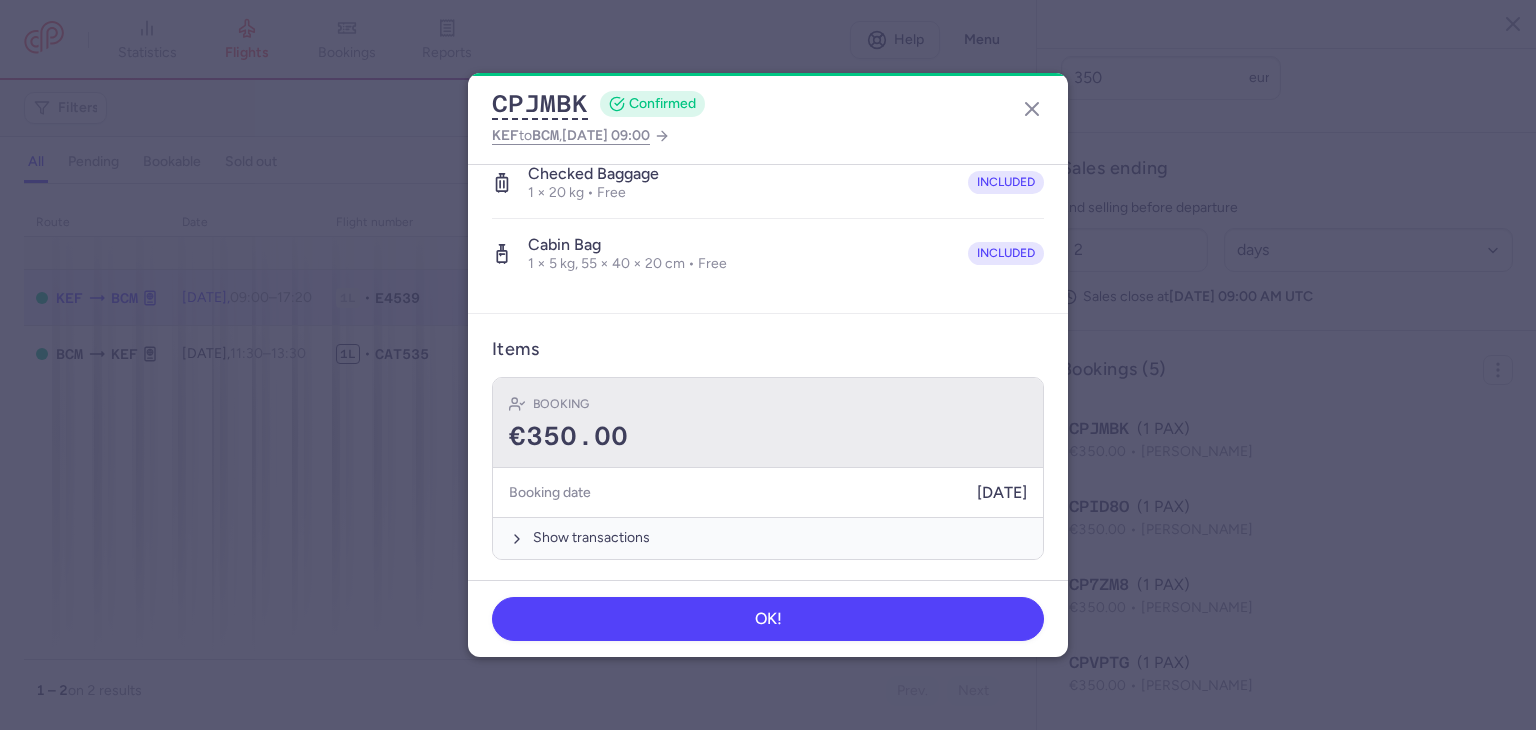 scroll, scrollTop: 0, scrollLeft: 0, axis: both 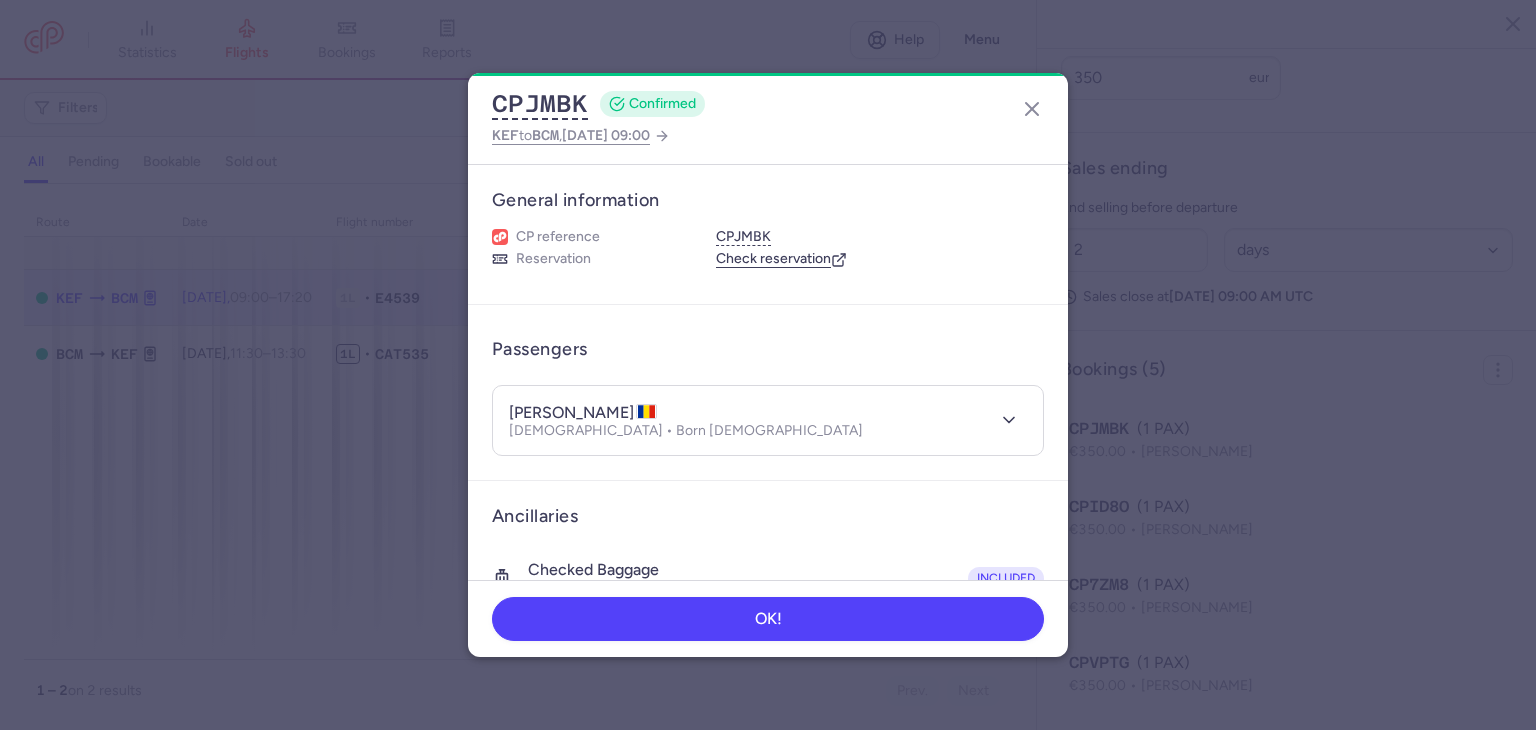 click on "[PERSON_NAME] GAL  [DEMOGRAPHIC_DATA] • Born [DEMOGRAPHIC_DATA]" at bounding box center [746, 420] 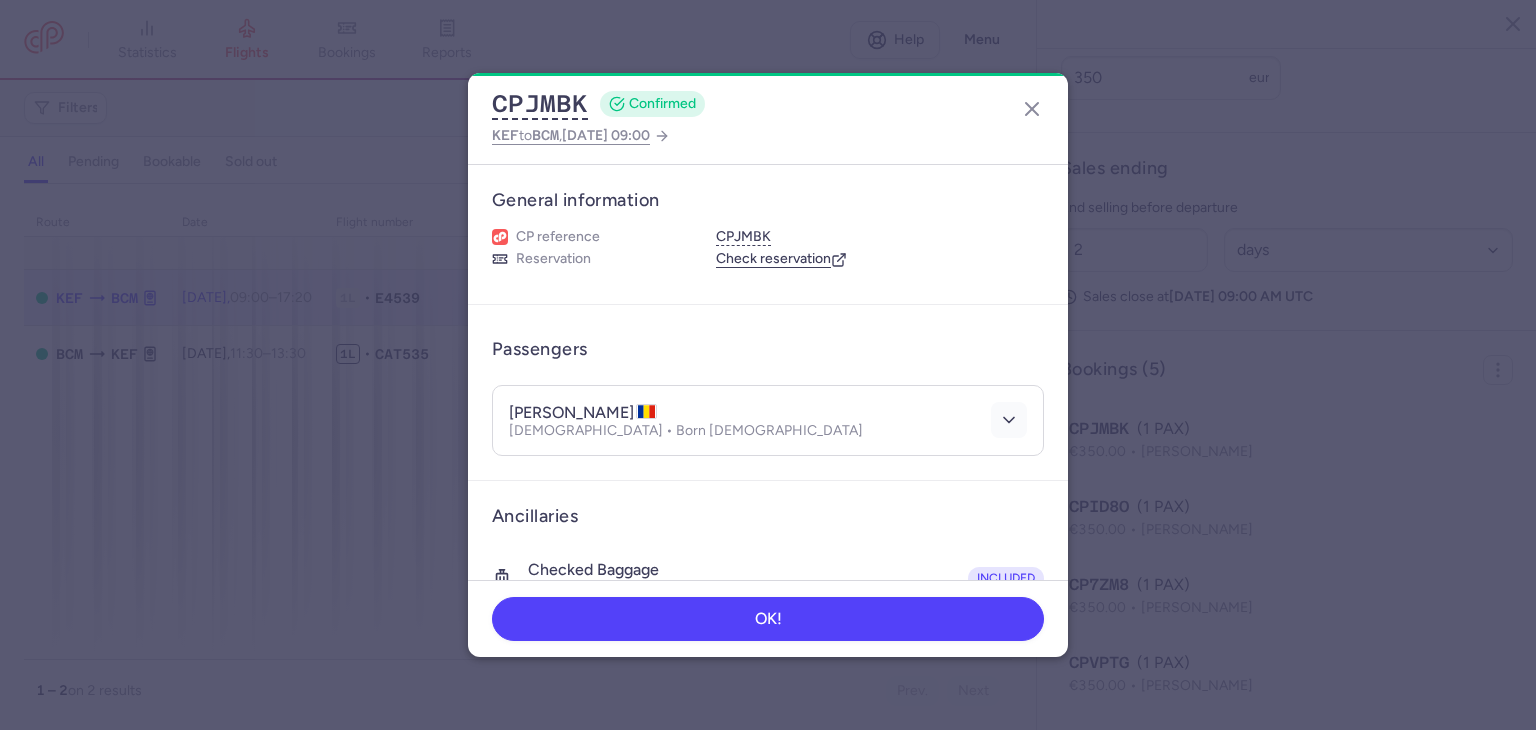 click 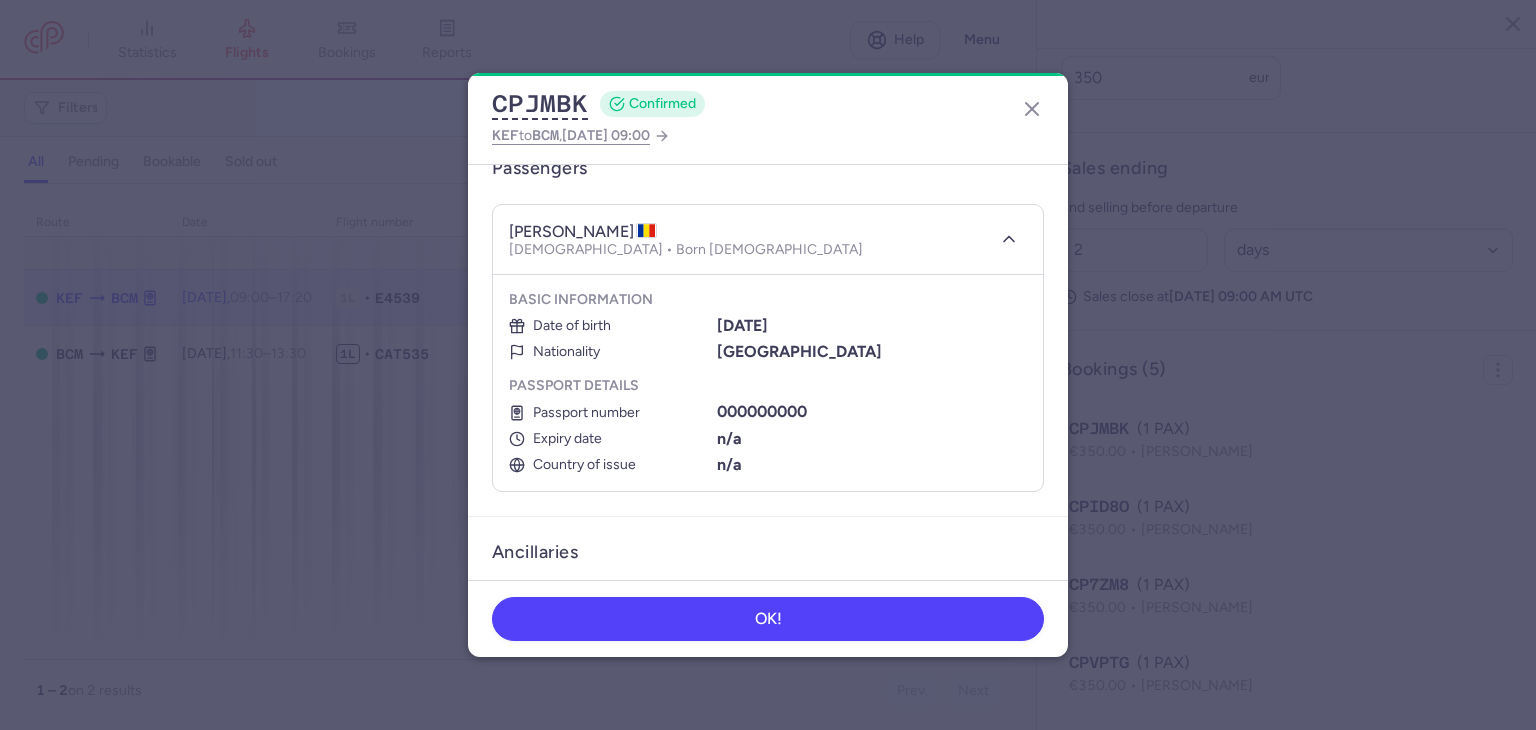 scroll, scrollTop: 200, scrollLeft: 0, axis: vertical 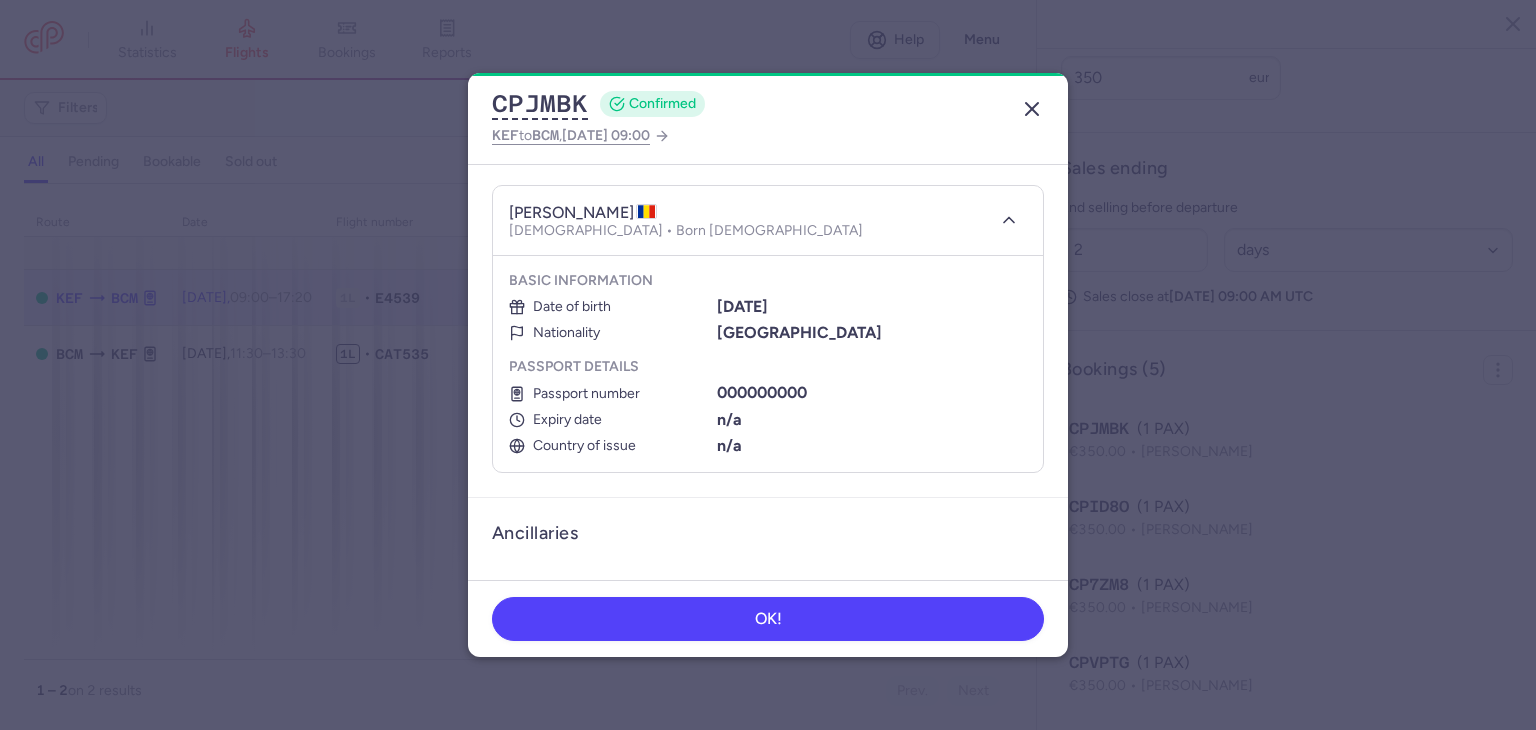 click 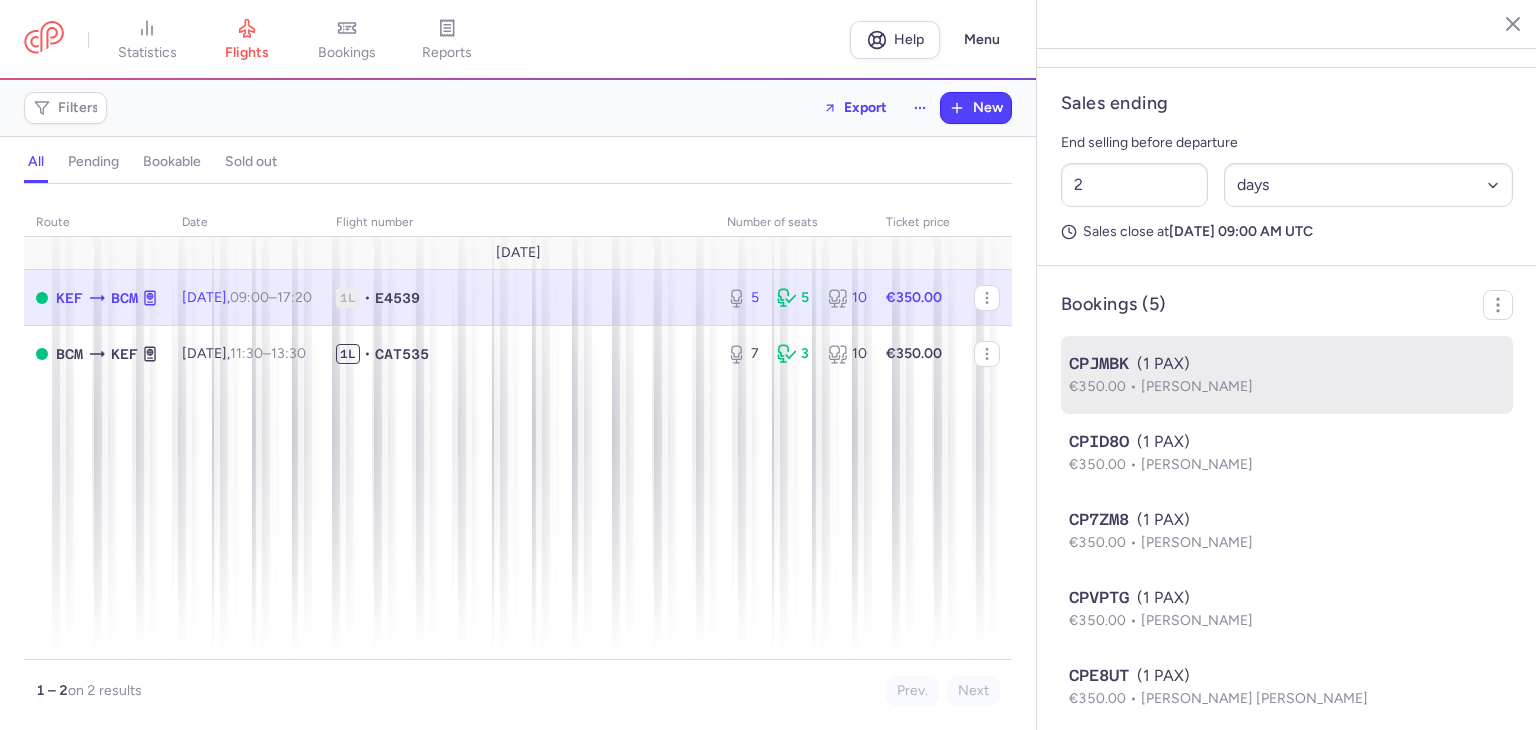 scroll, scrollTop: 1000, scrollLeft: 0, axis: vertical 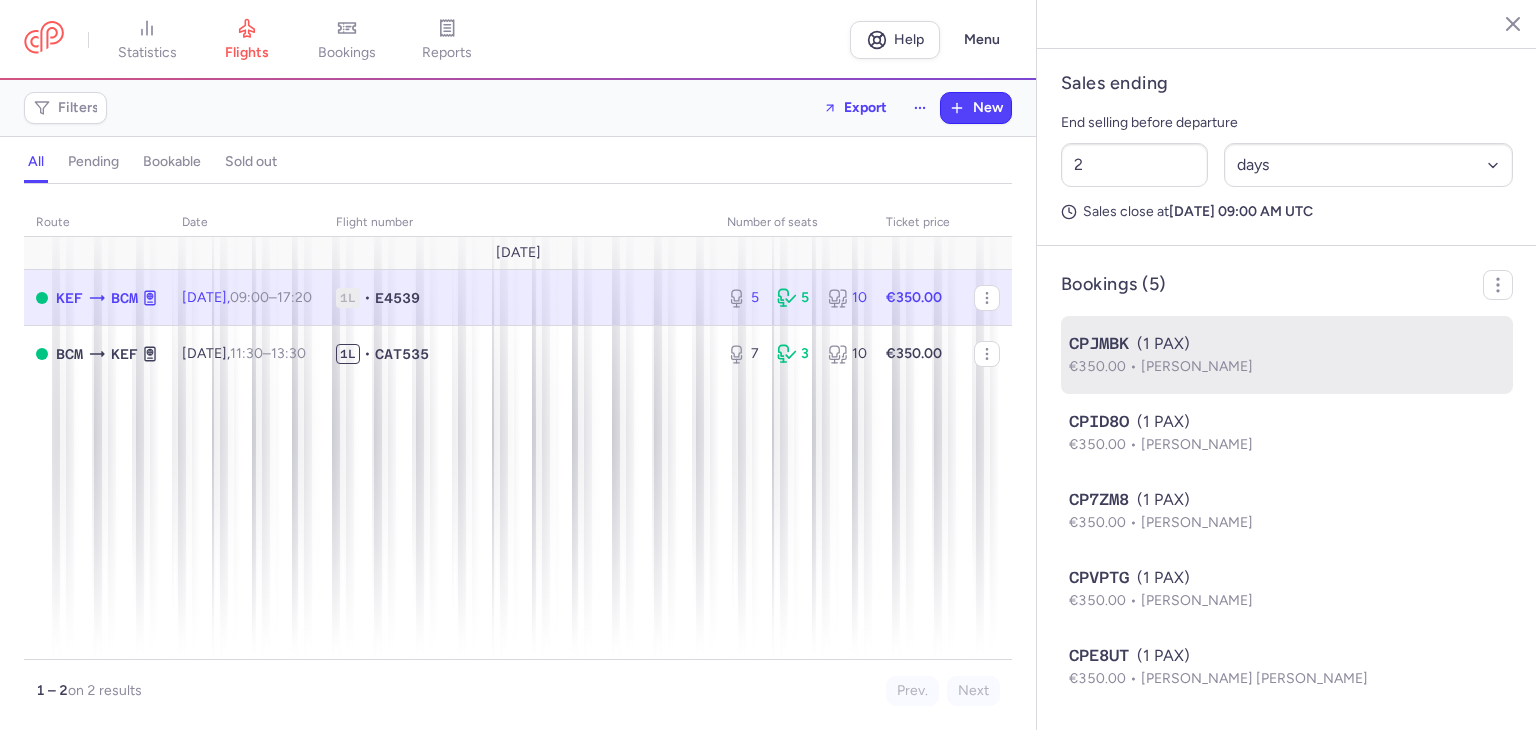 click on "€350.00  Andreea Diana GAL" at bounding box center (1287, 367) 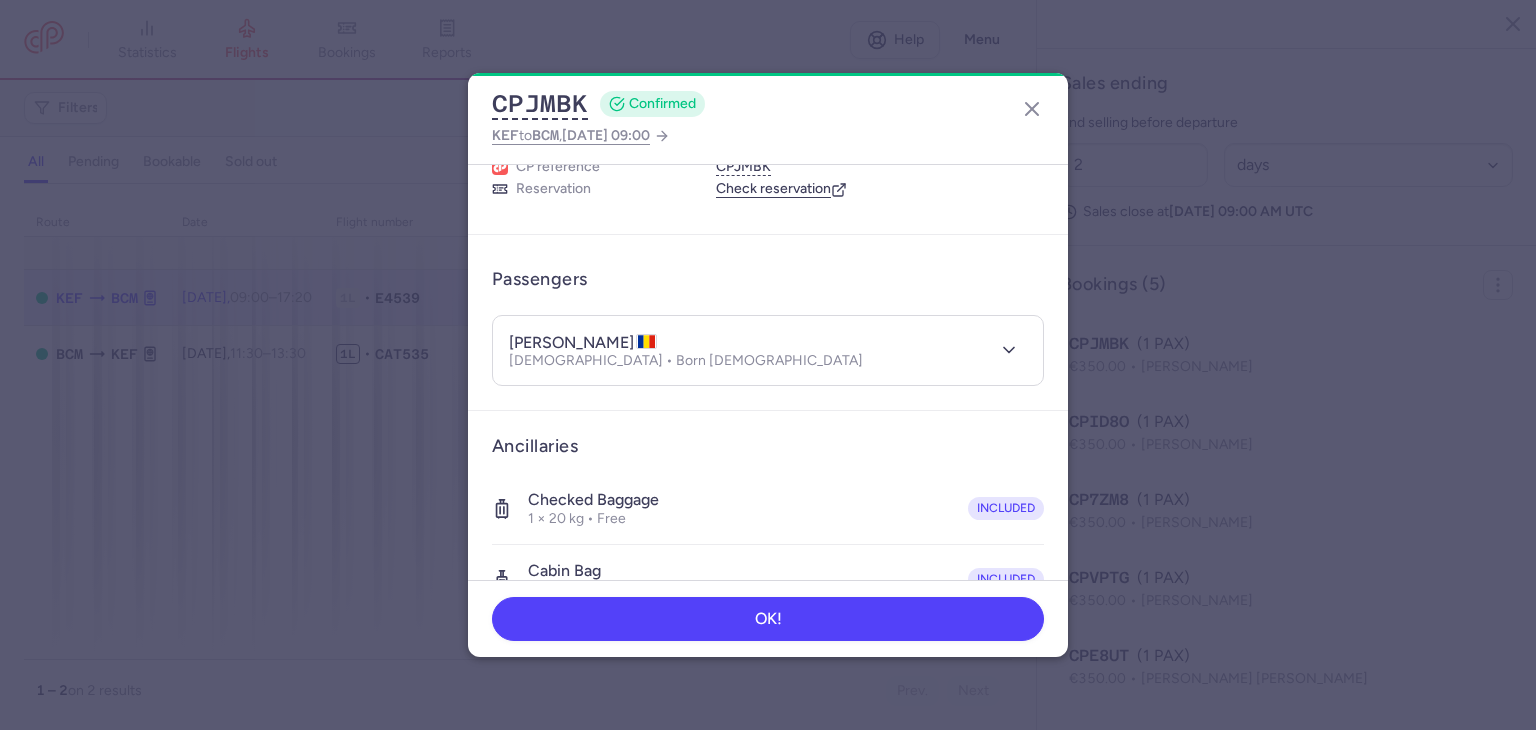 scroll, scrollTop: 0, scrollLeft: 0, axis: both 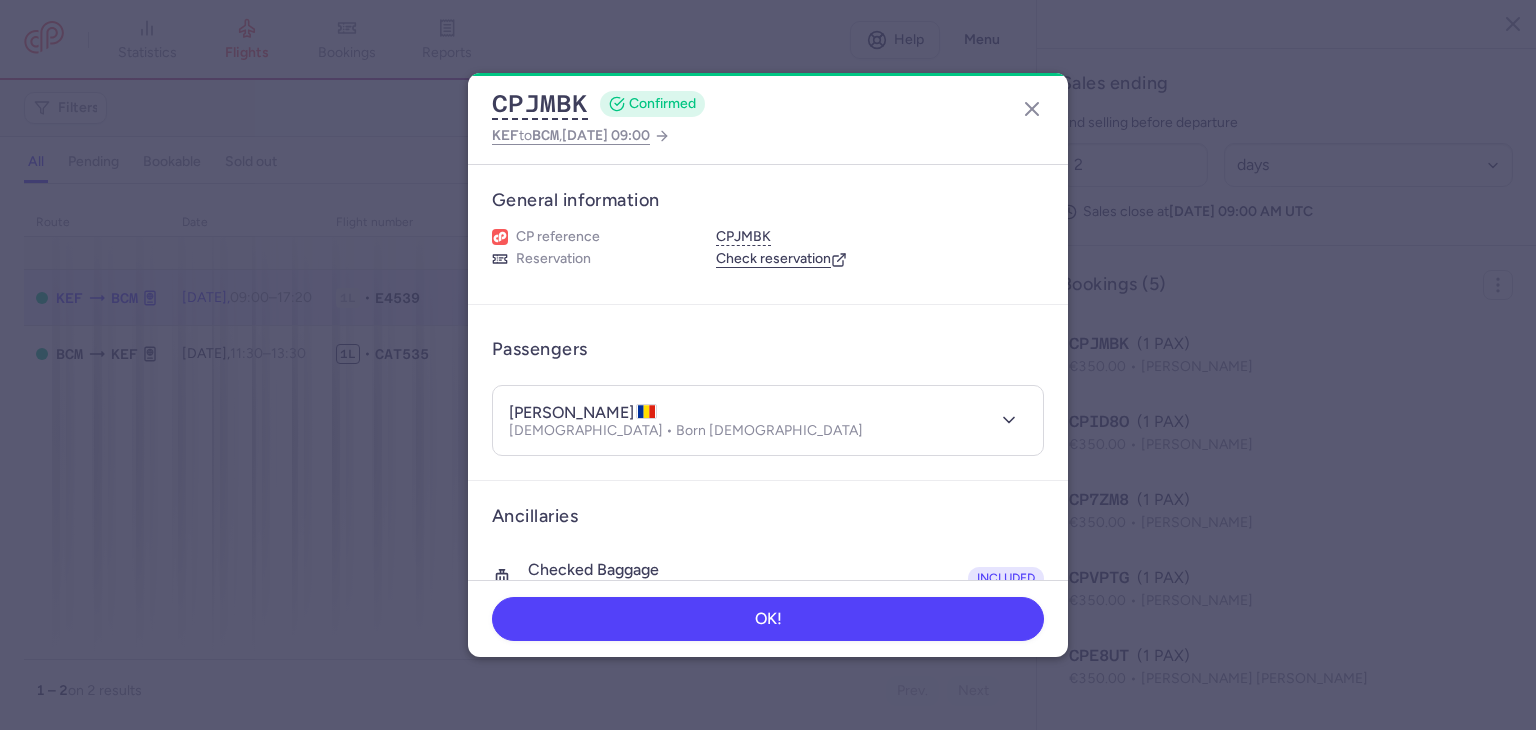 click on "Check reservation" at bounding box center [781, 259] 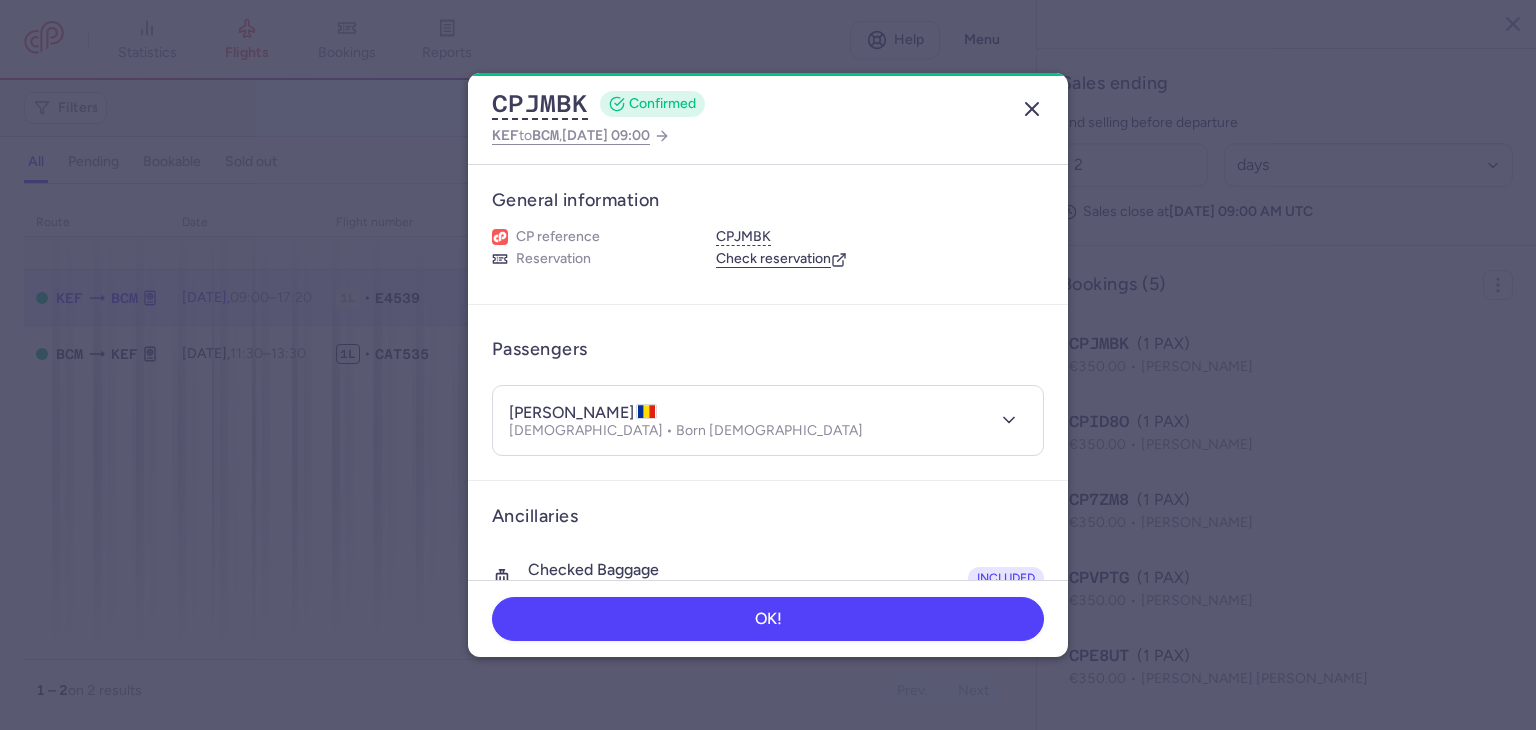 click 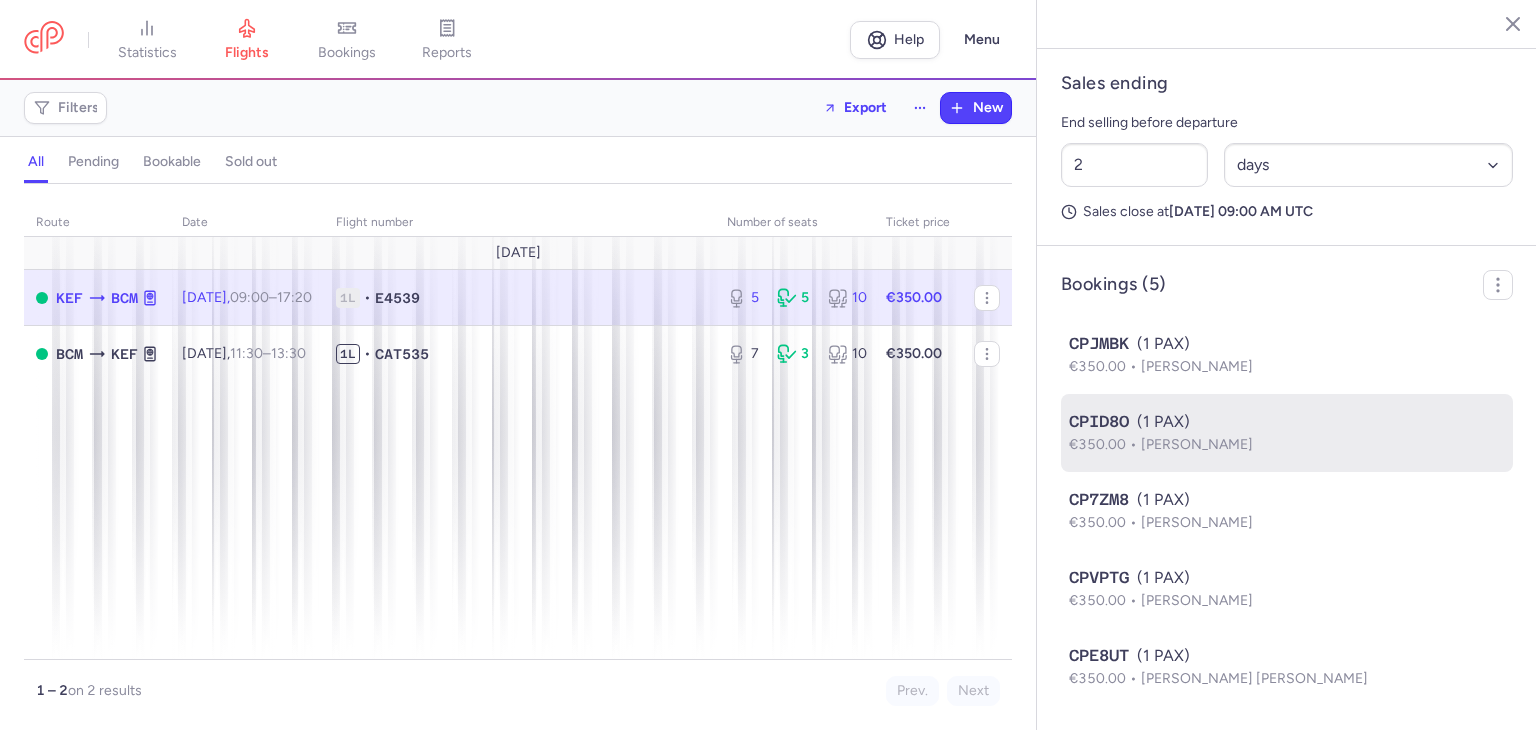 click on "€350.00  Helen HJARTARDOTTIR" at bounding box center (1287, 445) 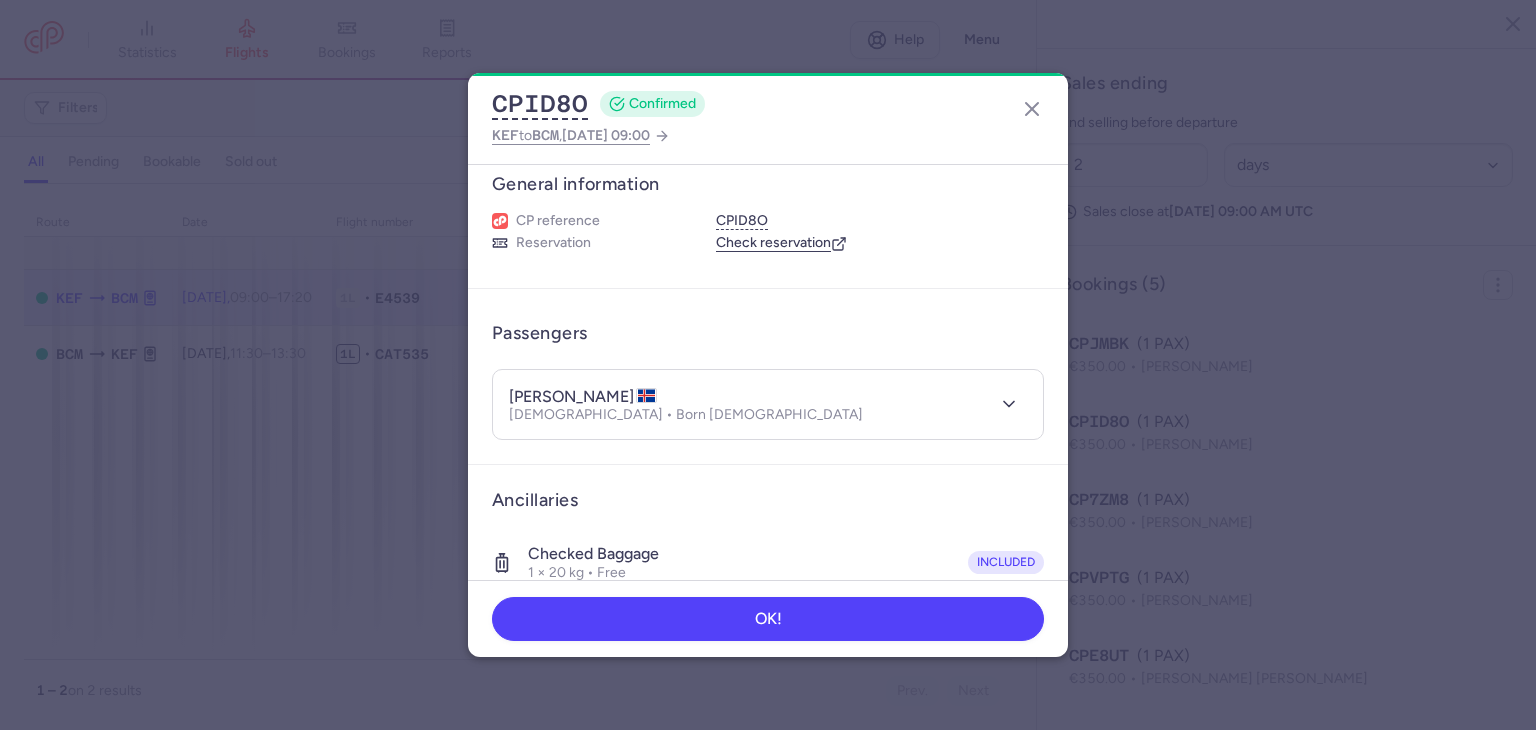scroll, scrollTop: 0, scrollLeft: 0, axis: both 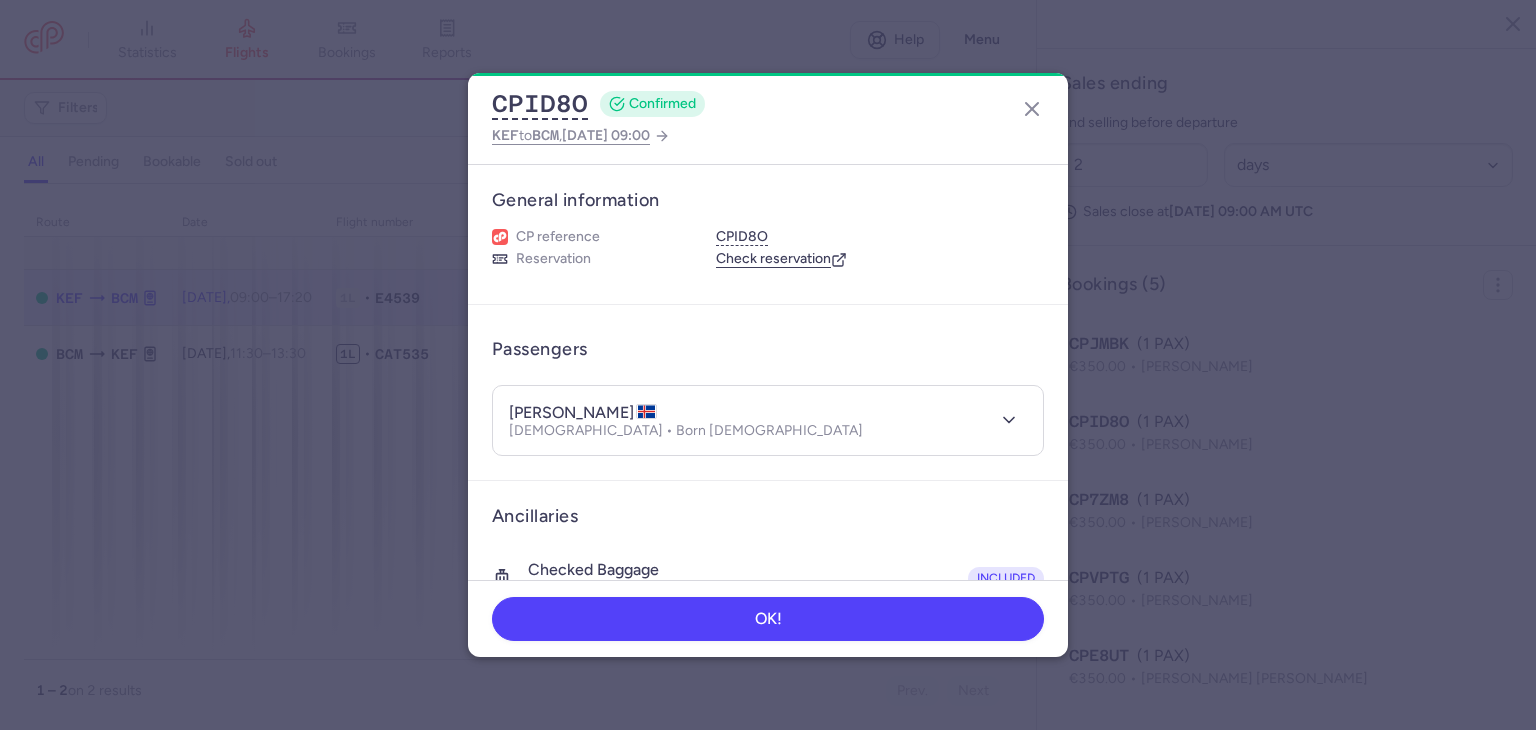 click on "Check reservation" at bounding box center (781, 259) 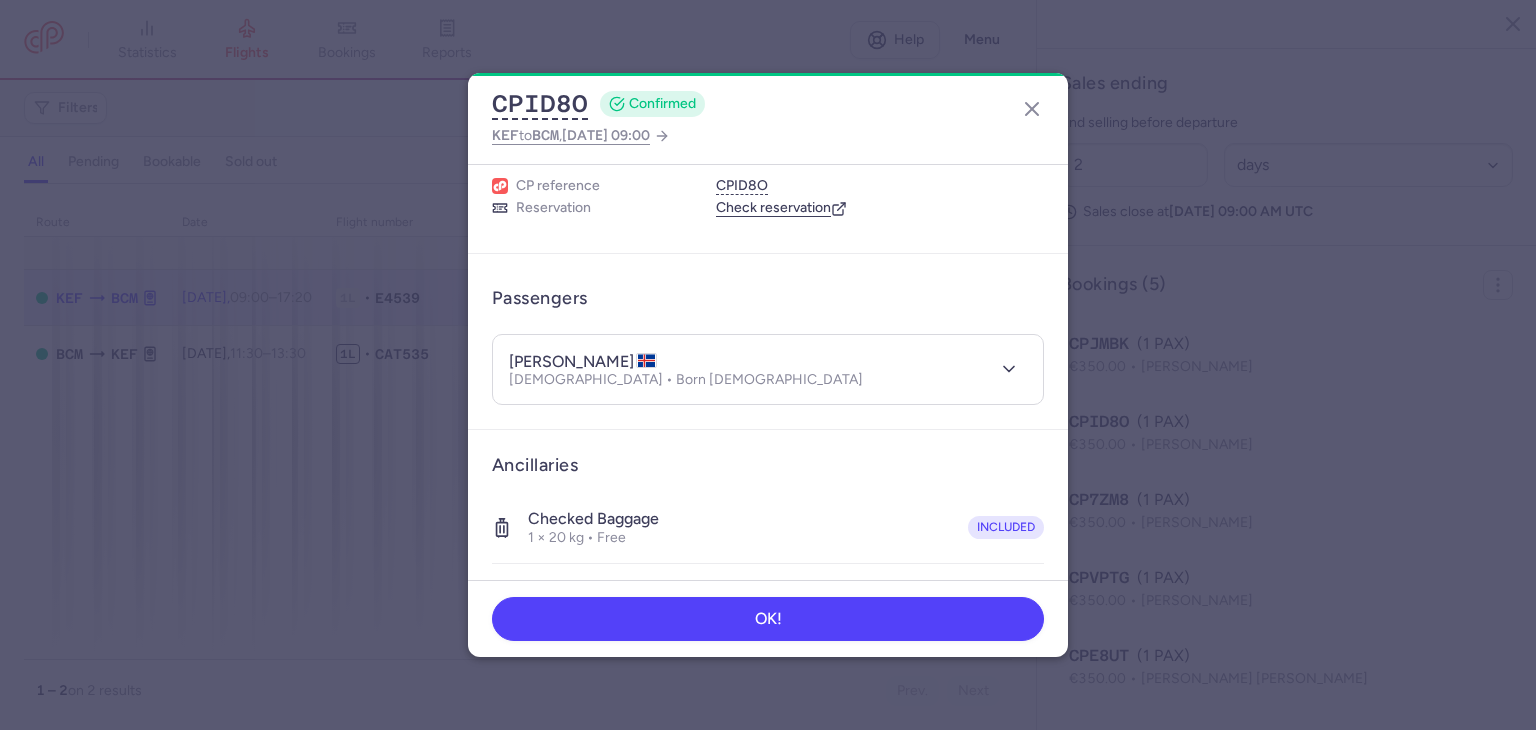scroll, scrollTop: 0, scrollLeft: 0, axis: both 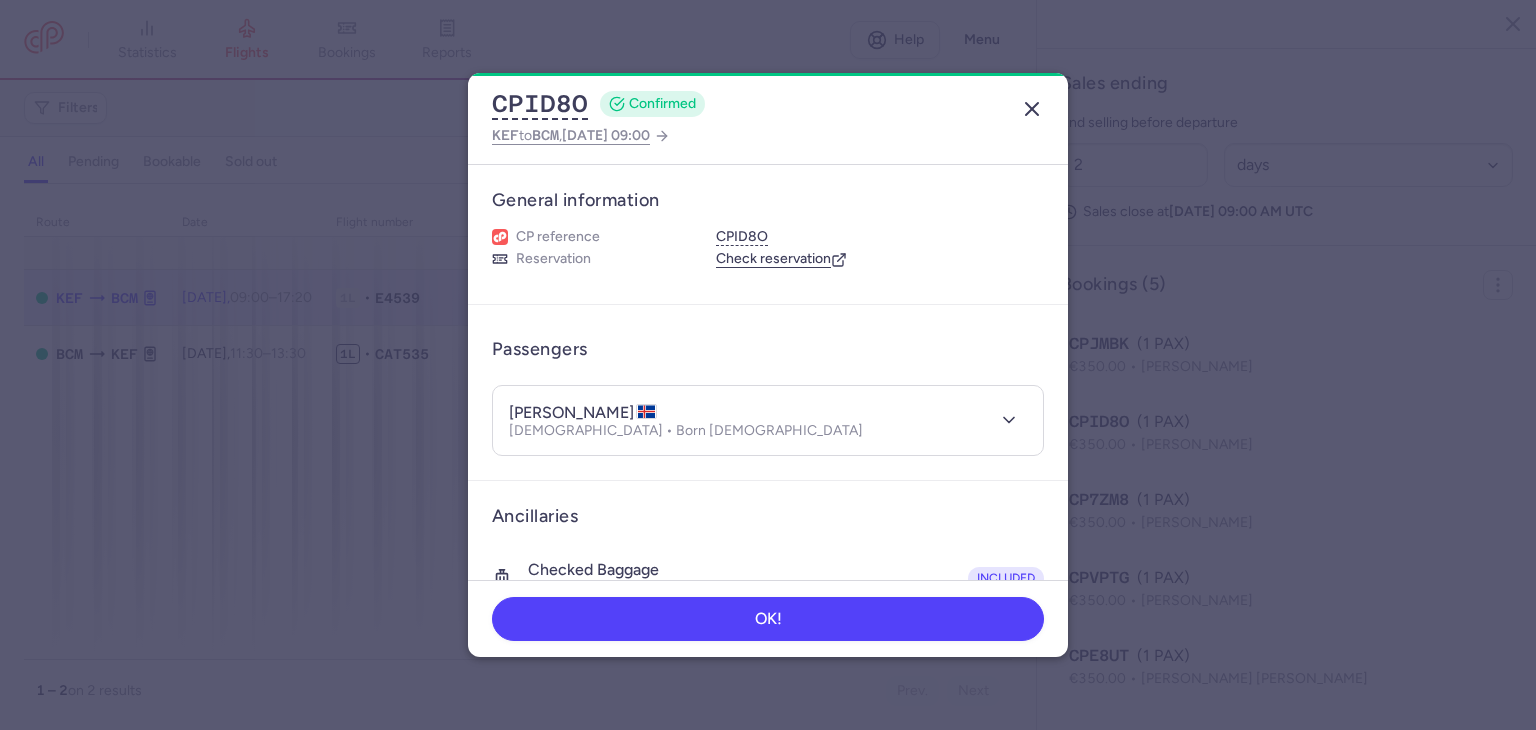 click 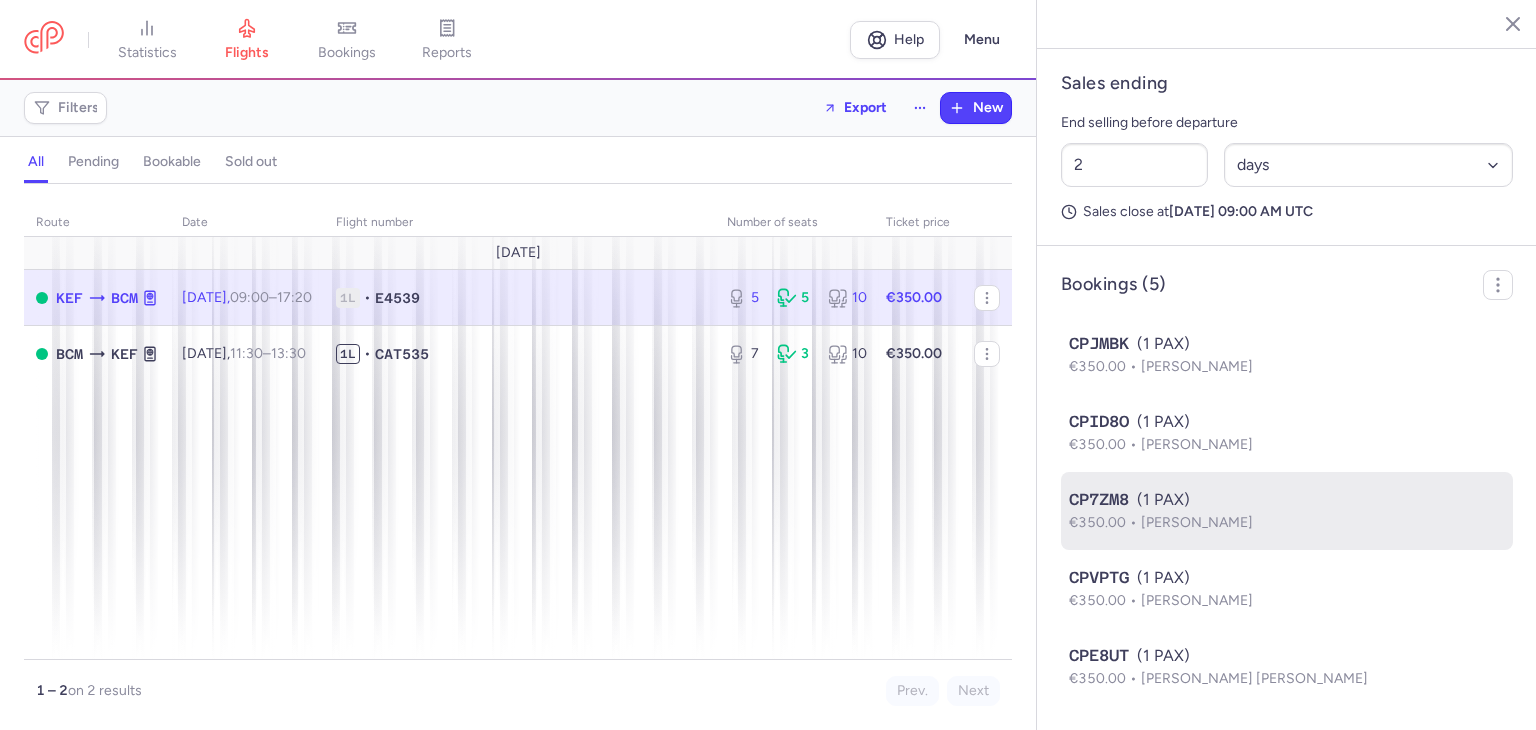 click on "CP7ZM8  (1 PAX)" at bounding box center (1287, 500) 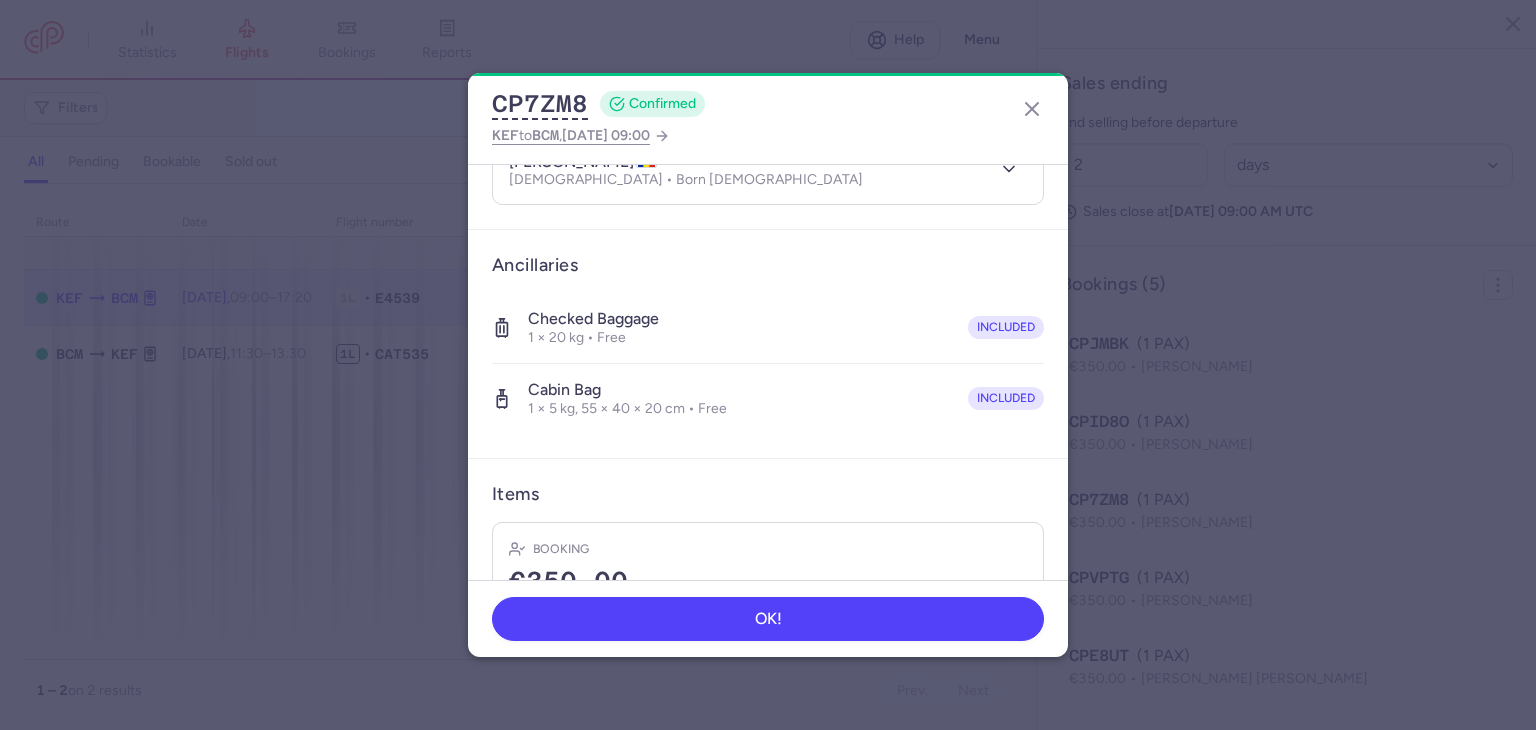 scroll, scrollTop: 96, scrollLeft: 0, axis: vertical 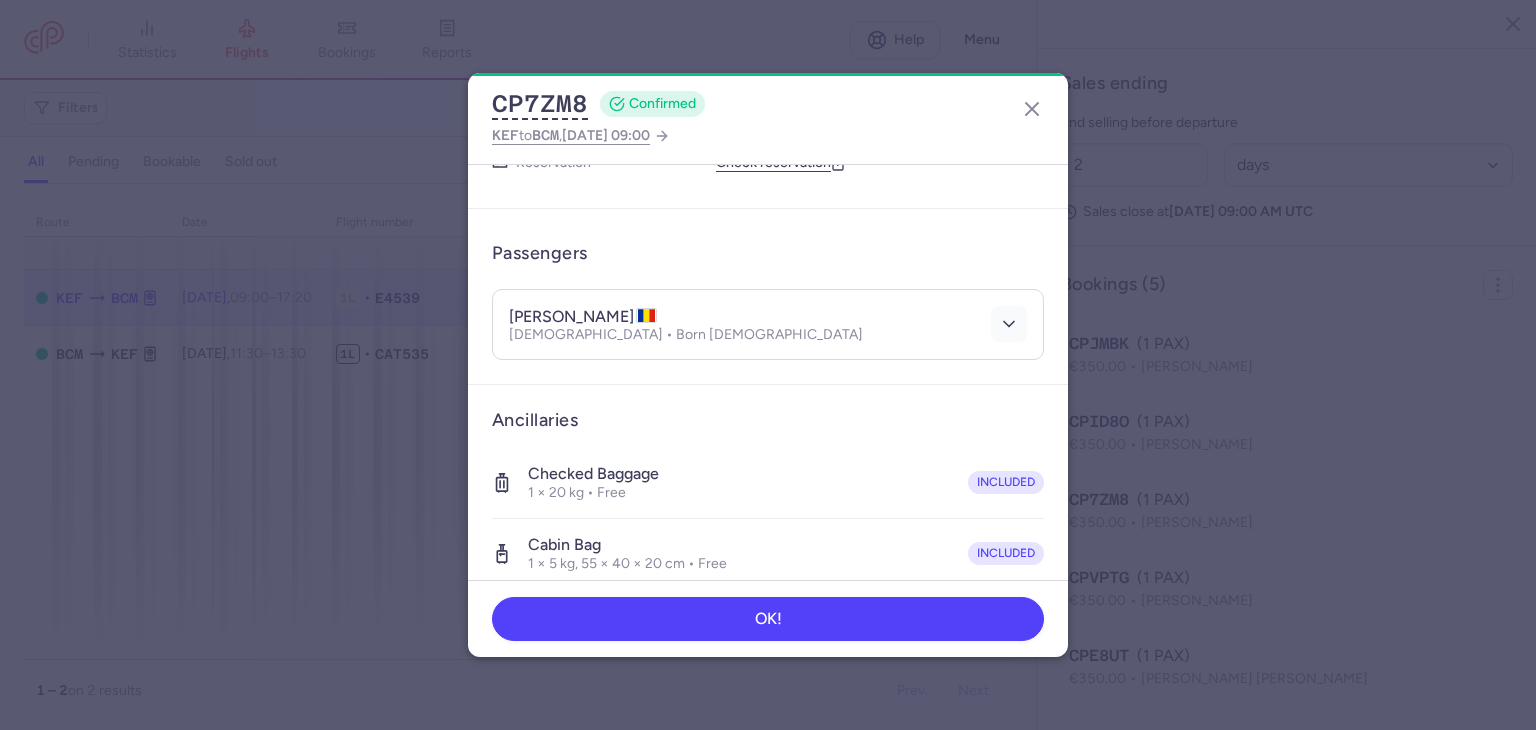 click at bounding box center (1009, 324) 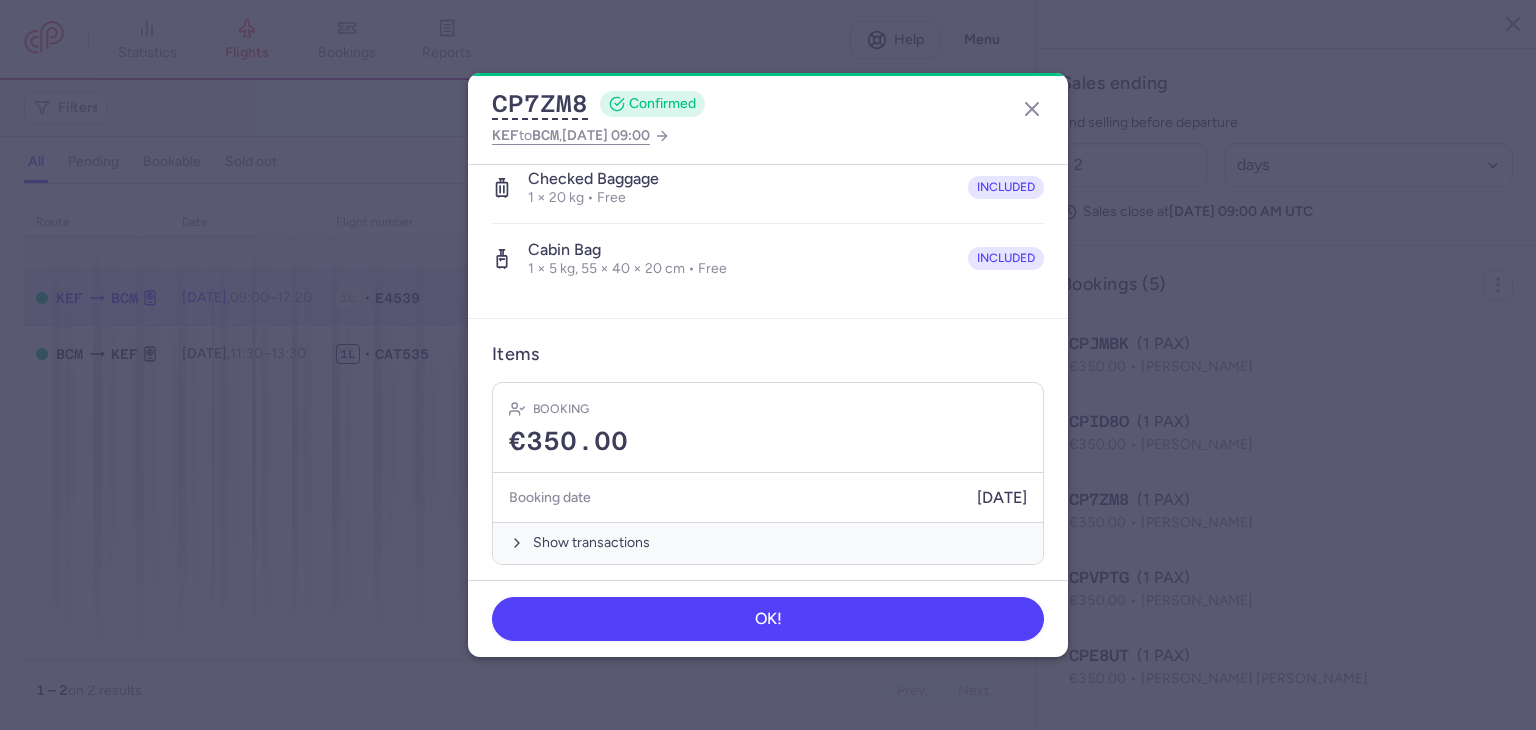 scroll, scrollTop: 612, scrollLeft: 0, axis: vertical 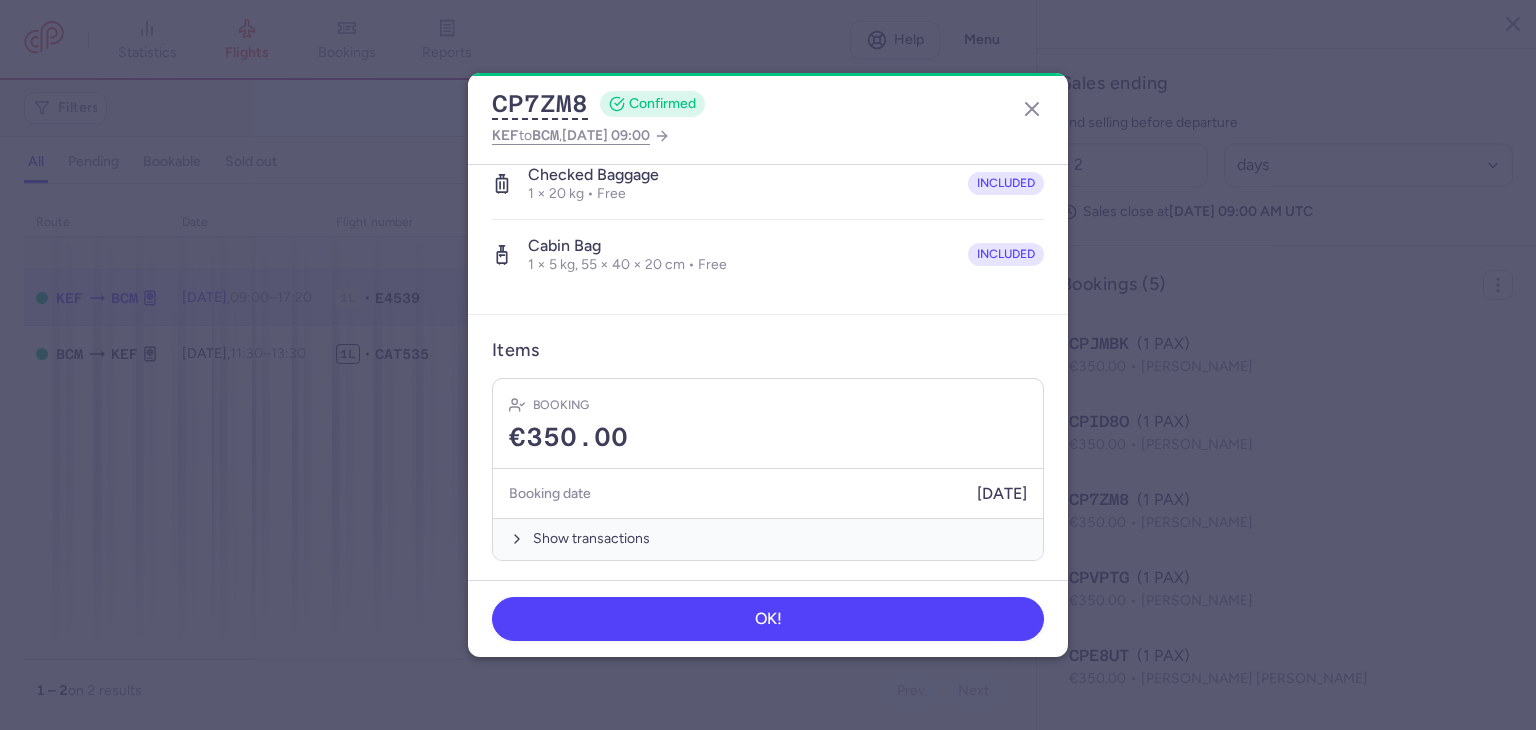 click on "CP7ZM8  CONFIRMED KEF  to  BCM ,  2025 Aug 1, 09:00" 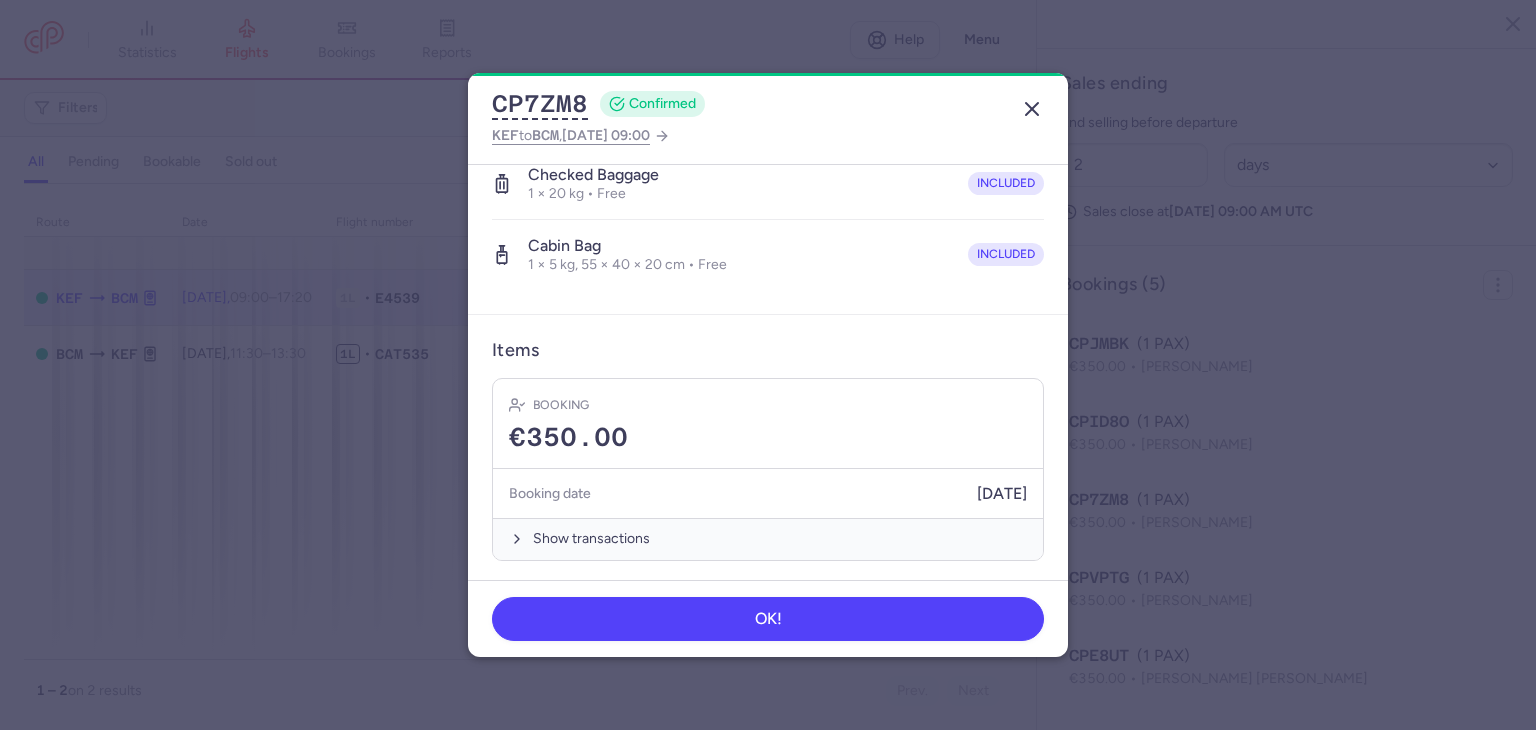 click 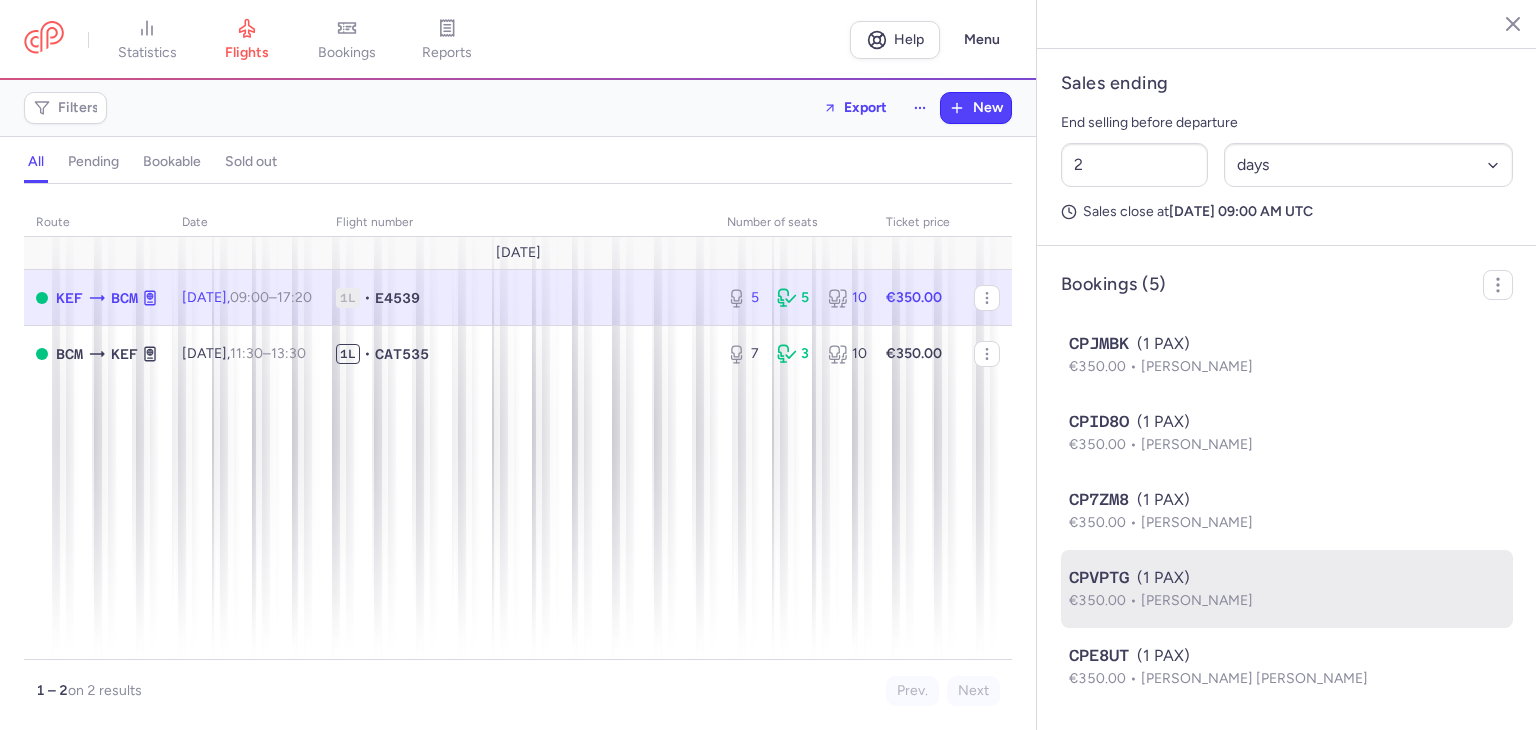 click on "CPVPTG  (1 PAX)" at bounding box center (1287, 578) 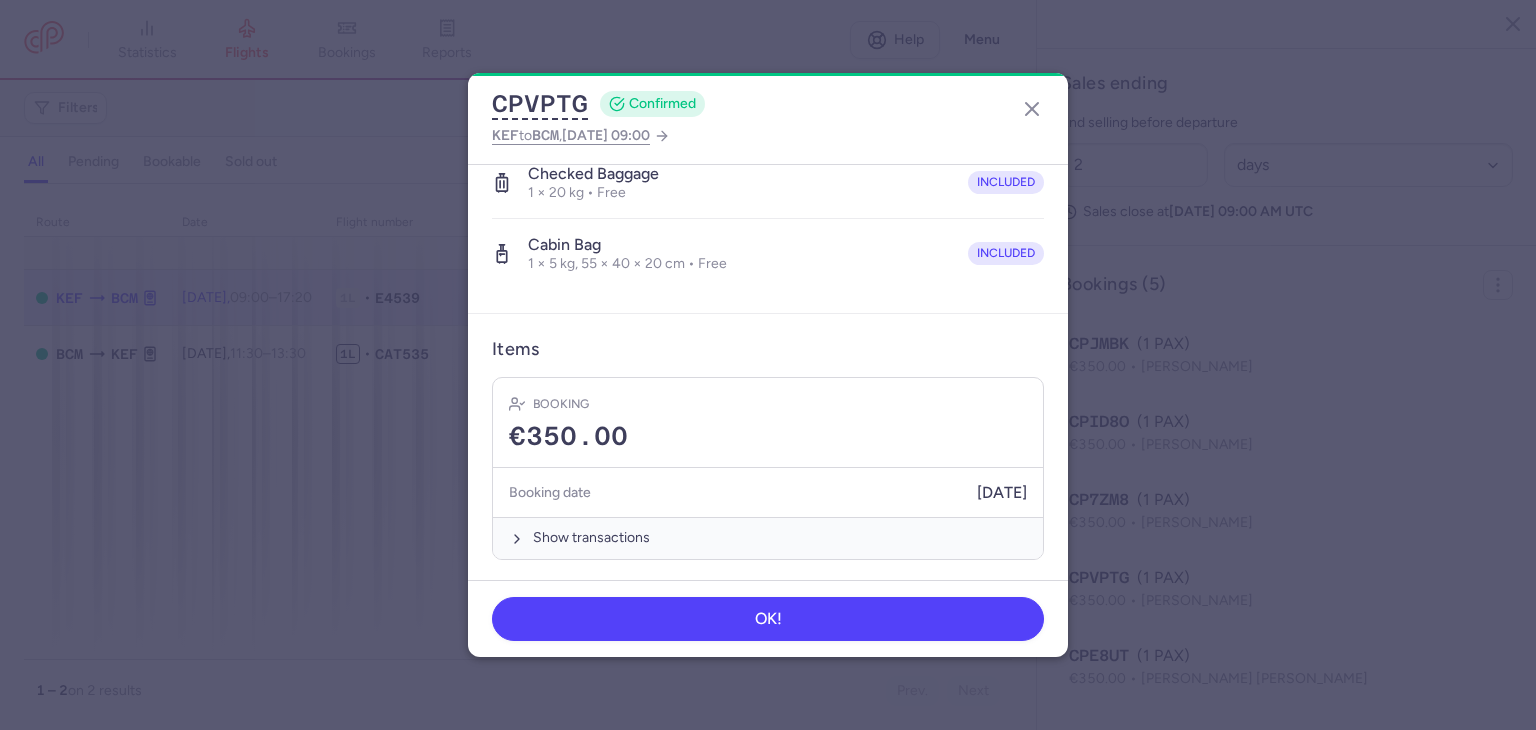 scroll, scrollTop: 0, scrollLeft: 0, axis: both 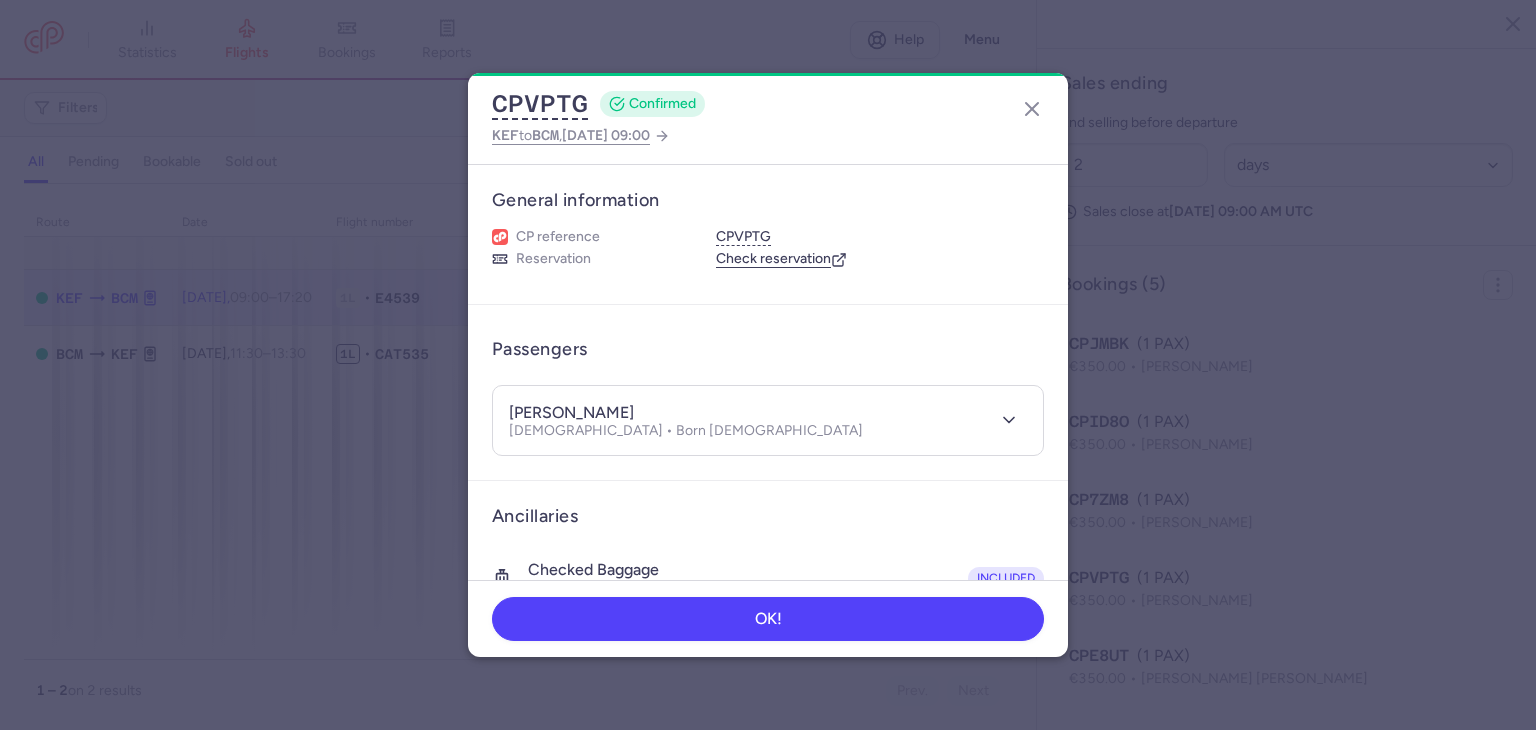 click on "CP reference CPVPTG Reservation  Check reservation" at bounding box center [768, 248] 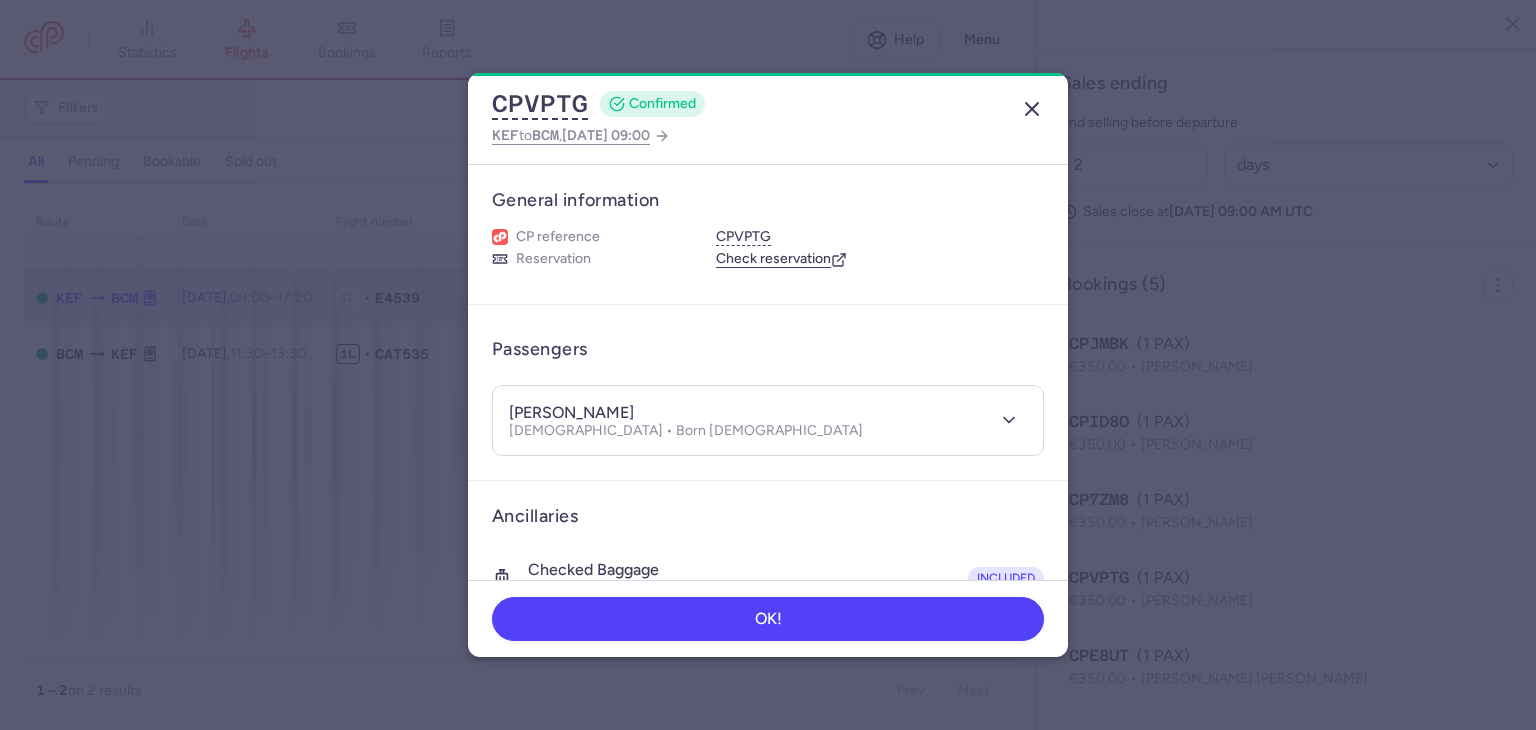 click 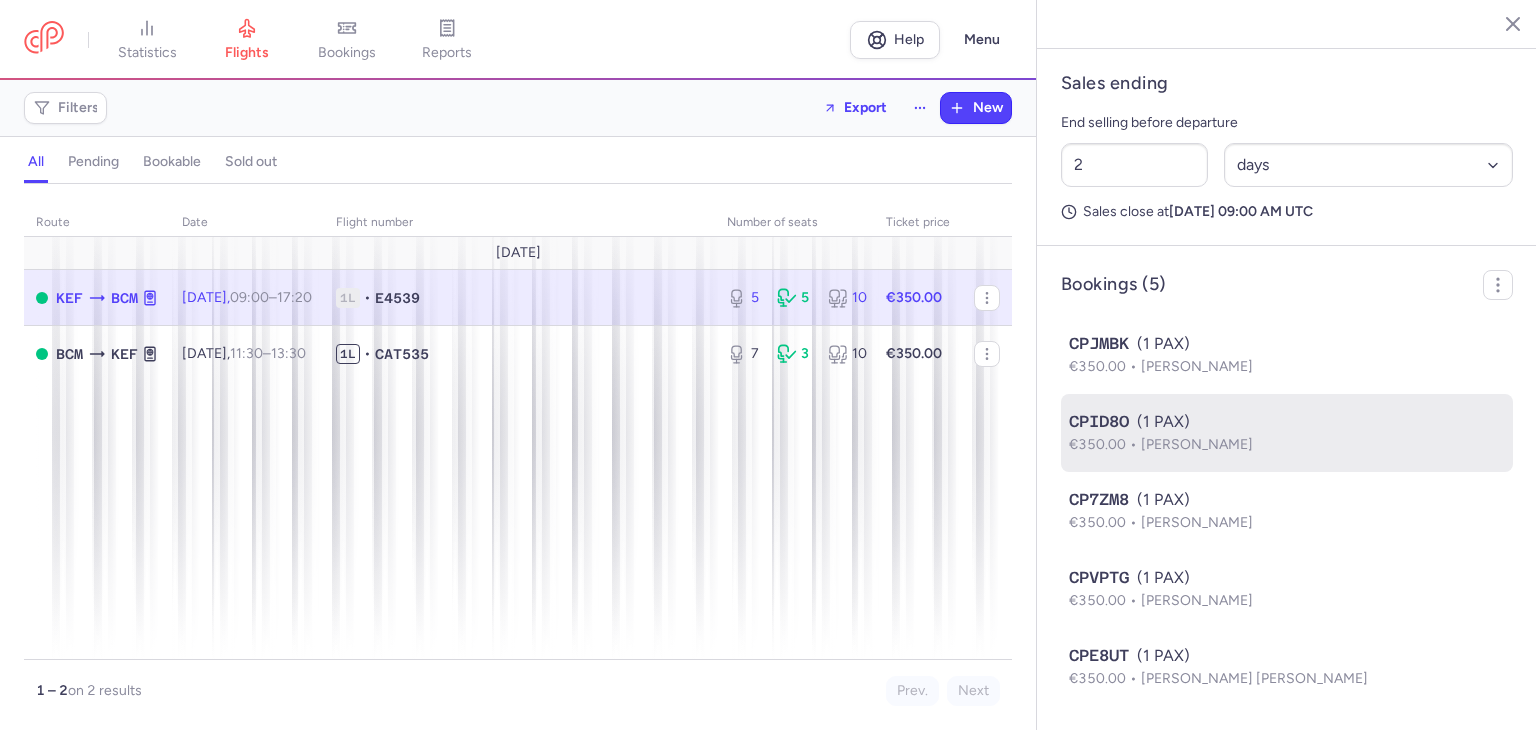 scroll, scrollTop: 1012, scrollLeft: 0, axis: vertical 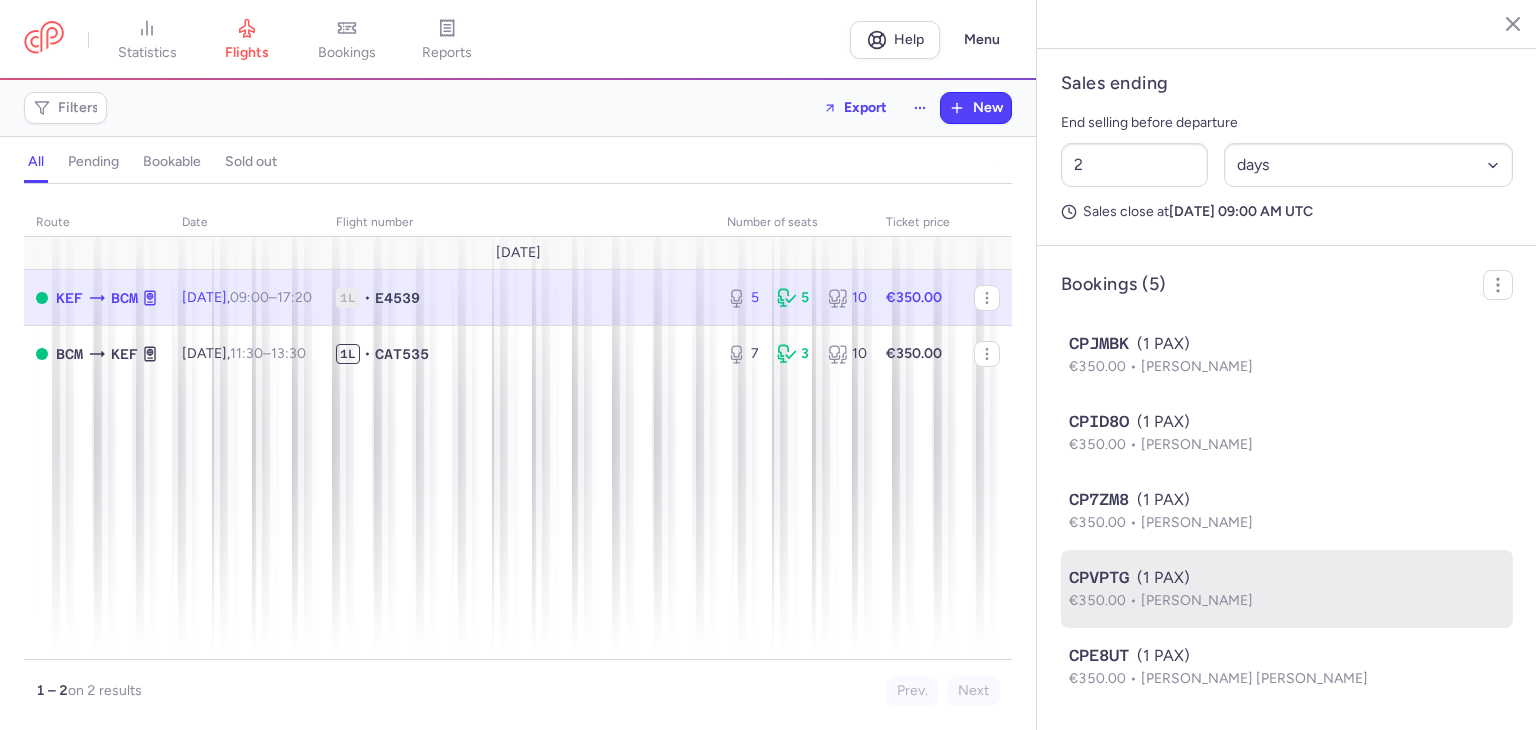 click on "CPVPTG  (1 PAX)" at bounding box center (1287, 578) 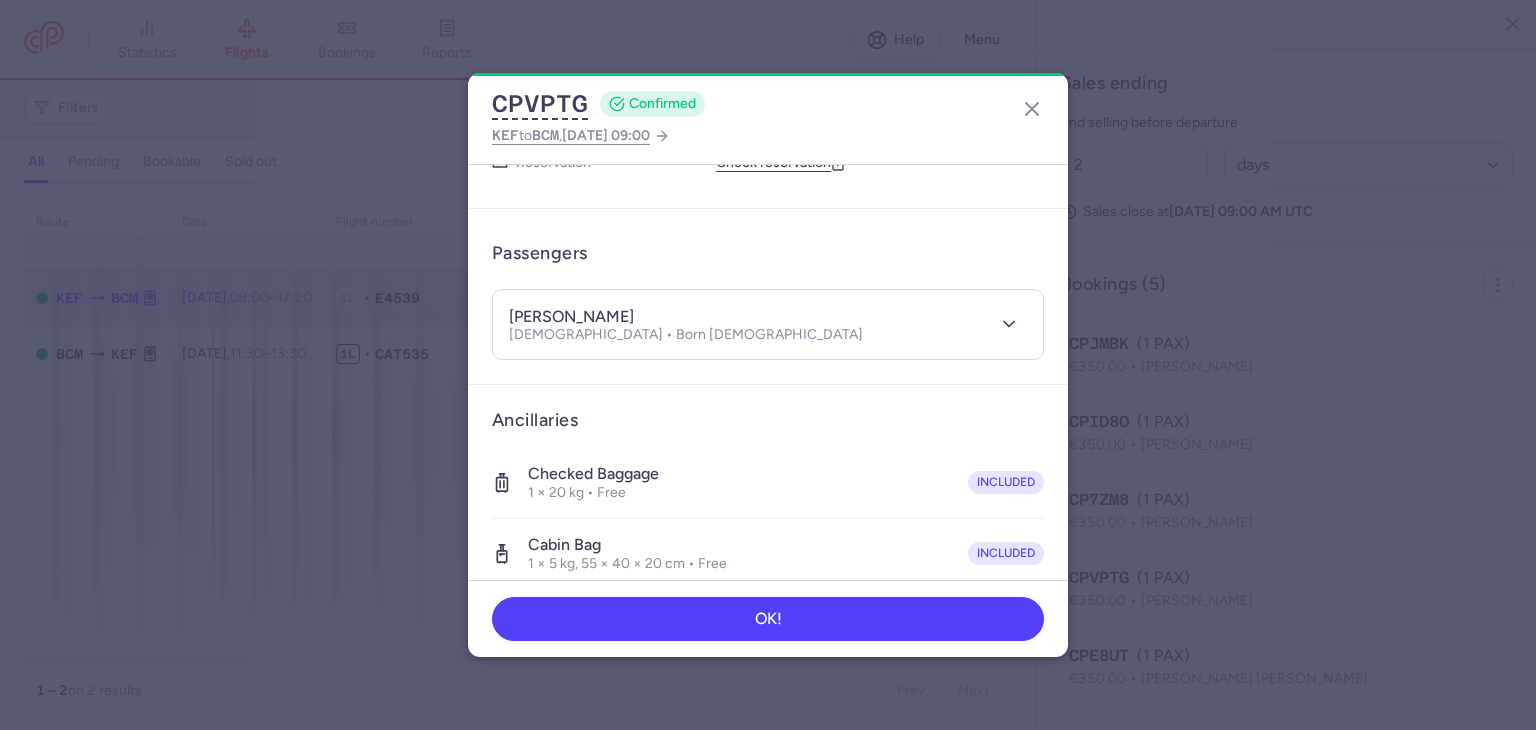 scroll, scrollTop: 0, scrollLeft: 0, axis: both 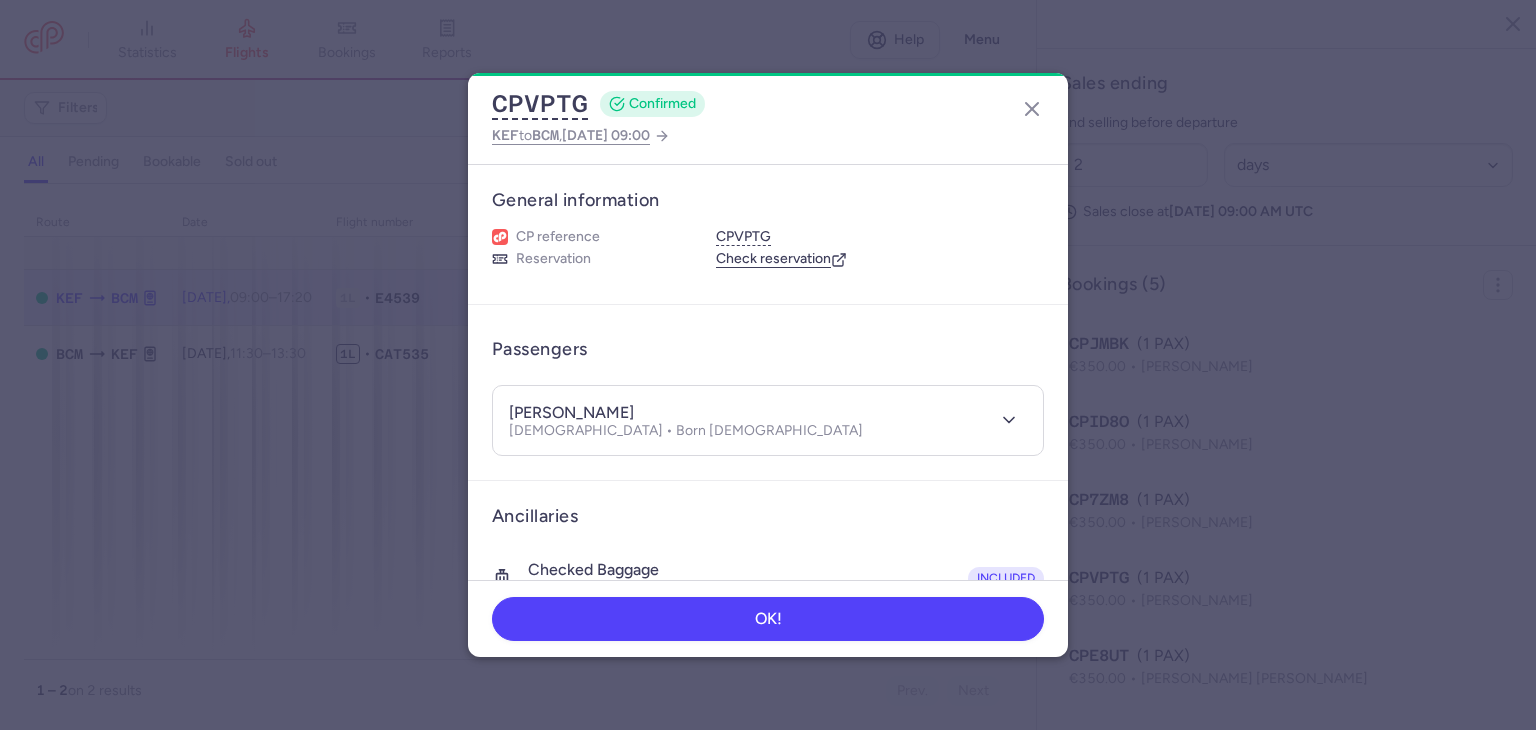 click on "Check reservation" at bounding box center (781, 259) 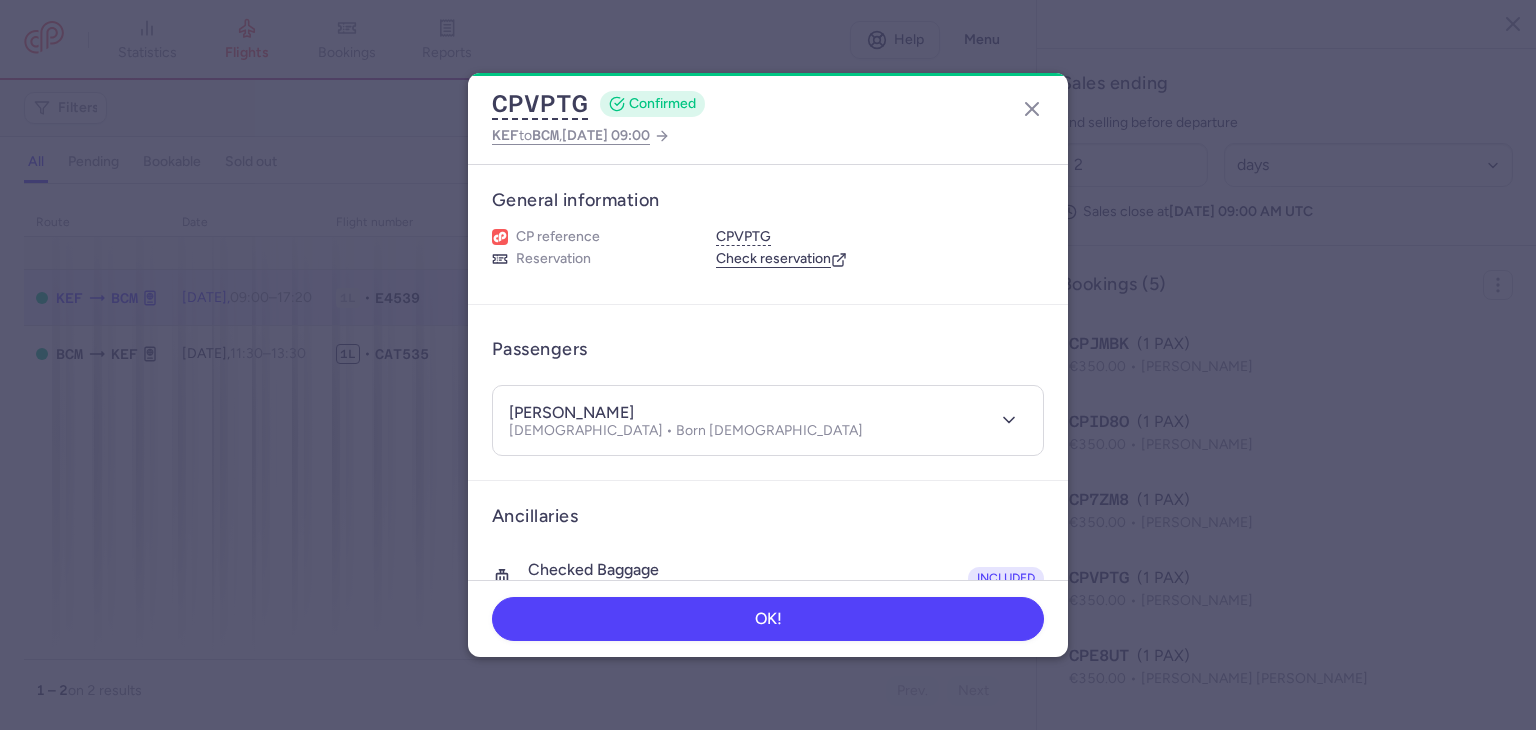 scroll, scrollTop: 100, scrollLeft: 0, axis: vertical 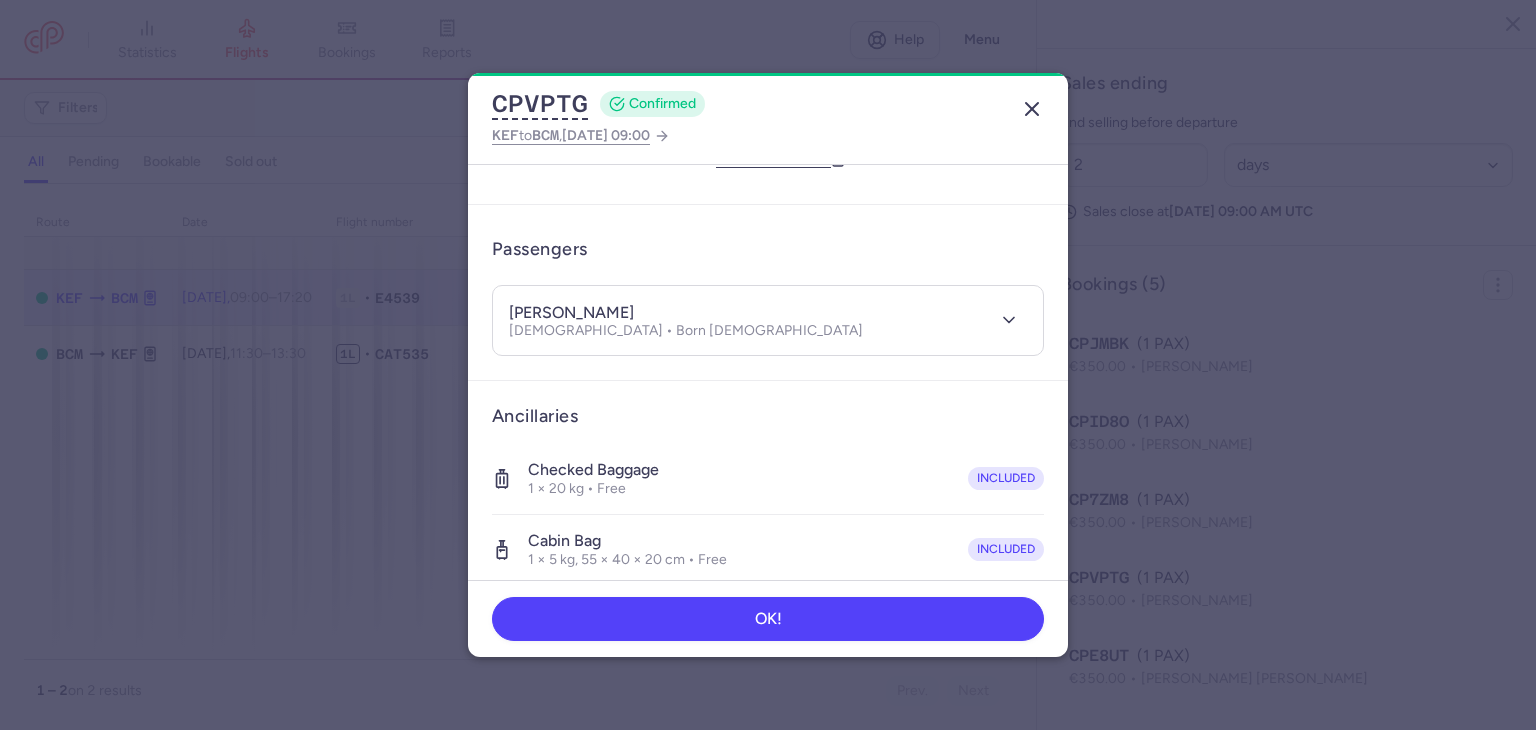 click 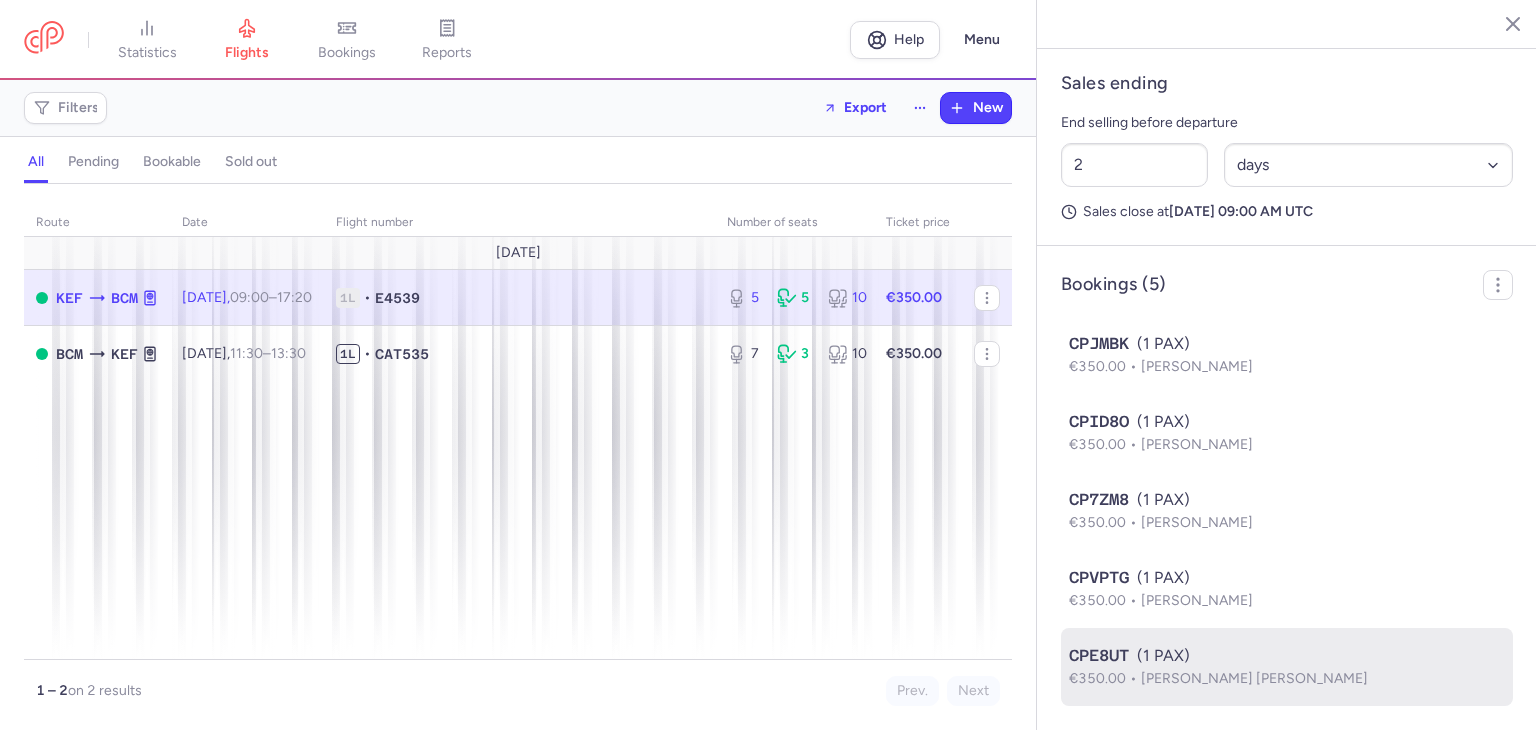 click on "€350.00  Marian Alexandru IONESCU" at bounding box center (1287, 679) 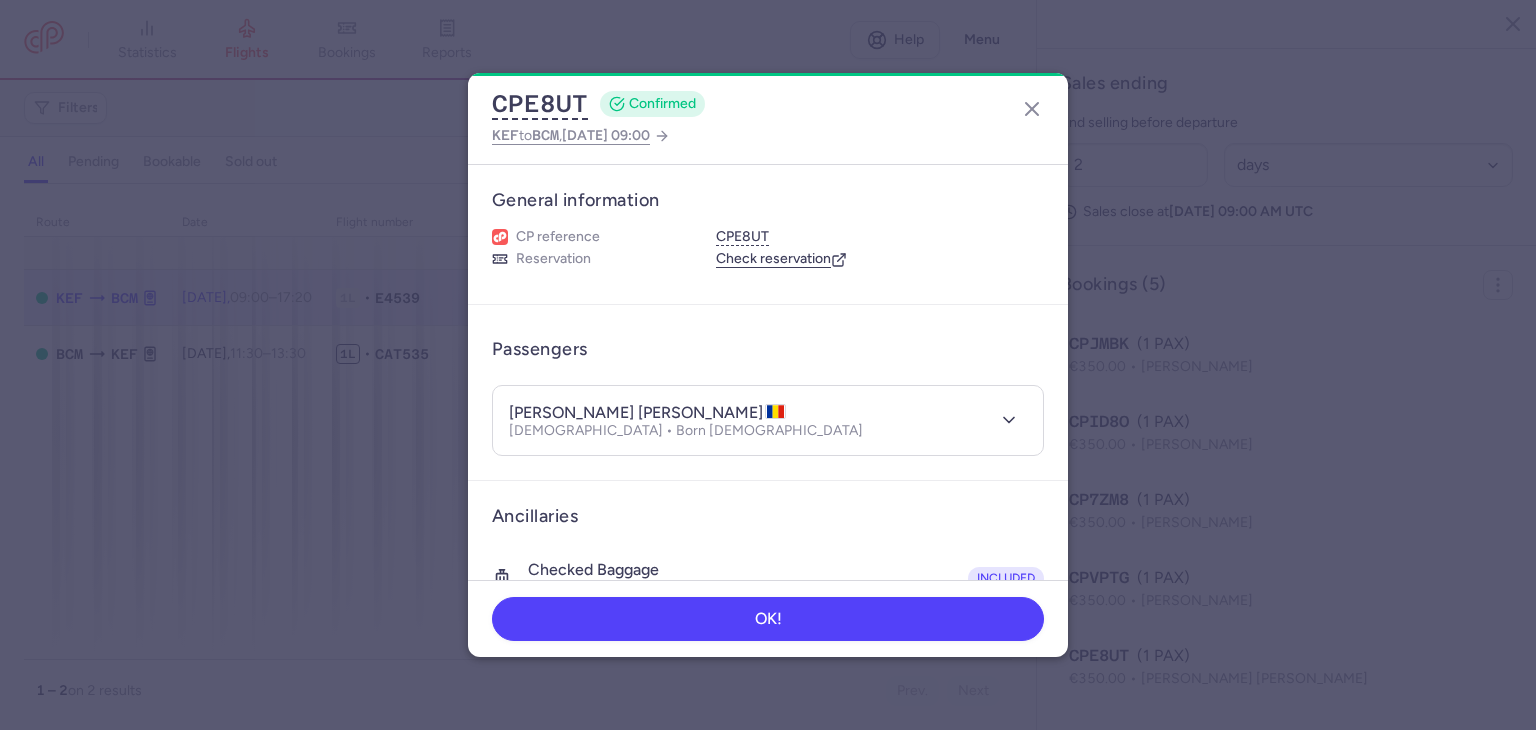 click on "[PERSON_NAME] [PERSON_NAME]  [DEMOGRAPHIC_DATA] • Born [DEMOGRAPHIC_DATA]" at bounding box center (746, 420) 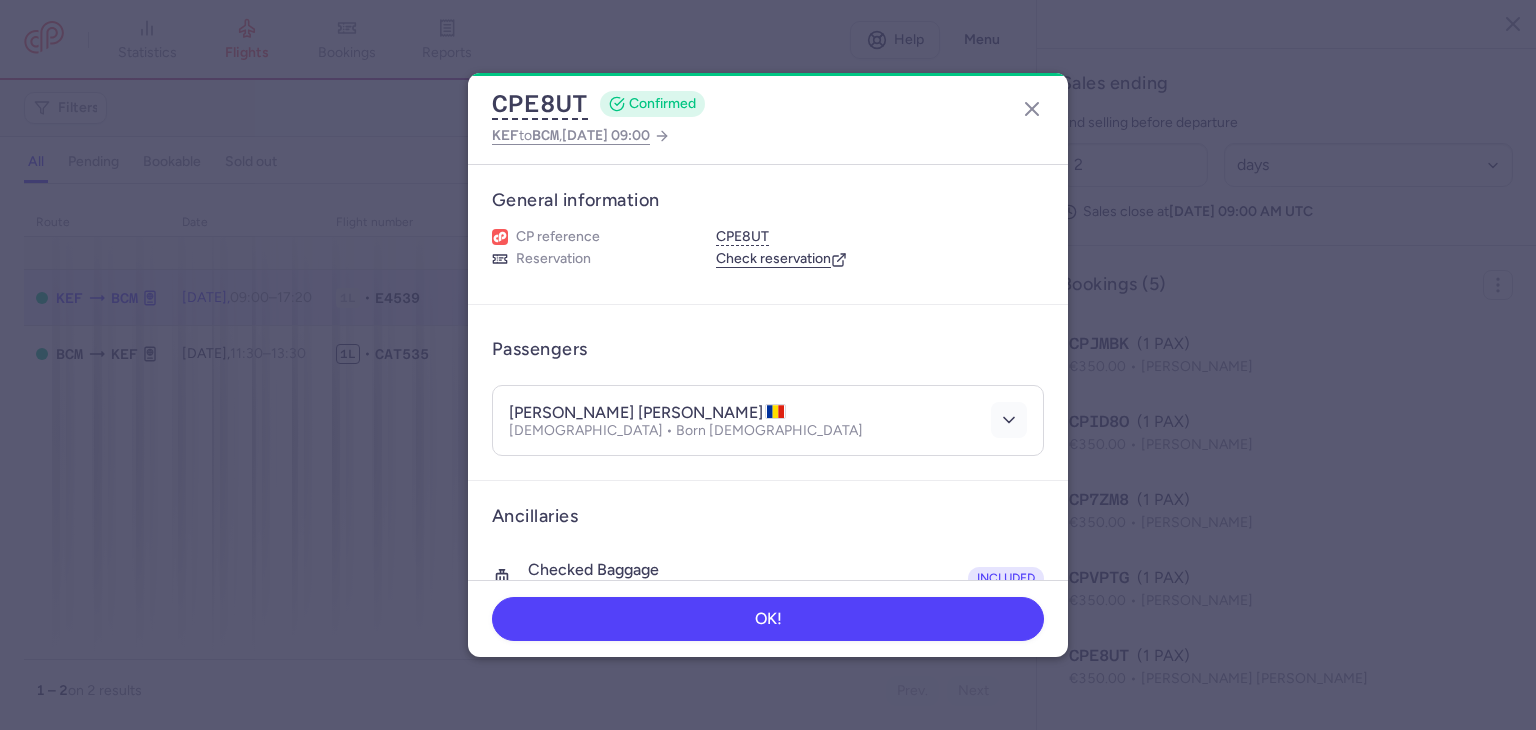 click at bounding box center [1009, 420] 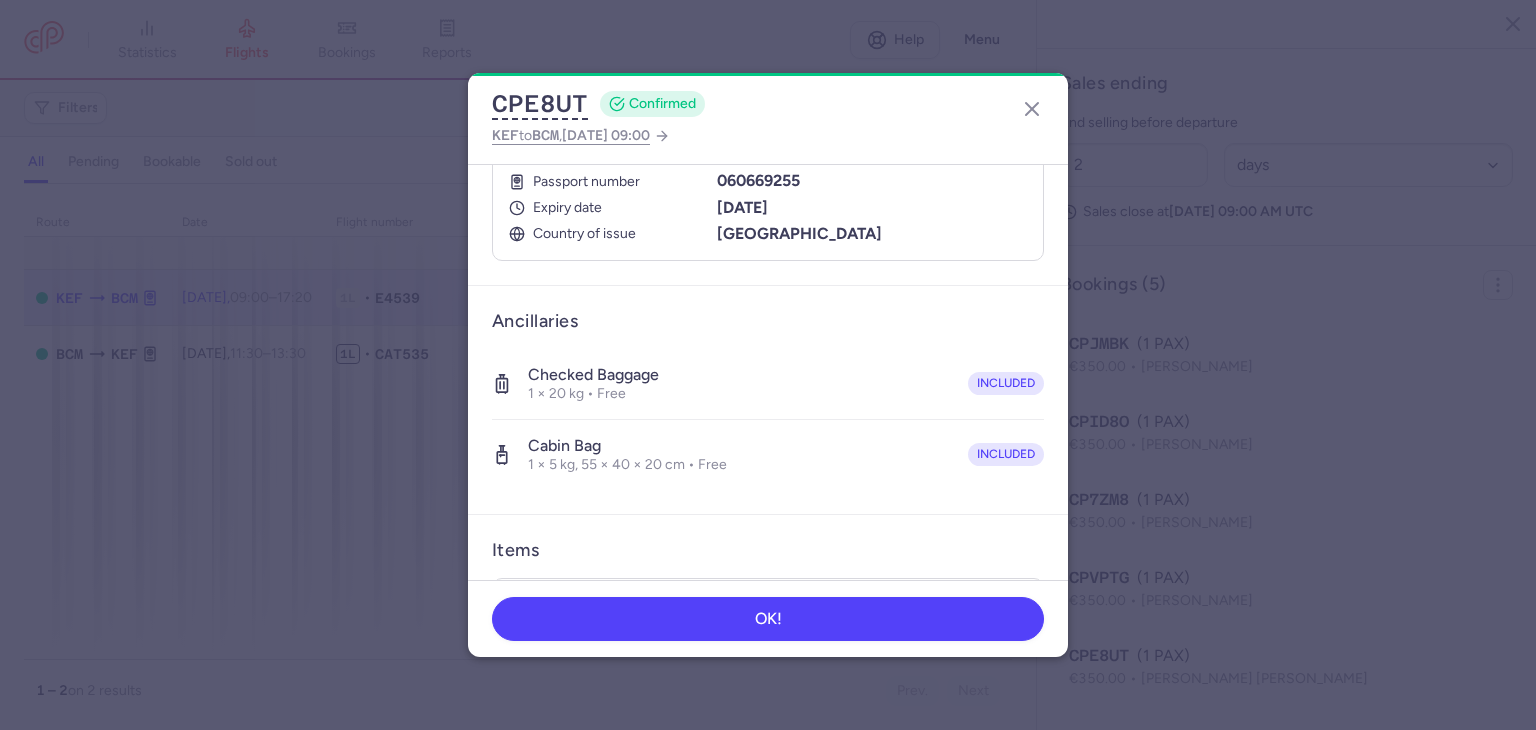 scroll, scrollTop: 112, scrollLeft: 0, axis: vertical 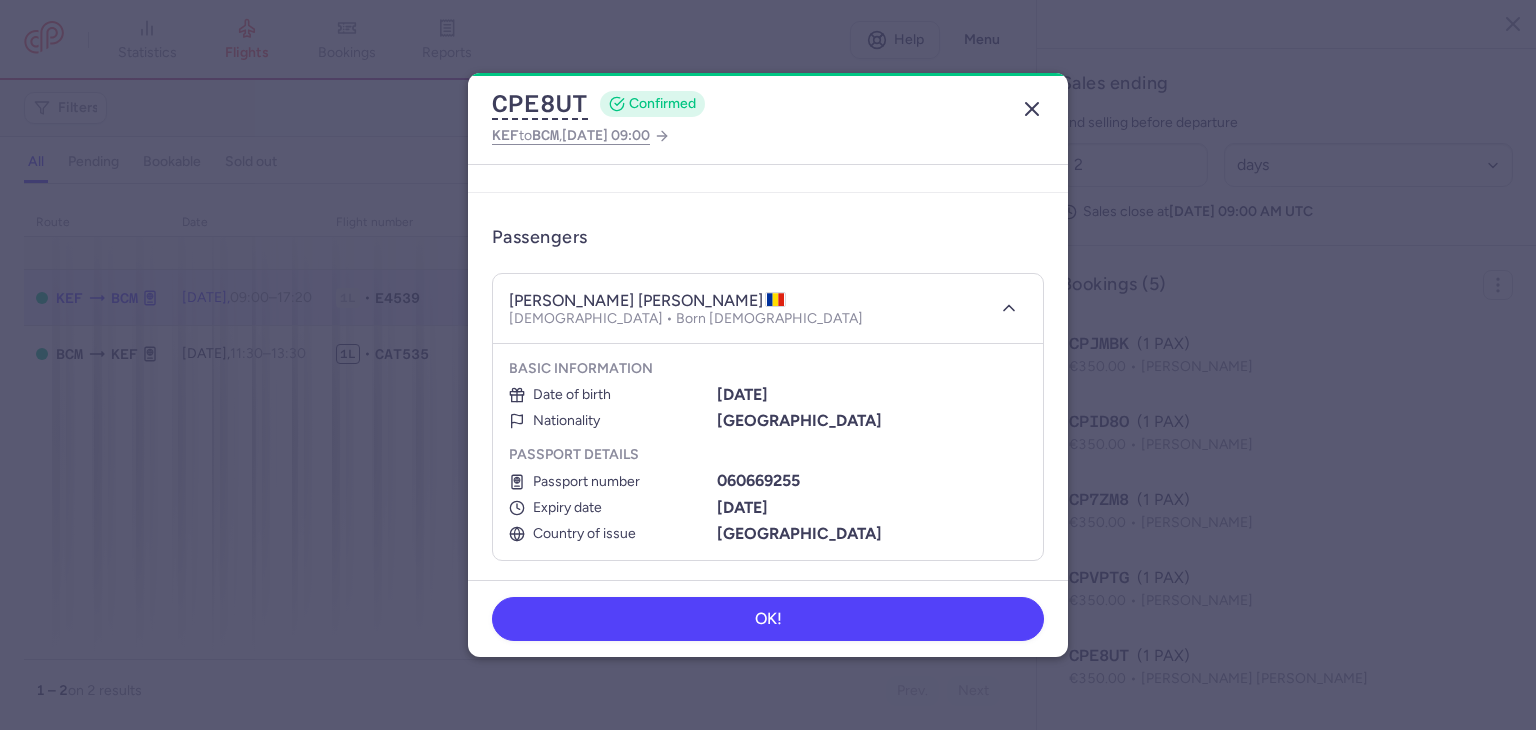 click 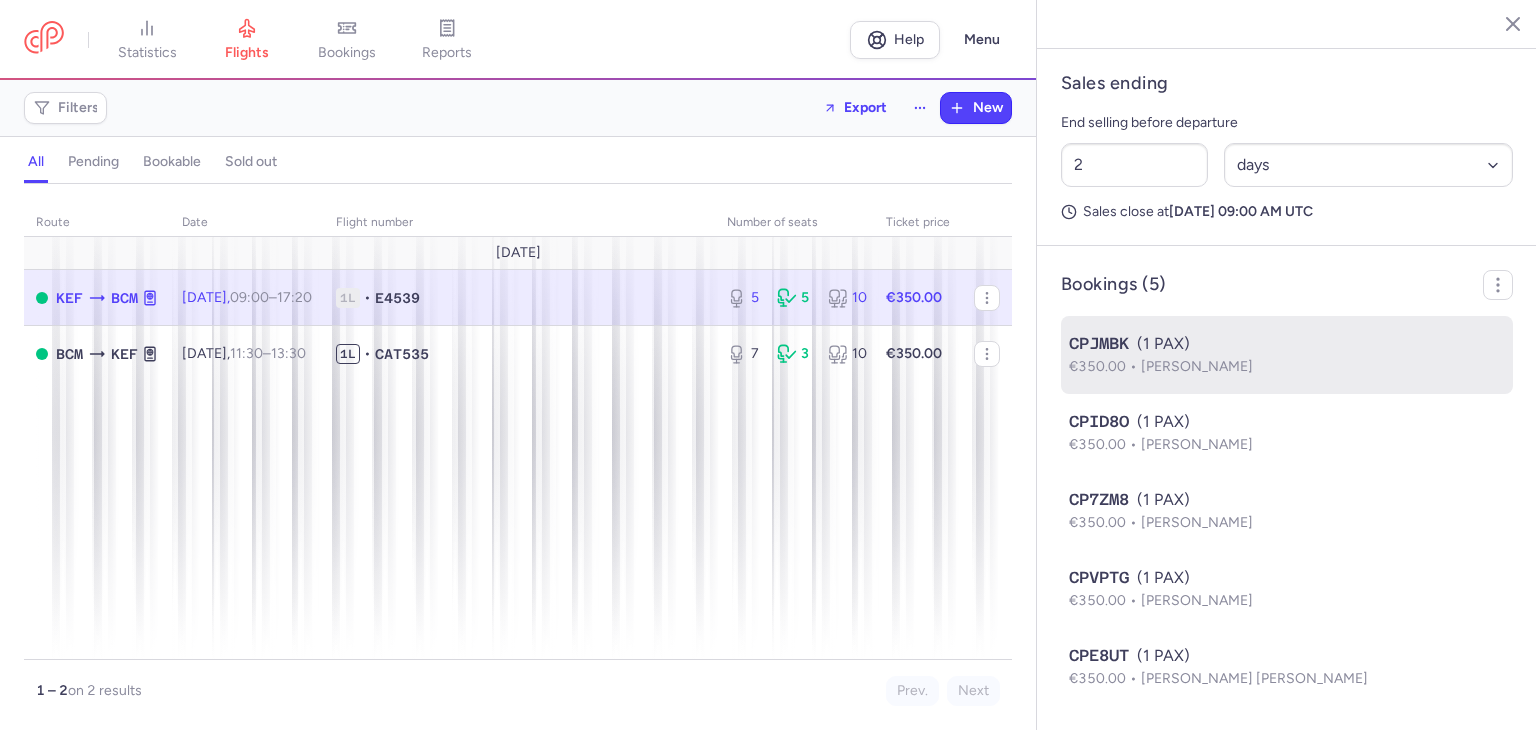 click on "CPJMBK  (1 PAX)" at bounding box center [1287, 344] 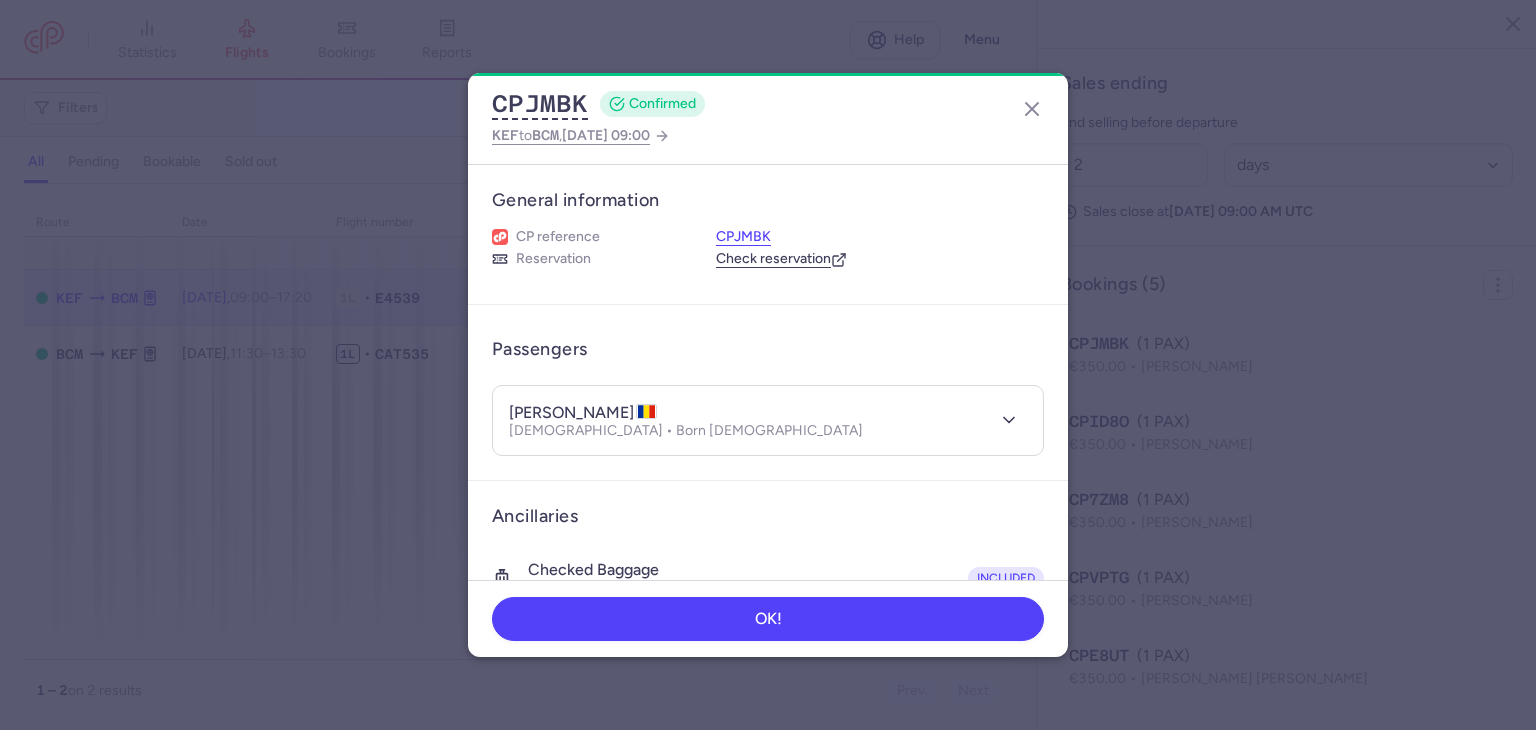 click on "CPJMBK" at bounding box center (743, 237) 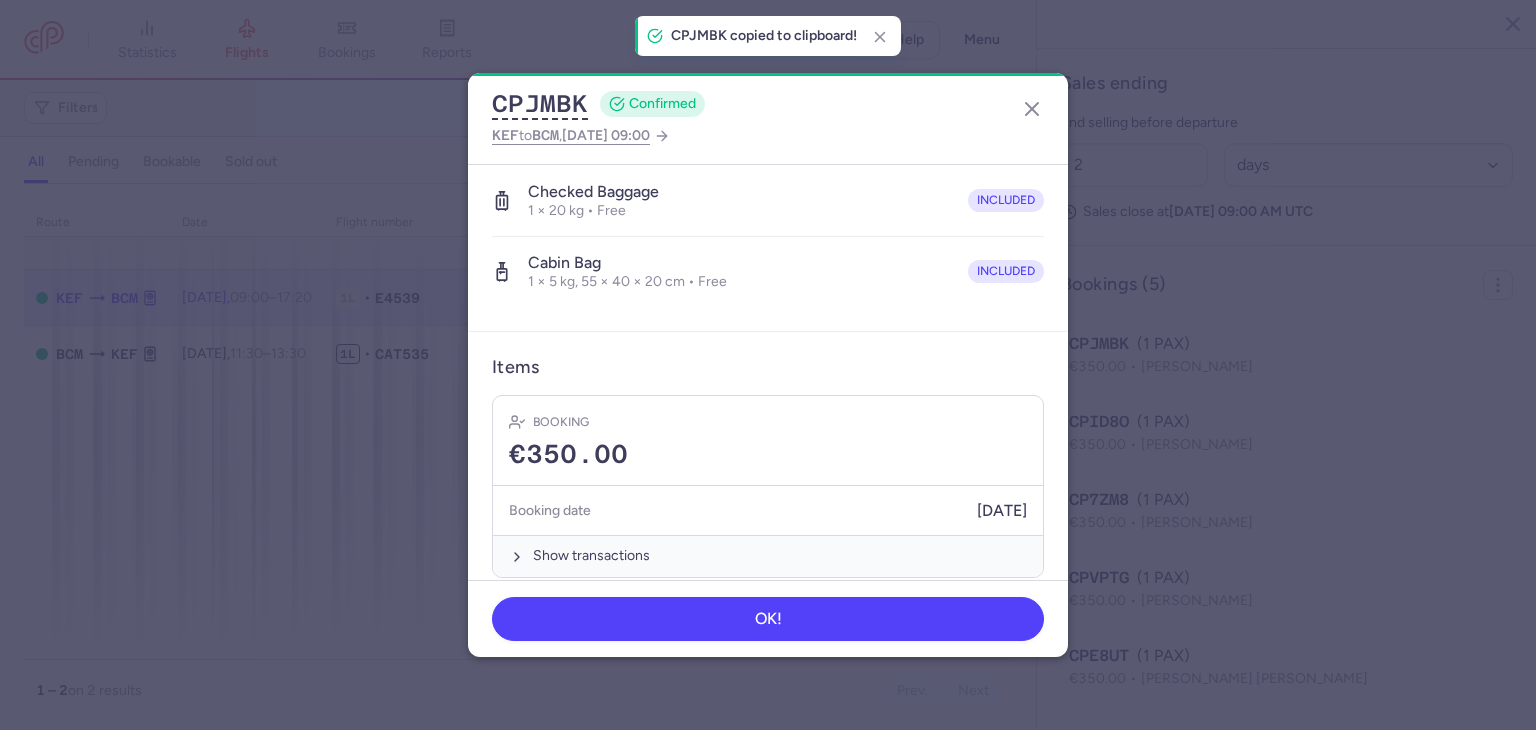 scroll, scrollTop: 396, scrollLeft: 0, axis: vertical 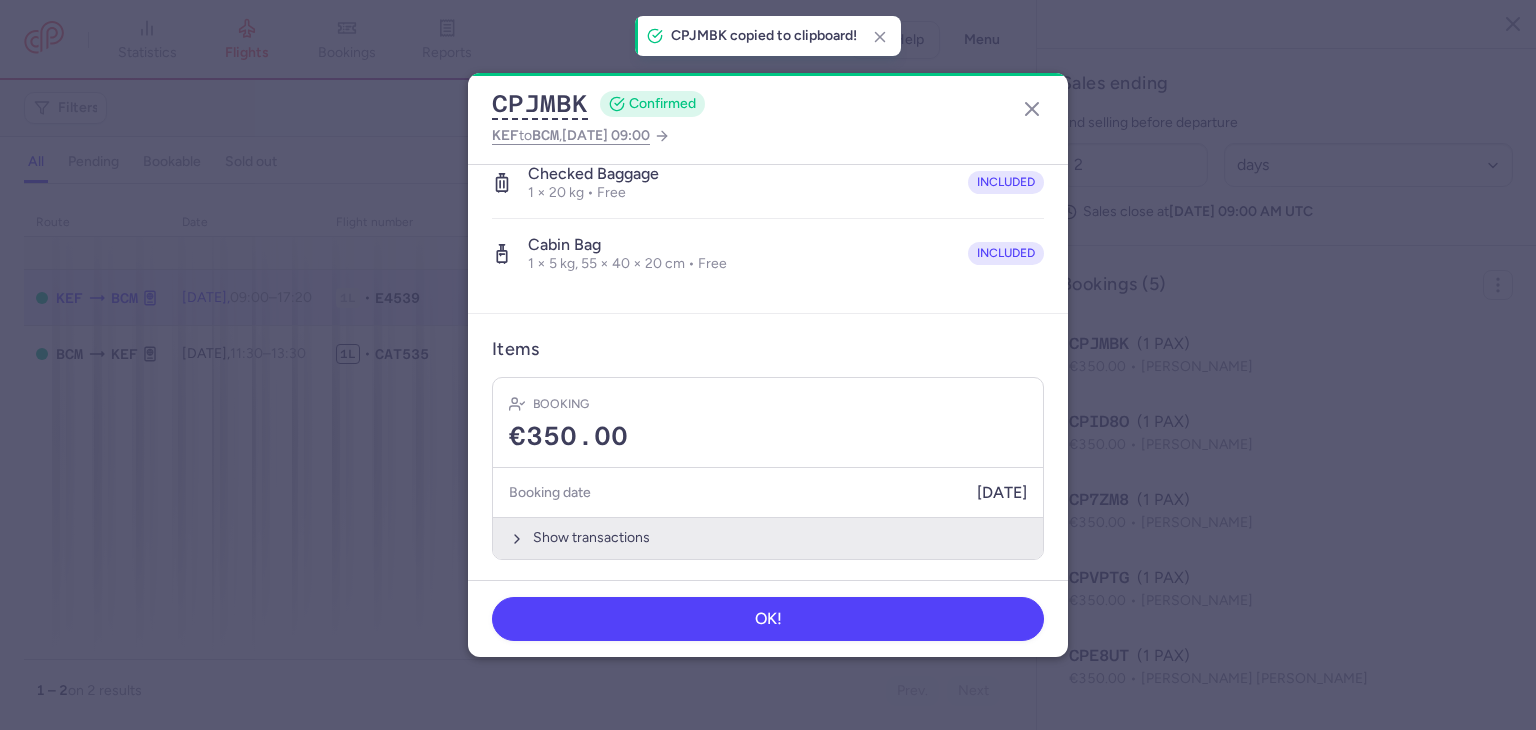 click on "Show transactions" at bounding box center [768, 537] 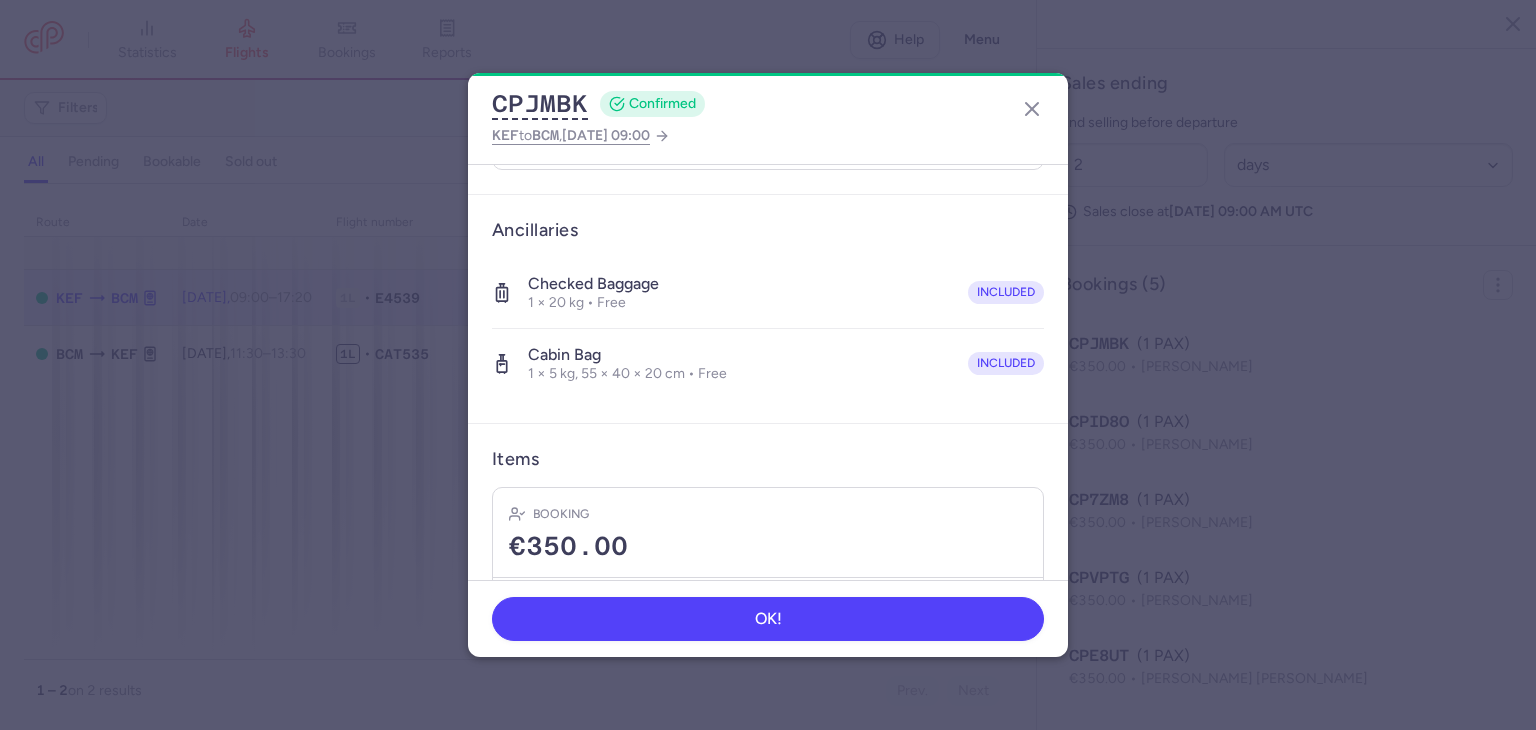 scroll, scrollTop: 102, scrollLeft: 0, axis: vertical 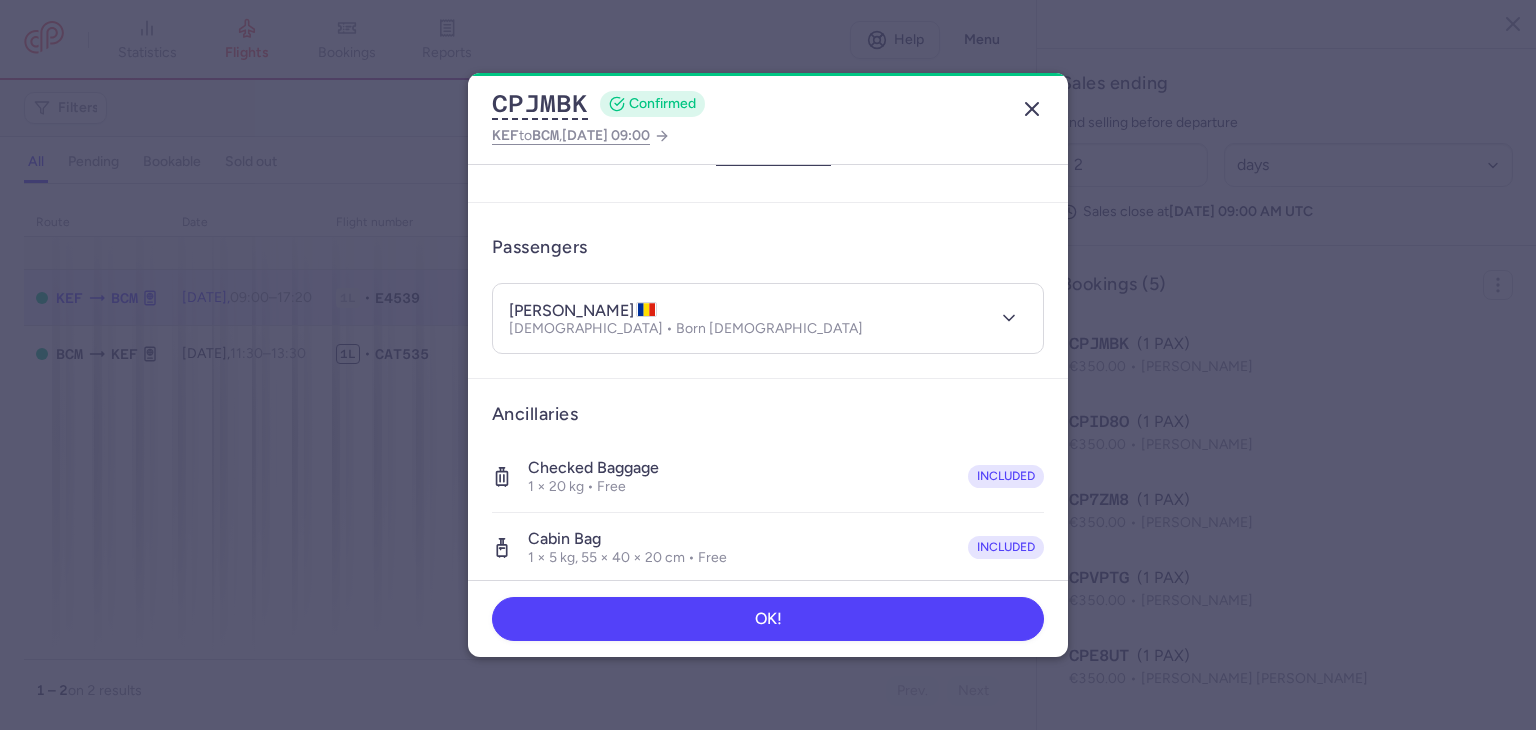 click 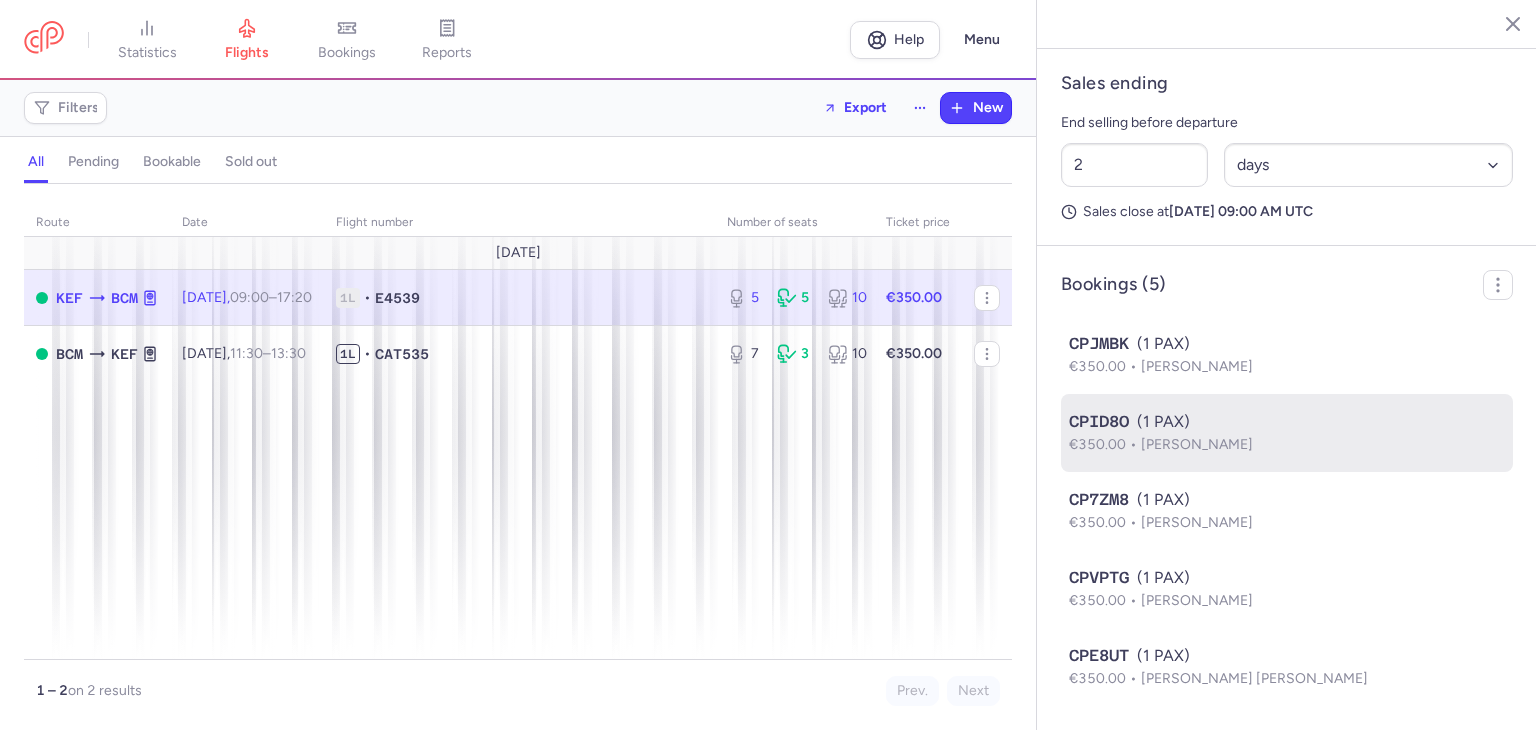 click on "CPID8O  (1 PAX)  €350.00  [PERSON_NAME]" 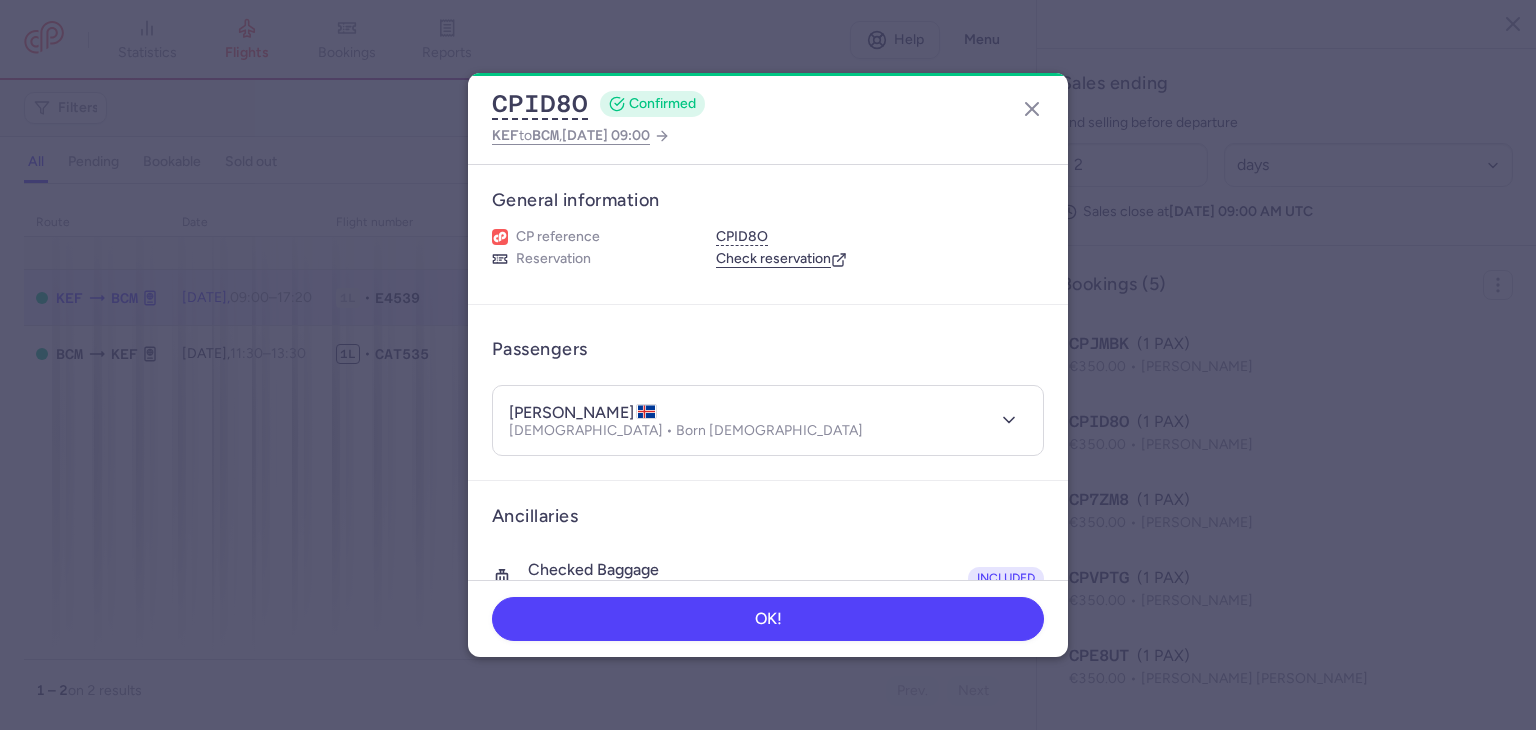 click on "Check reservation" at bounding box center [781, 259] 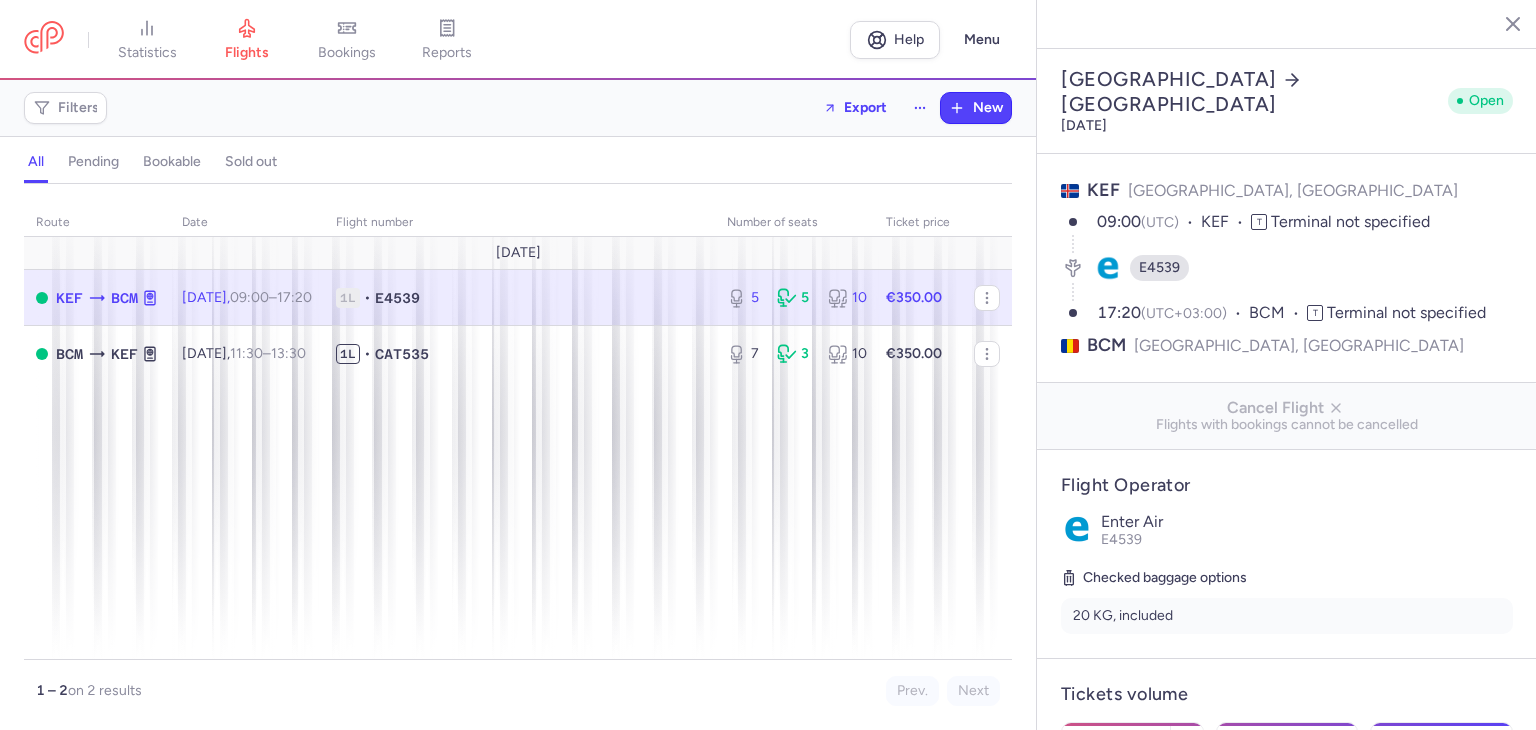 select on "days" 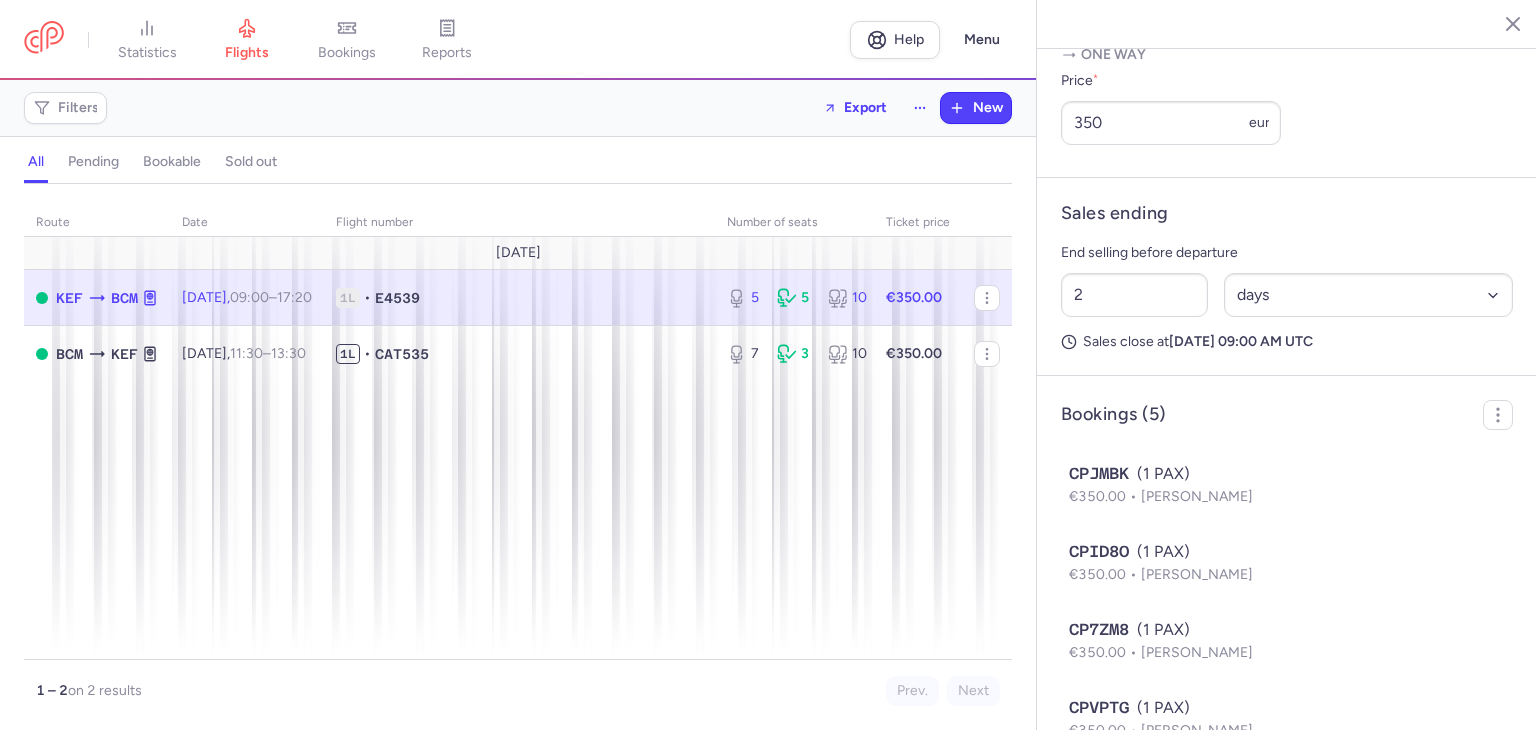 scroll, scrollTop: 900, scrollLeft: 0, axis: vertical 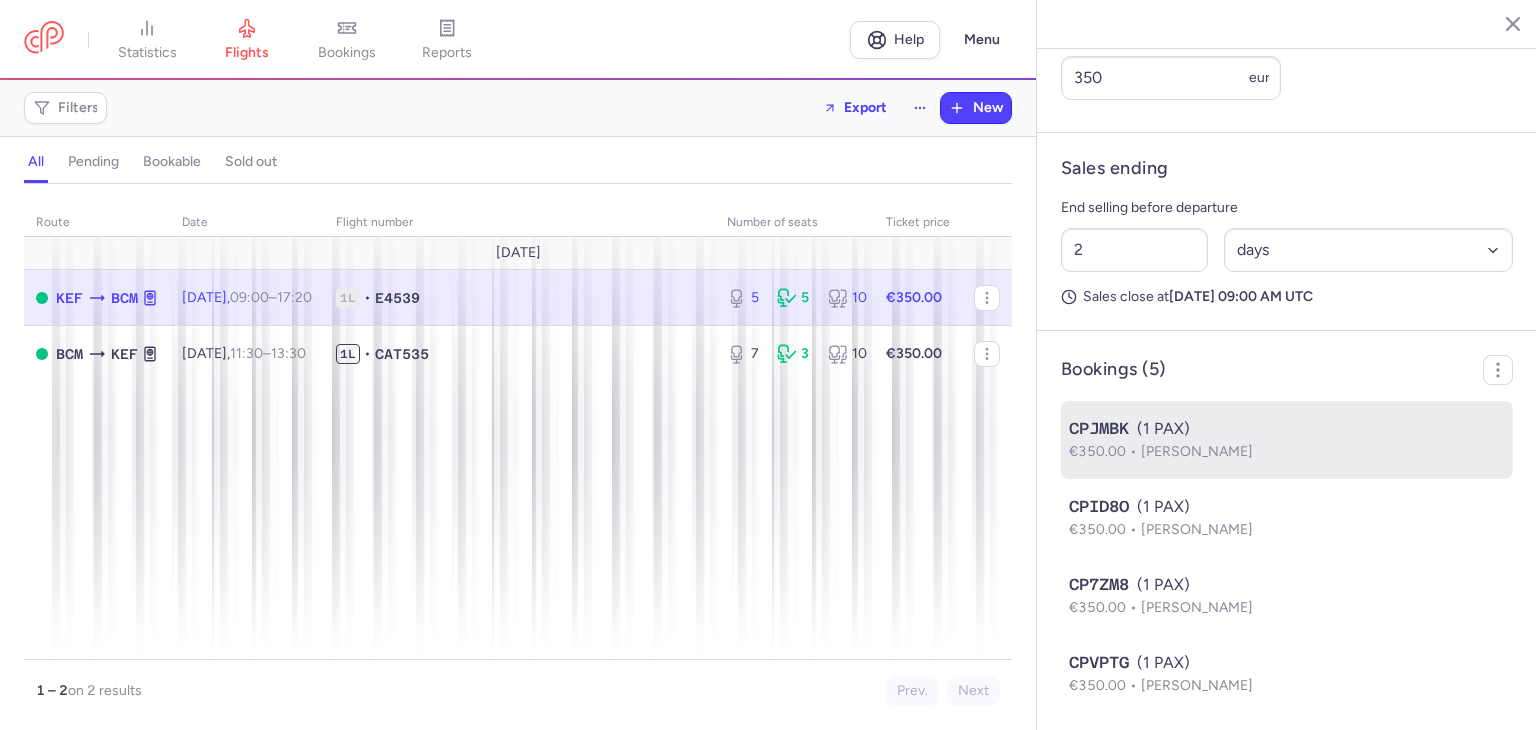 click on "CPJMBK  (1 PAX)" at bounding box center [1287, 429] 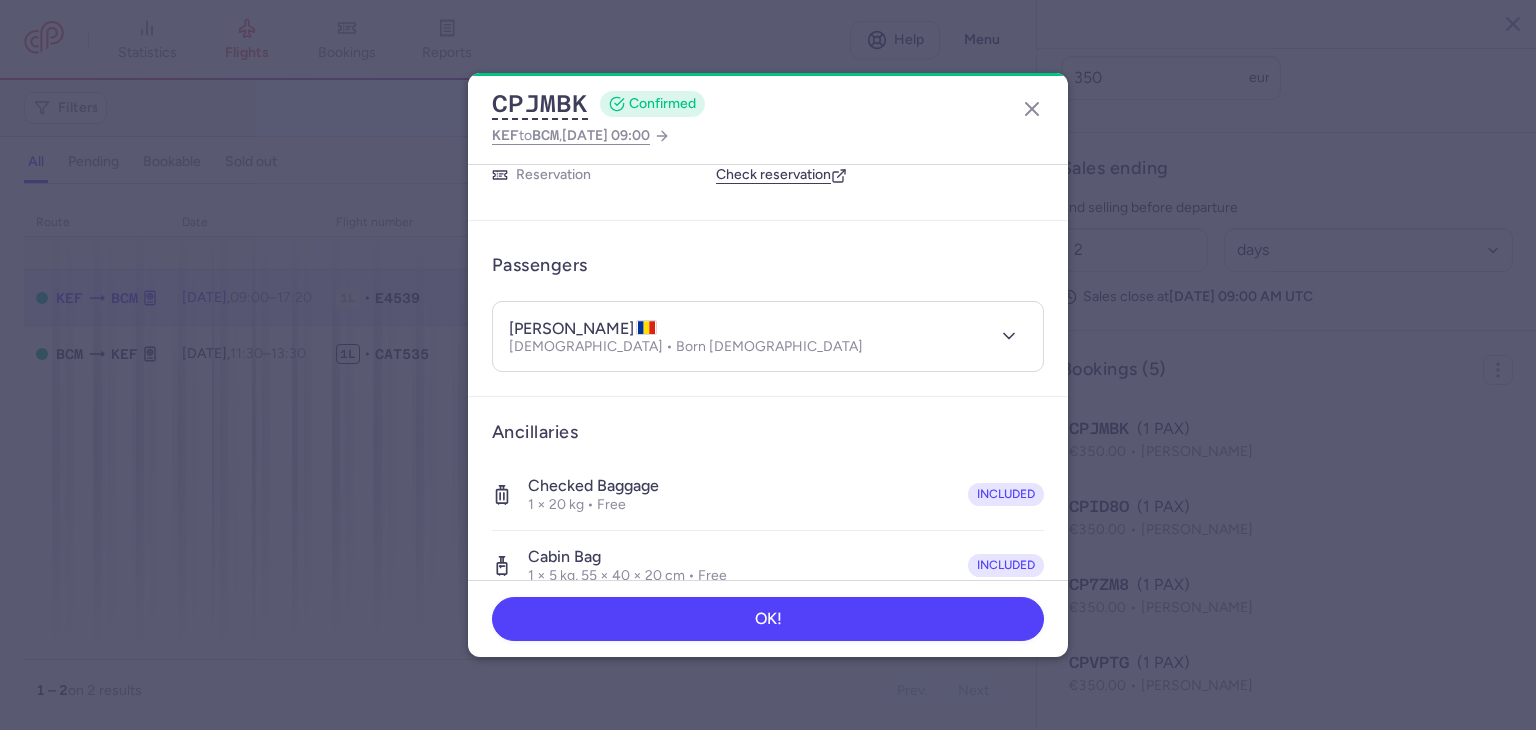 scroll, scrollTop: 0, scrollLeft: 0, axis: both 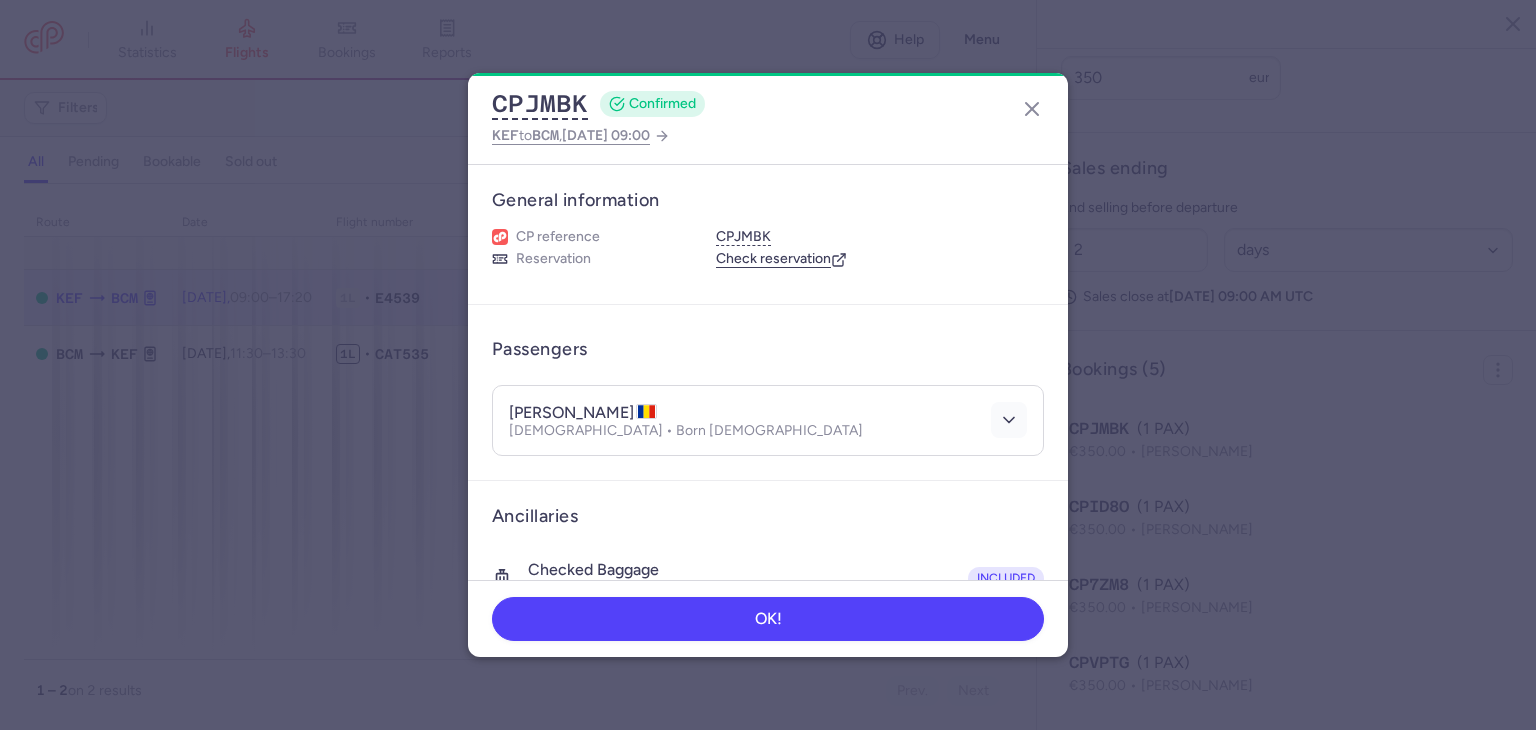 click 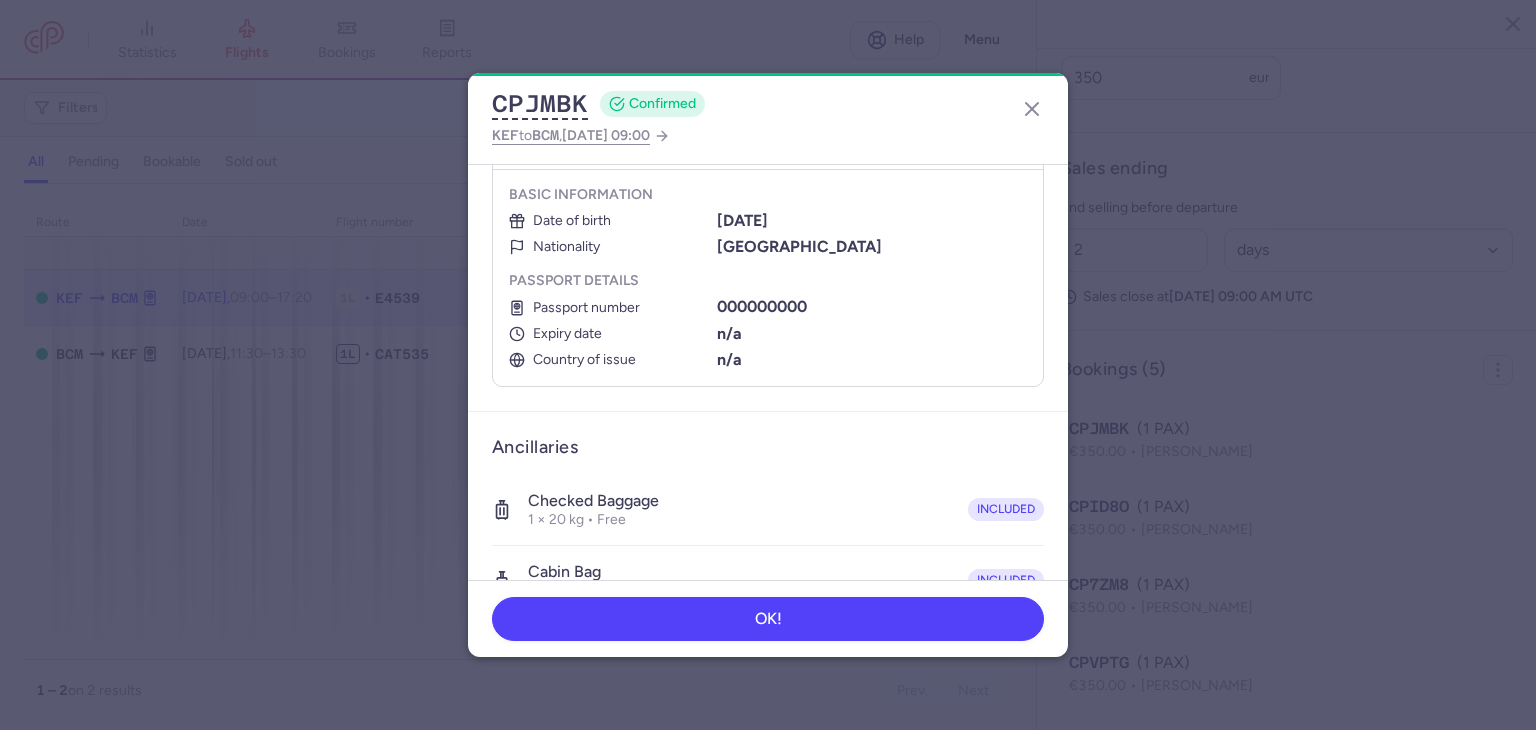 scroll, scrollTop: 200, scrollLeft: 0, axis: vertical 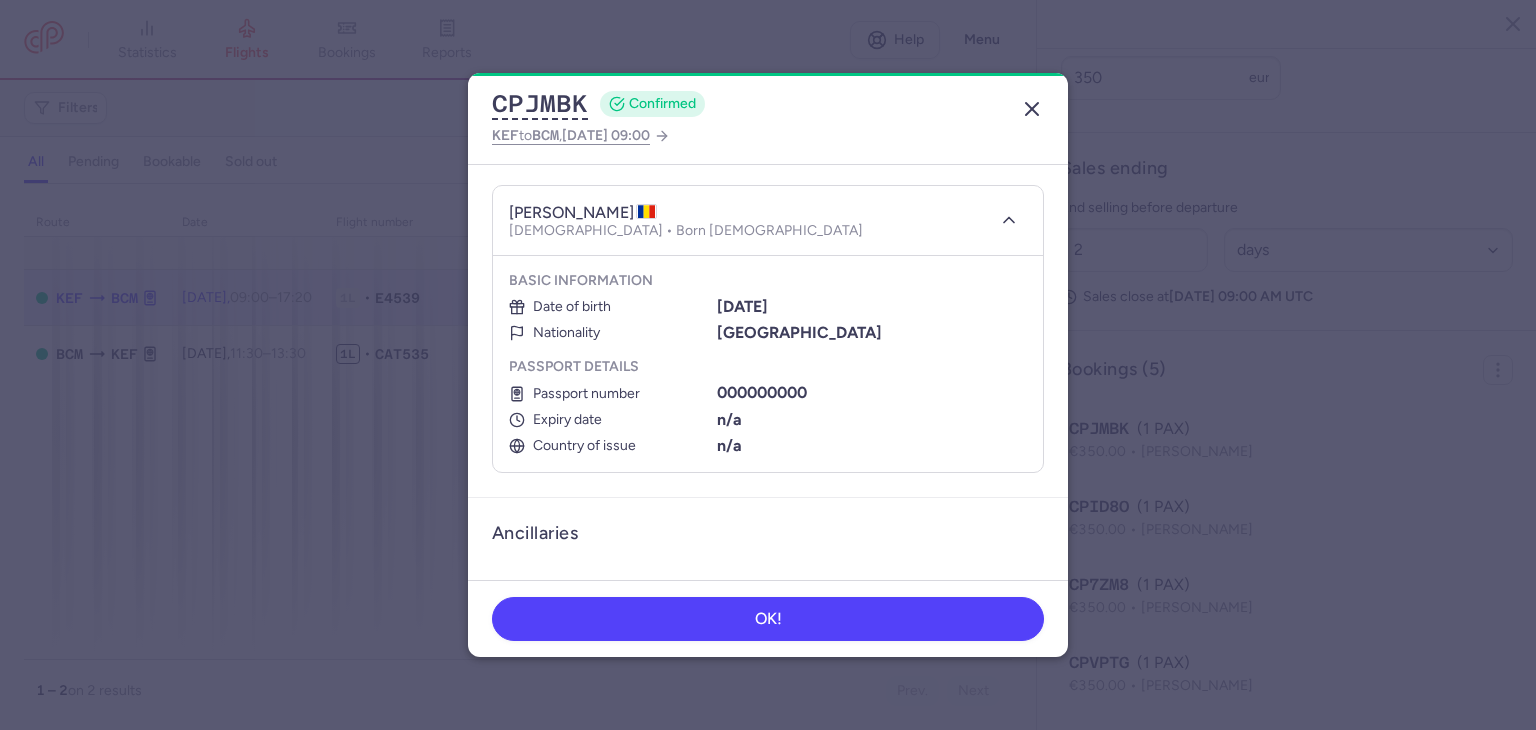 click 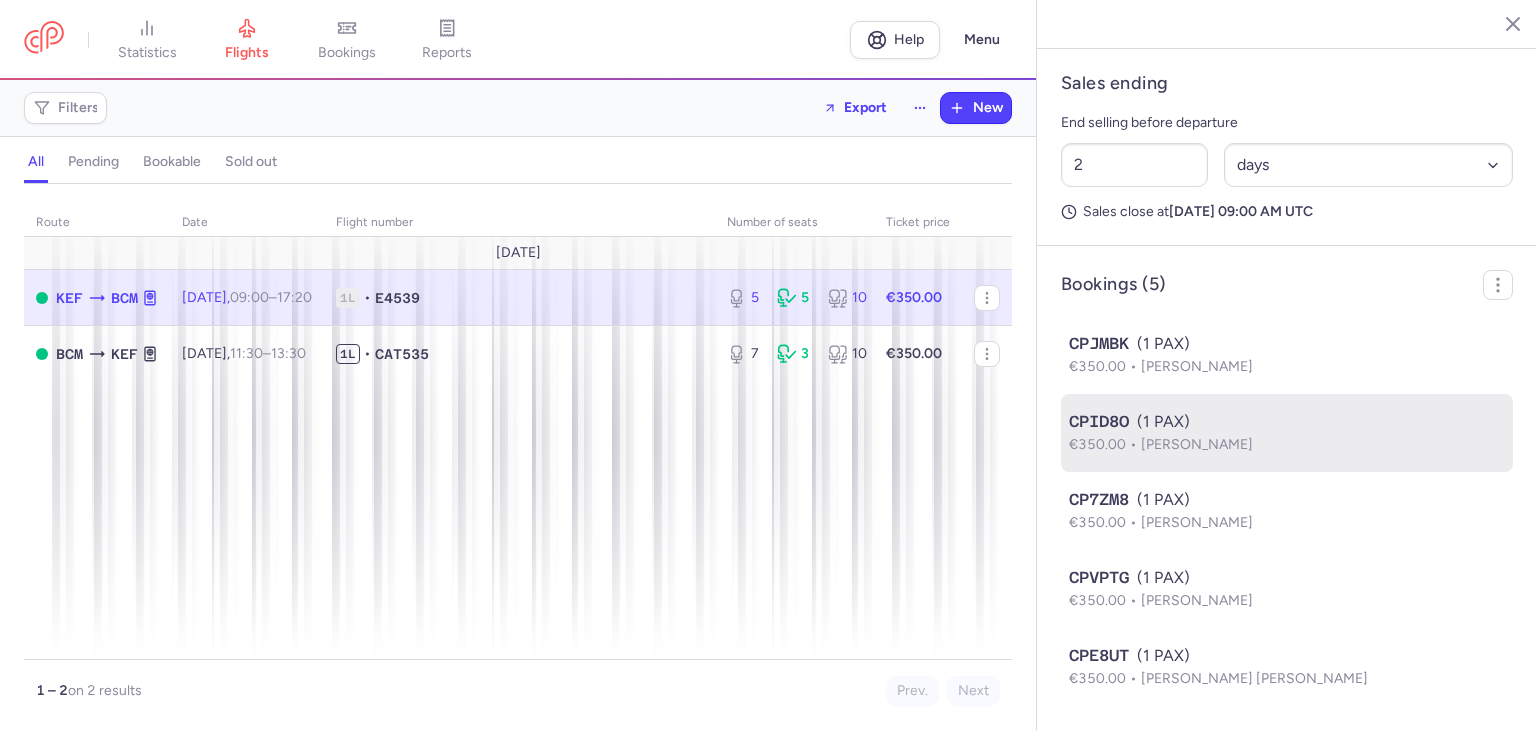 scroll, scrollTop: 1012, scrollLeft: 0, axis: vertical 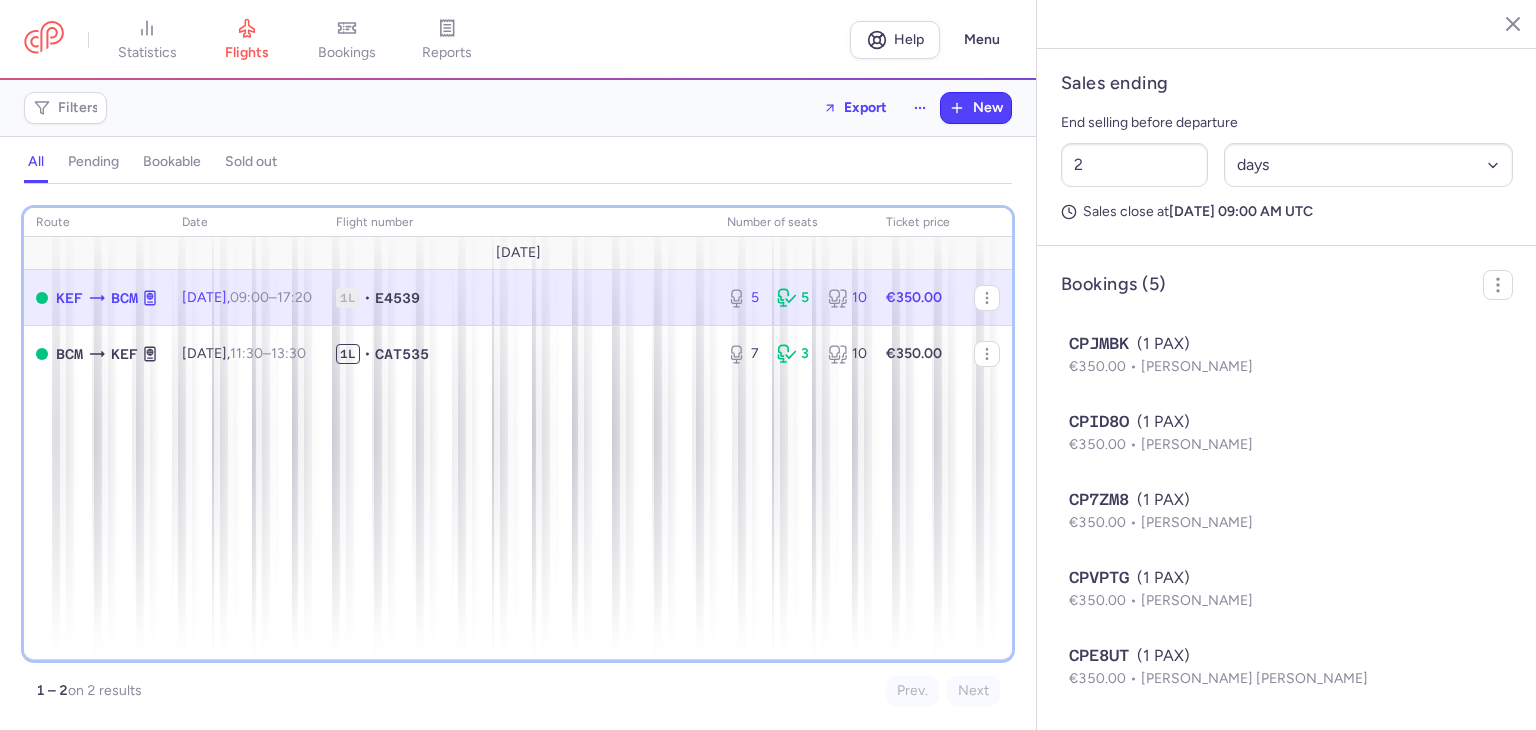 click on "route date Flight number number of seats Ticket price [DATE]  KEF  BCM [DATE]  09:00  –  17:20  +0 1L • E4539 5 5 10 €350.00  BCM  KEF [DATE]  11:30  –  13:30  +0 1L • CAT535 7 3 10 €350.00" at bounding box center (518, 434) 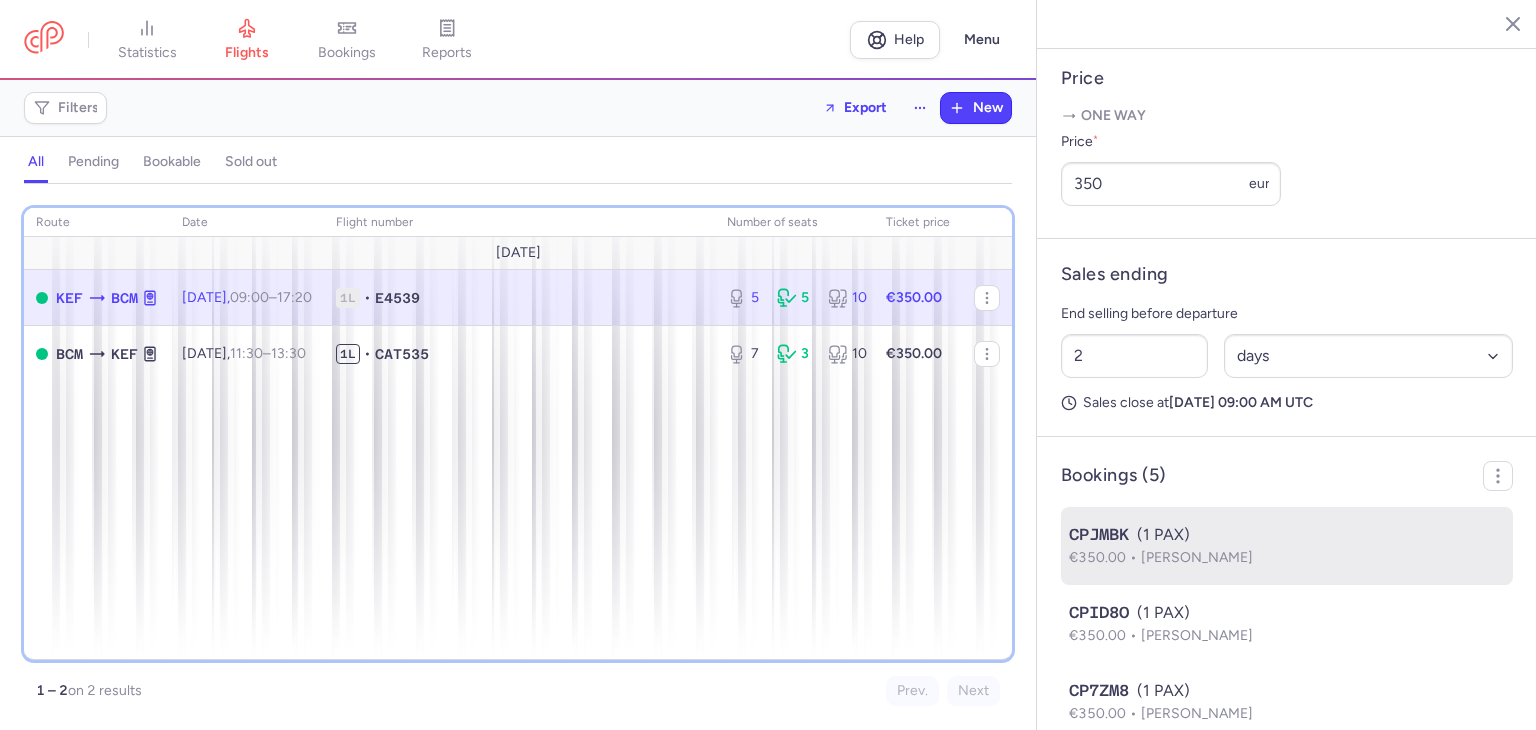 scroll, scrollTop: 512, scrollLeft: 0, axis: vertical 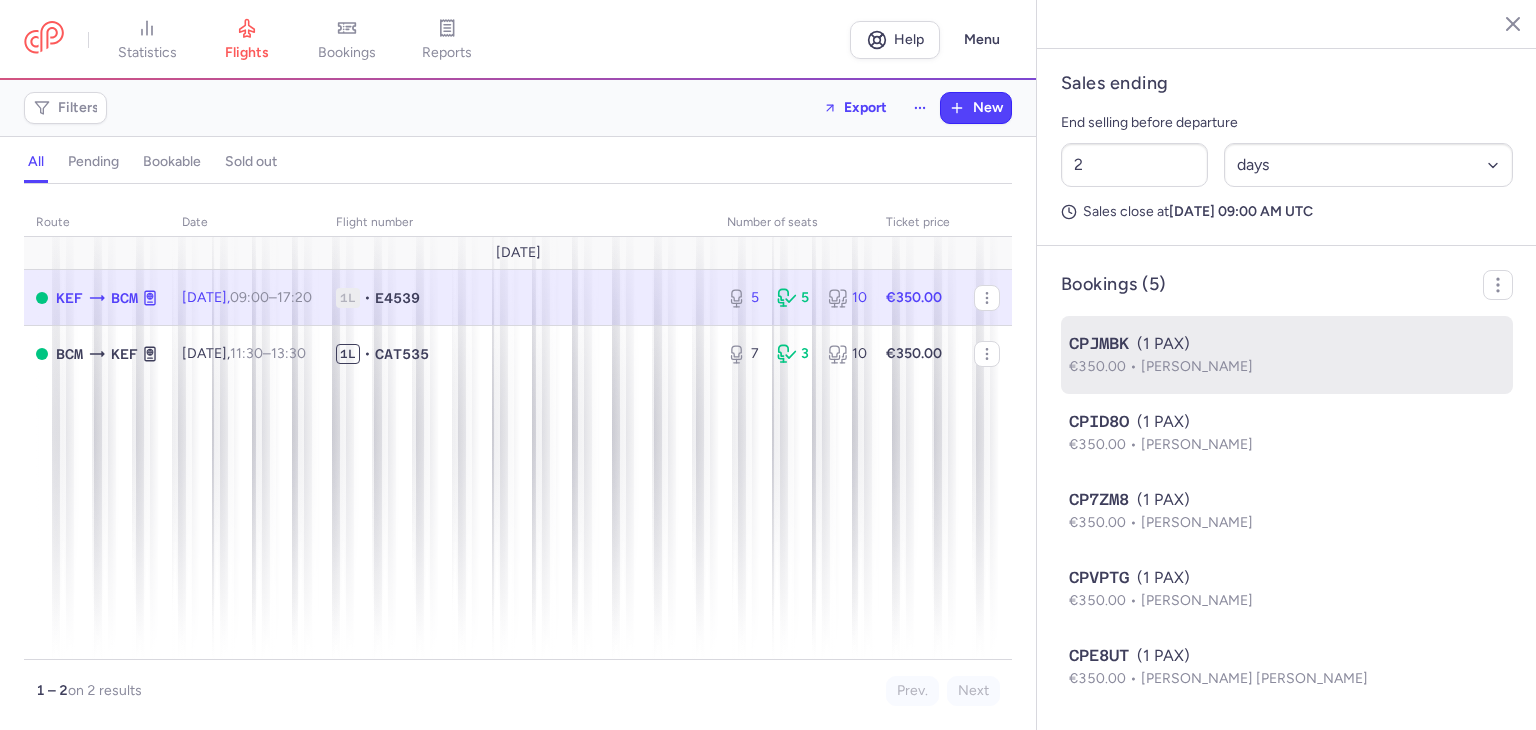 click on "CPJMBK  (1 PAX)" at bounding box center [1287, 344] 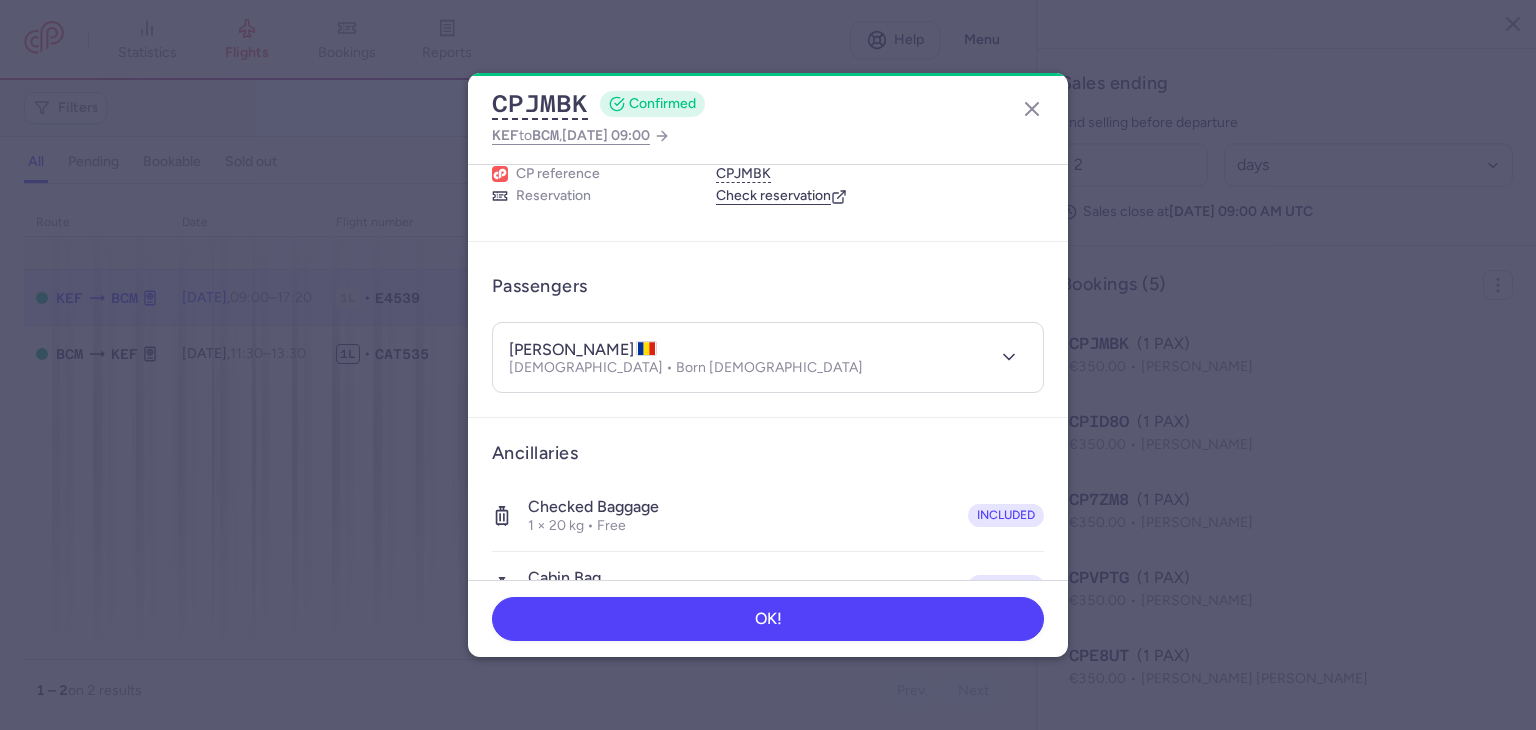 scroll, scrollTop: 0, scrollLeft: 0, axis: both 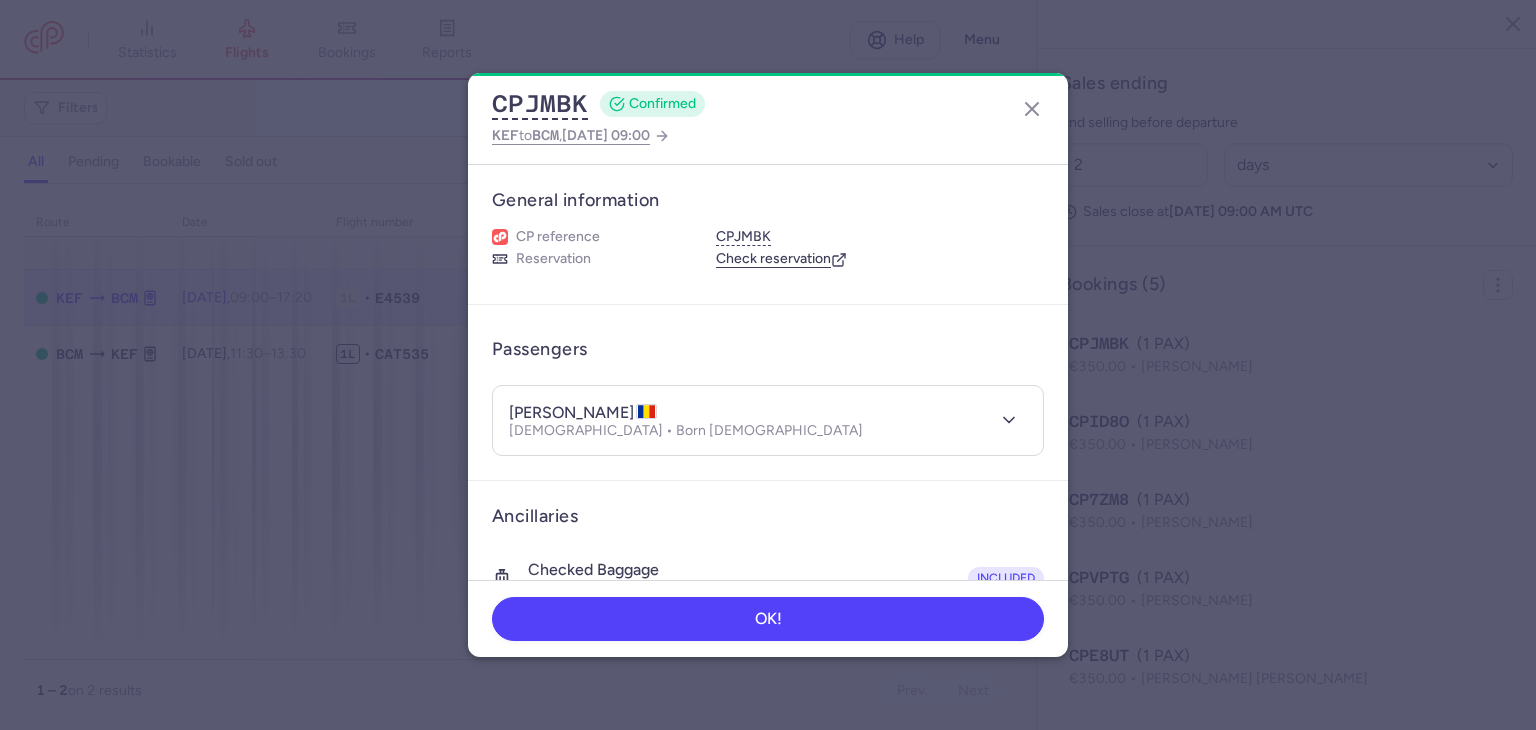 click on "Check reservation" at bounding box center (781, 259) 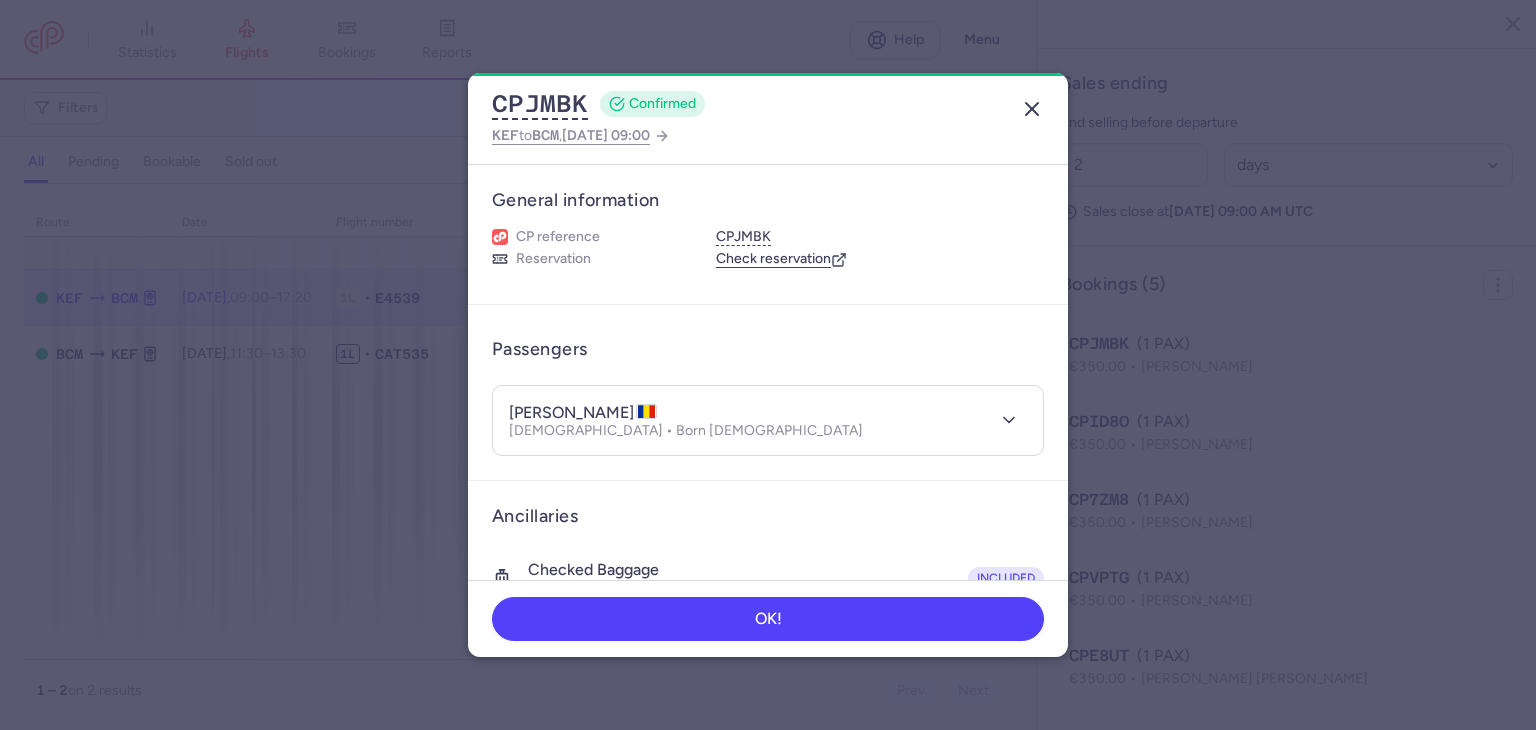 drag, startPoint x: 1028, startPoint y: 102, endPoint x: 1036, endPoint y: 110, distance: 11.313708 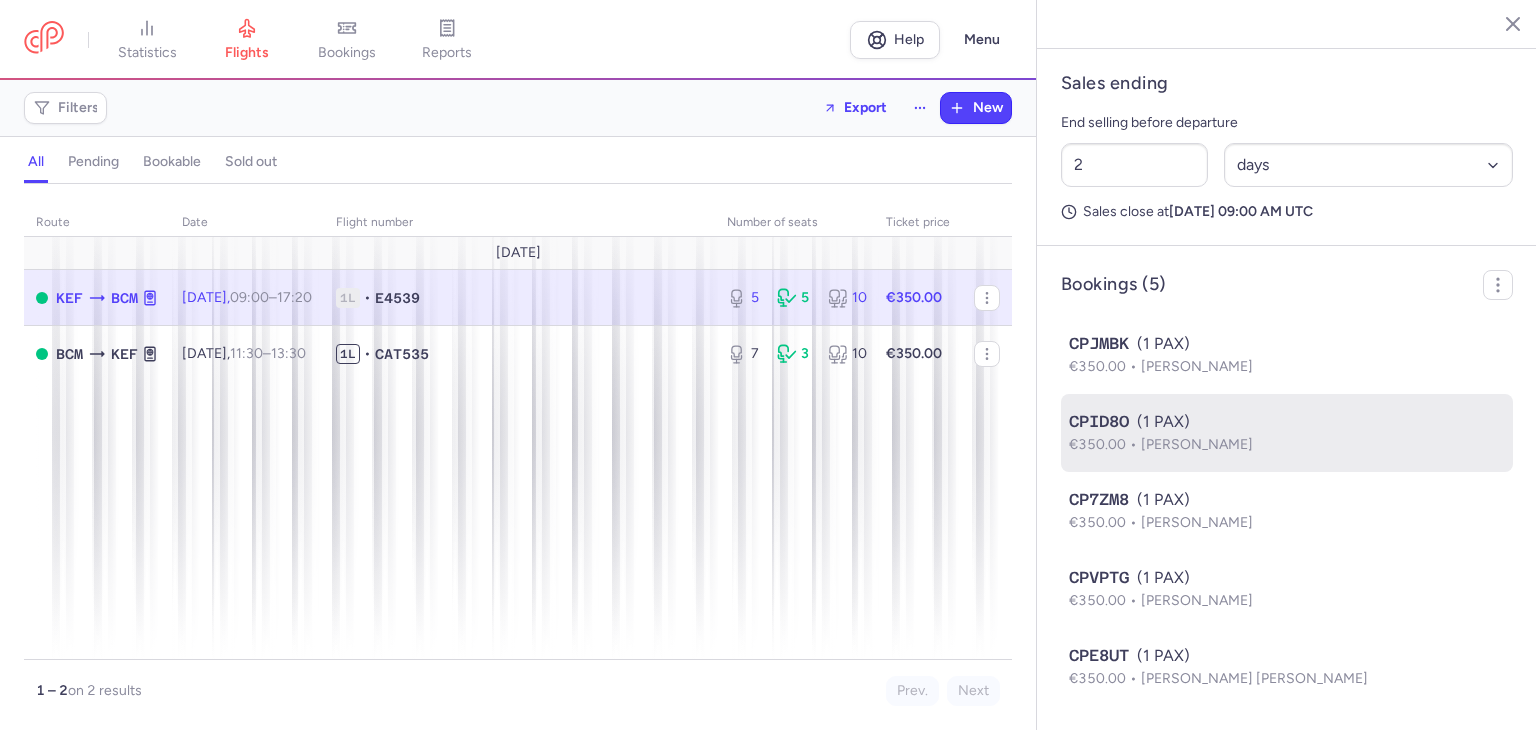click on "CPID8O  (1 PAX)" at bounding box center [1287, 422] 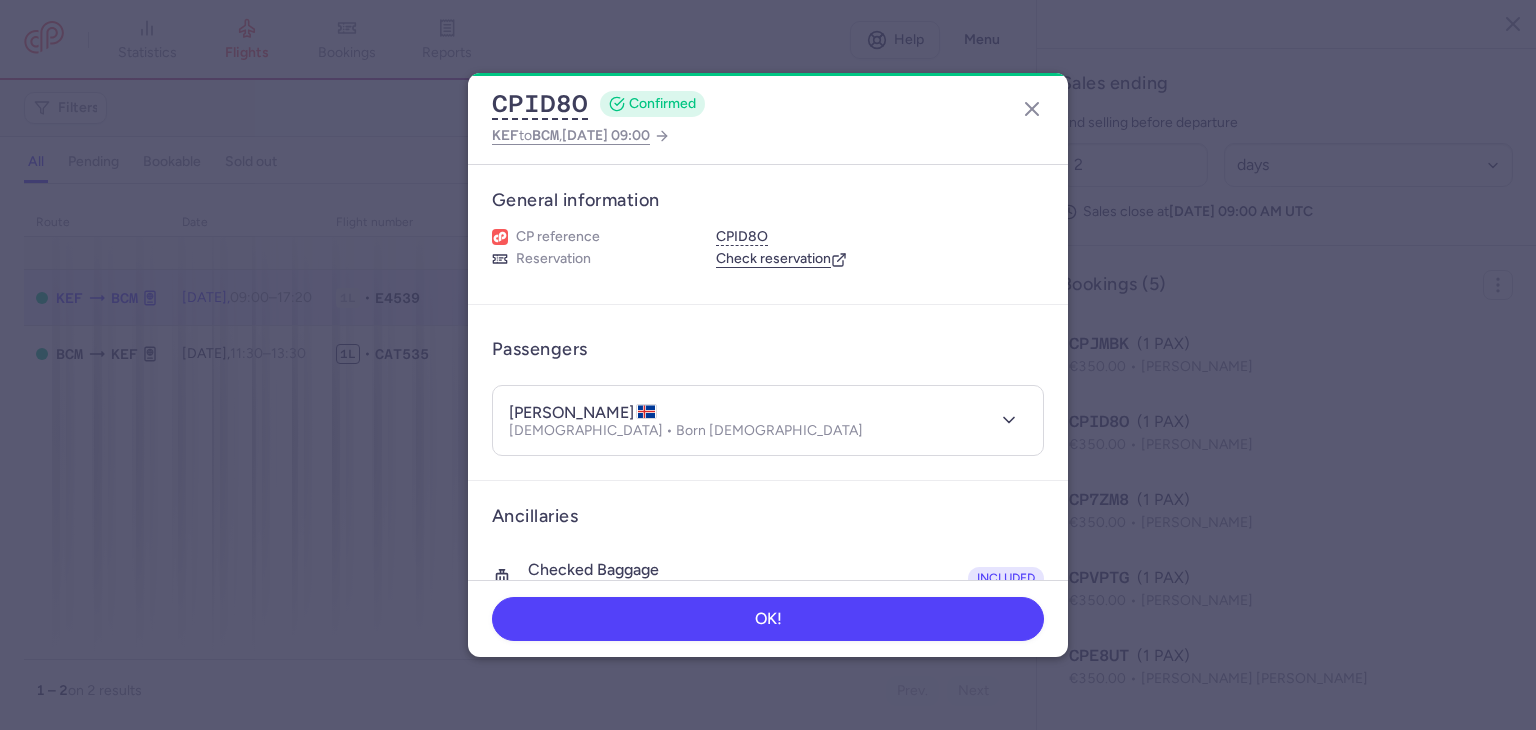 click on "[PERSON_NAME]  [DEMOGRAPHIC_DATA] • Born [DEMOGRAPHIC_DATA]" at bounding box center [746, 420] 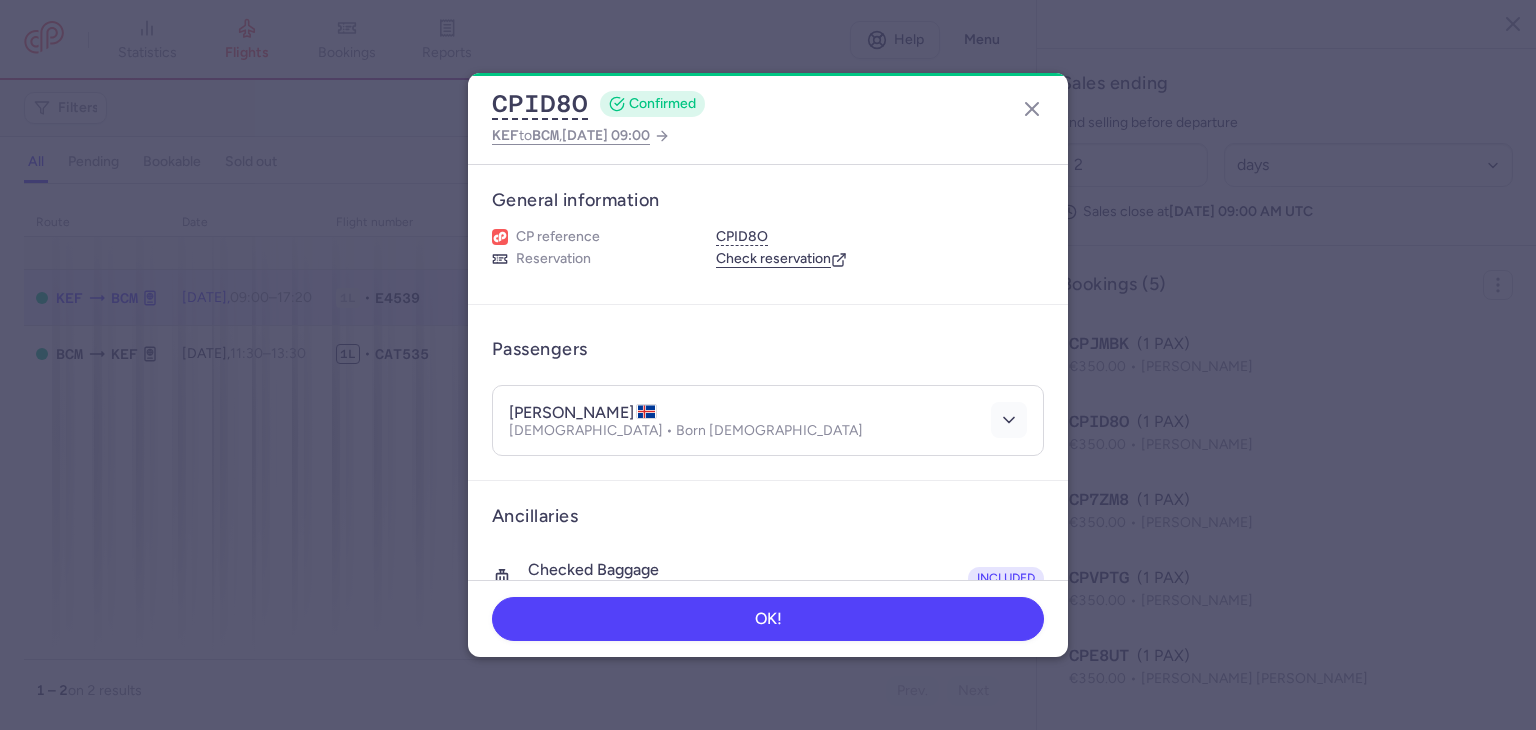 click 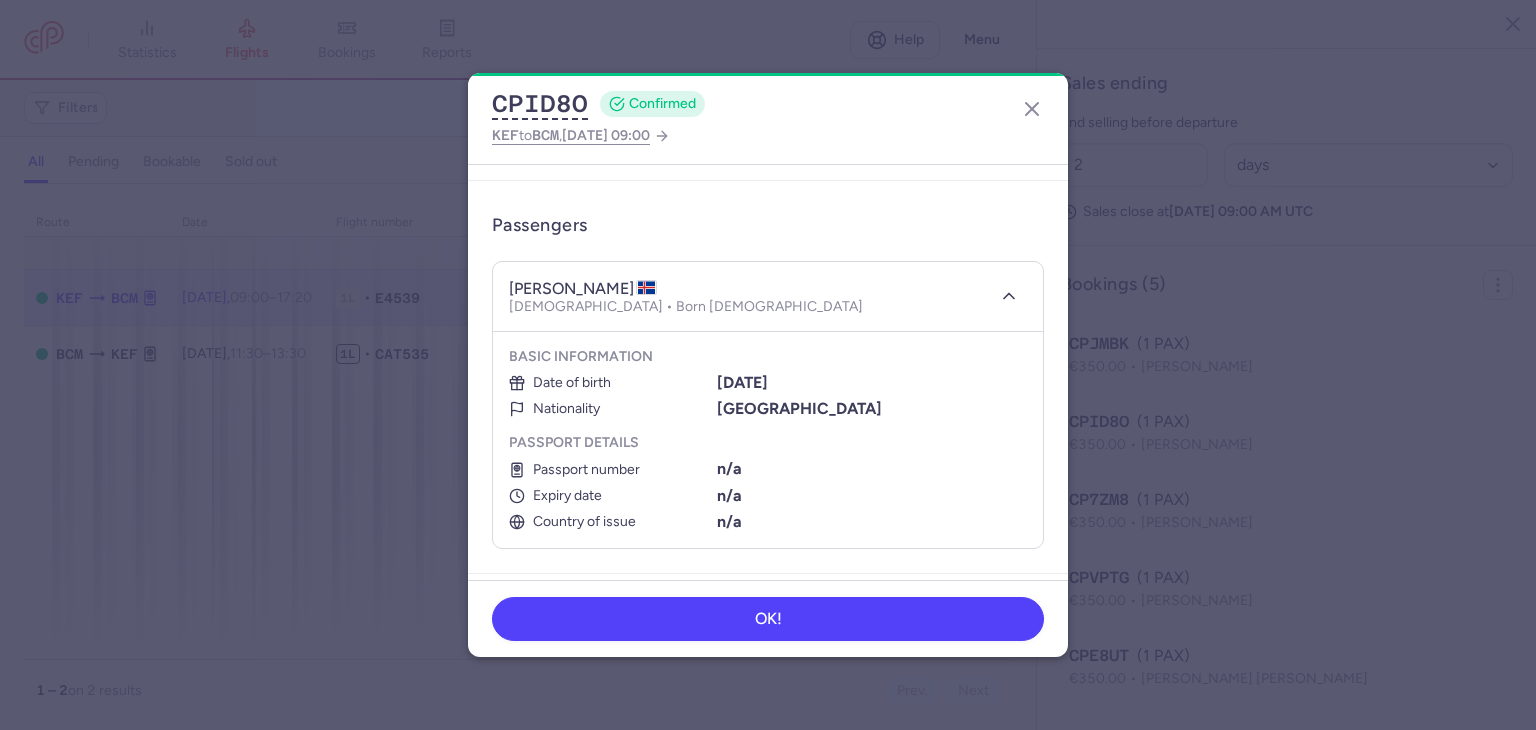 scroll, scrollTop: 0, scrollLeft: 0, axis: both 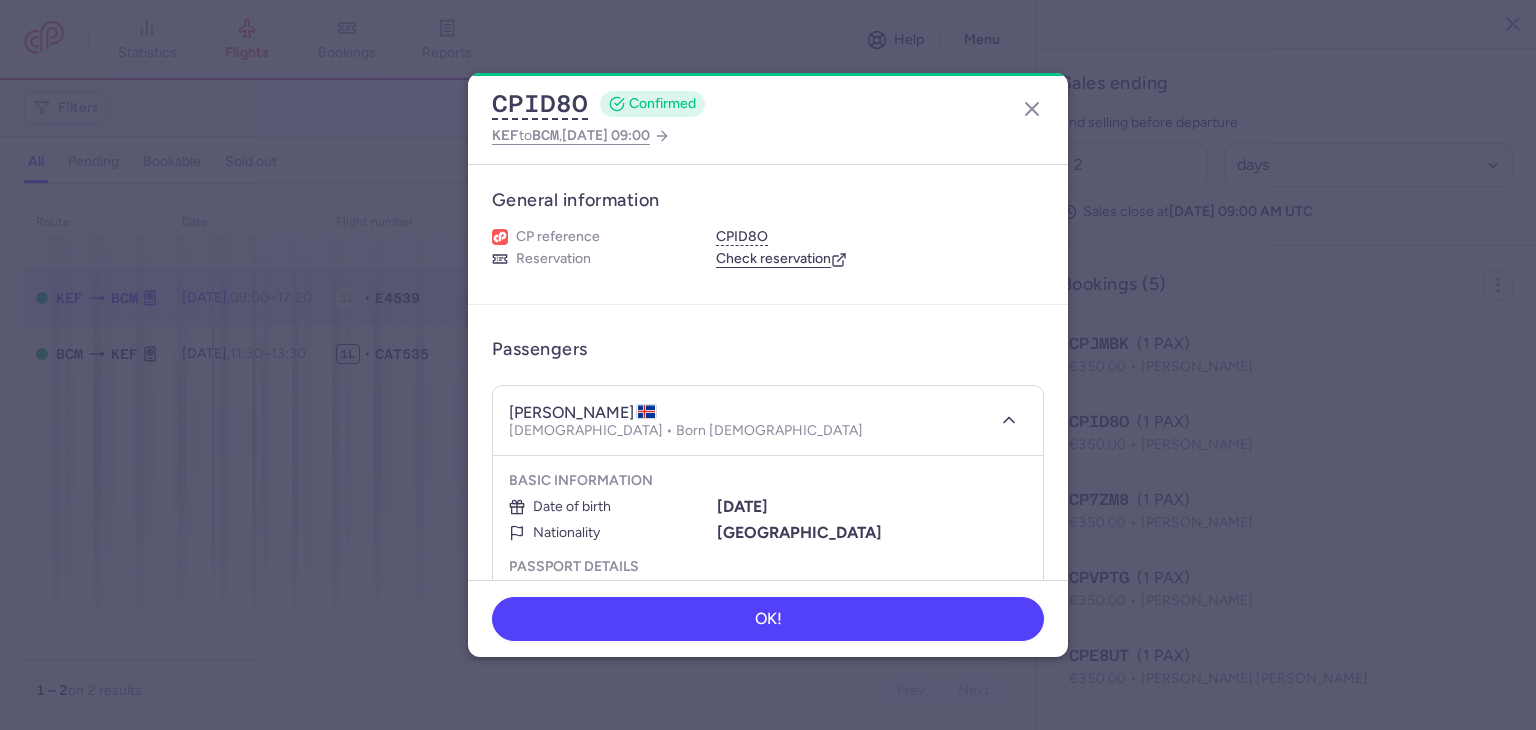 click on "Check reservation" at bounding box center [781, 259] 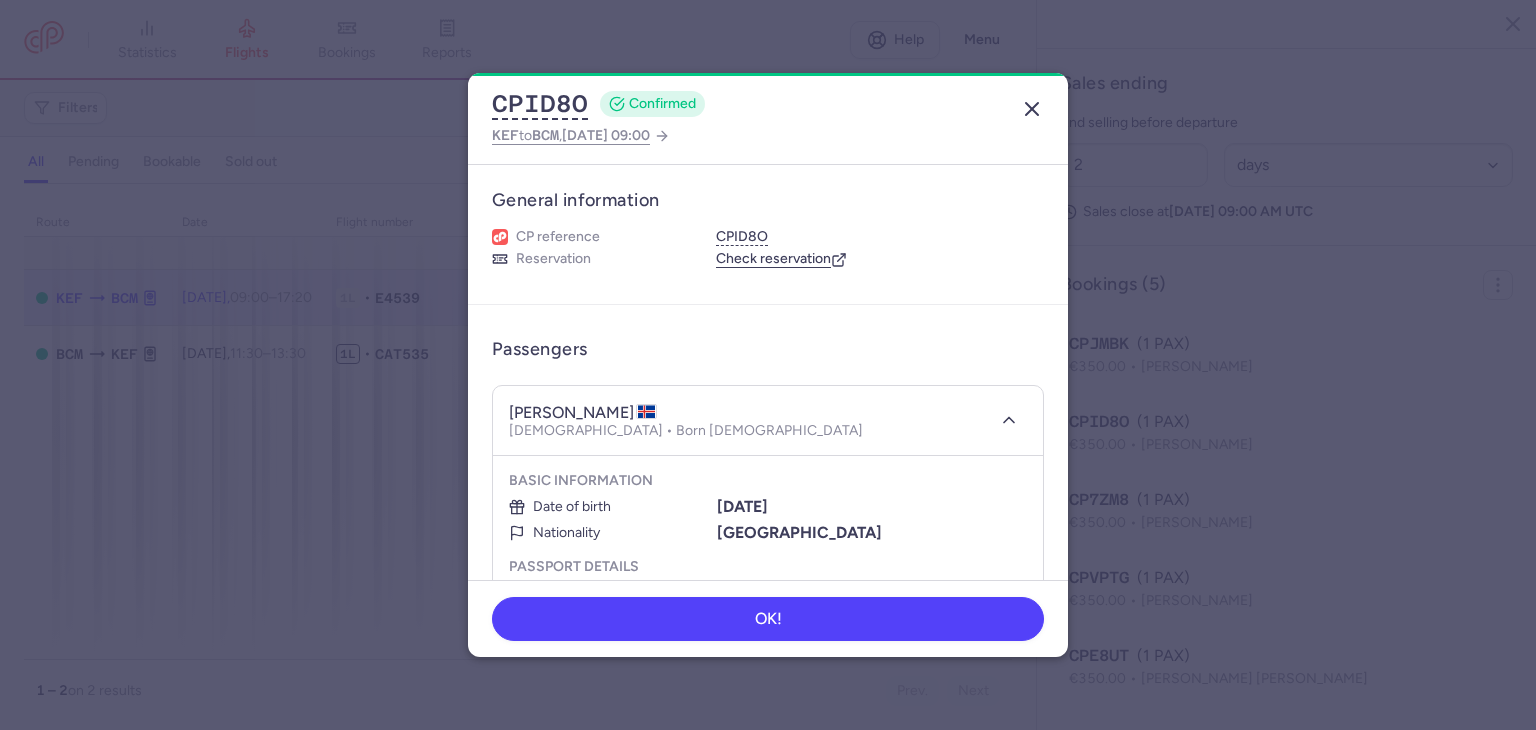 click 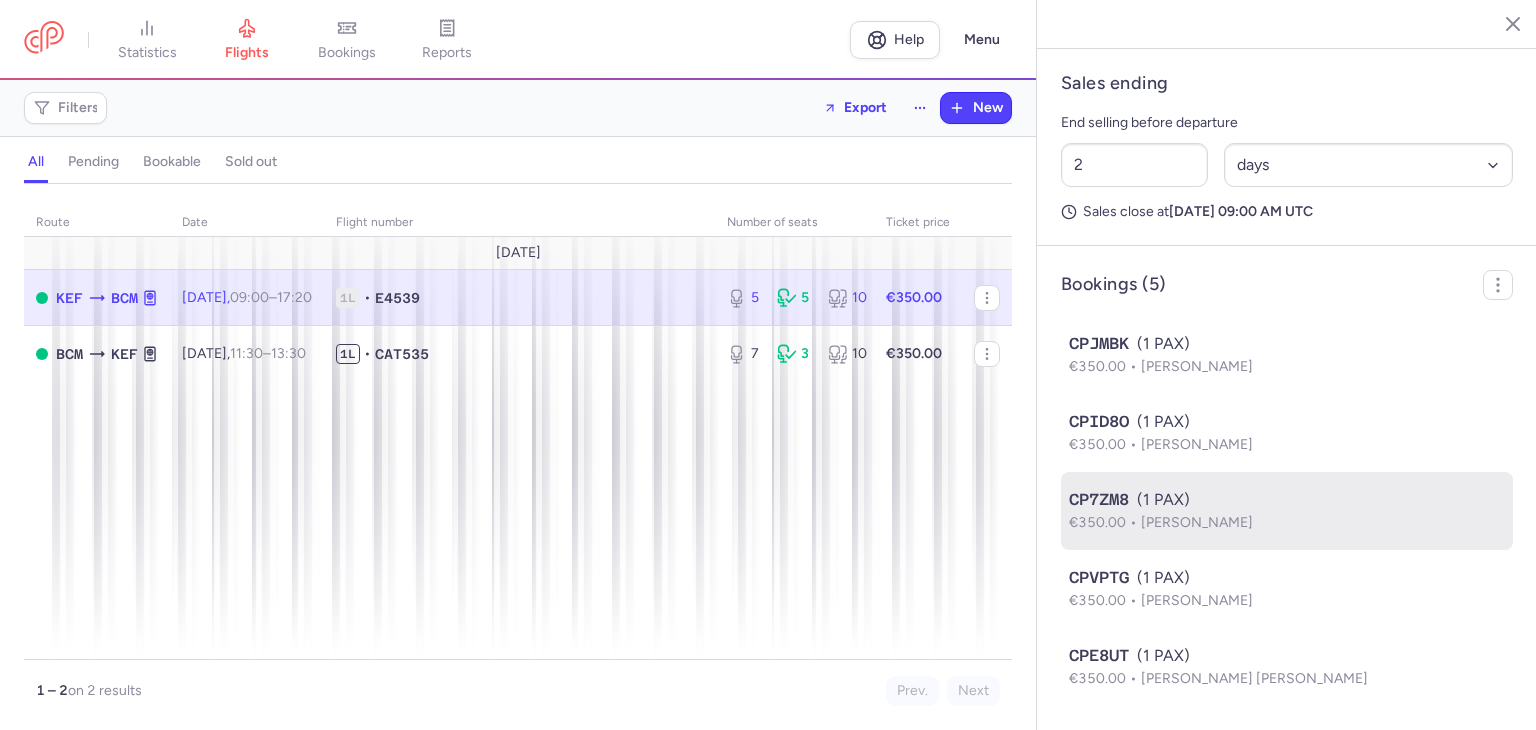 click on "[PERSON_NAME]" at bounding box center [1197, 522] 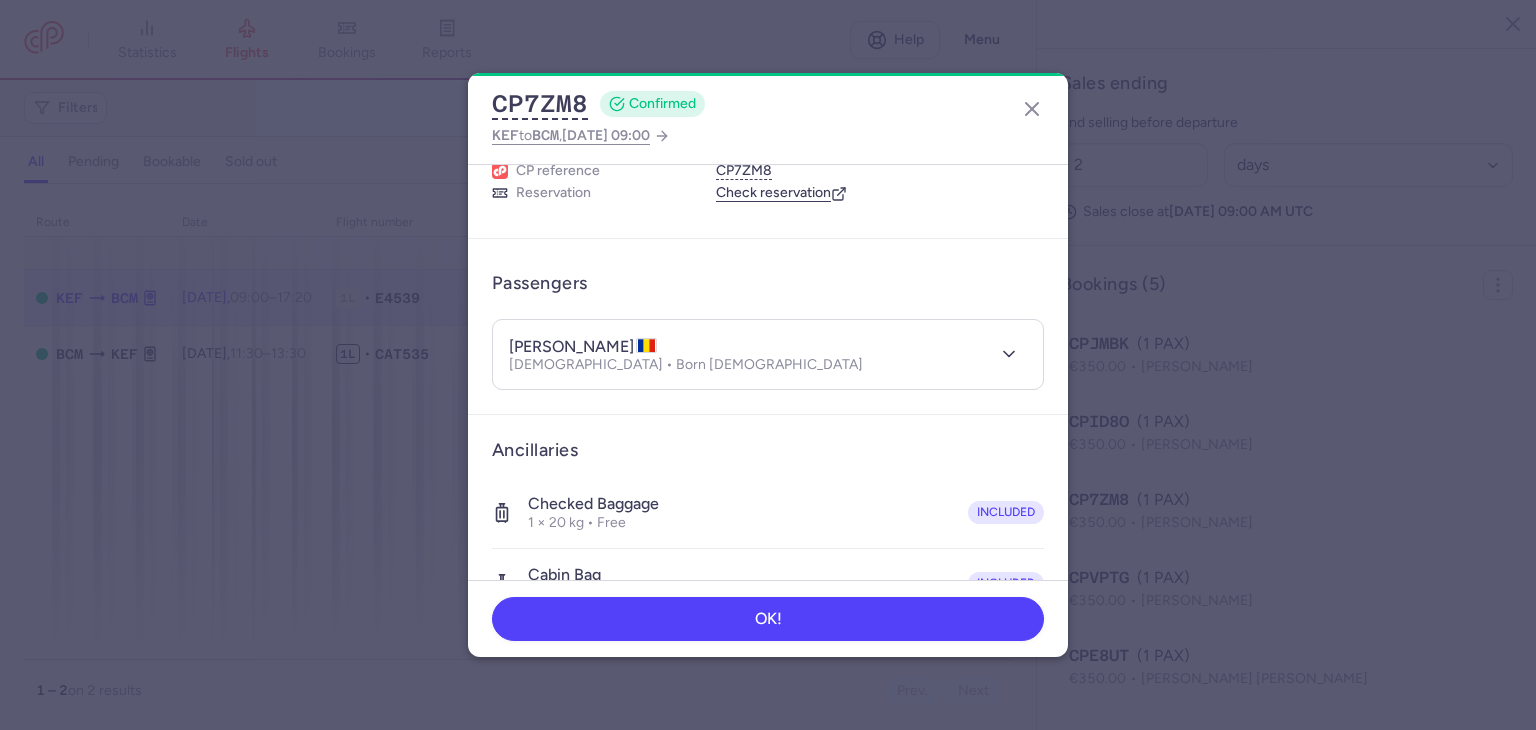 scroll, scrollTop: 100, scrollLeft: 0, axis: vertical 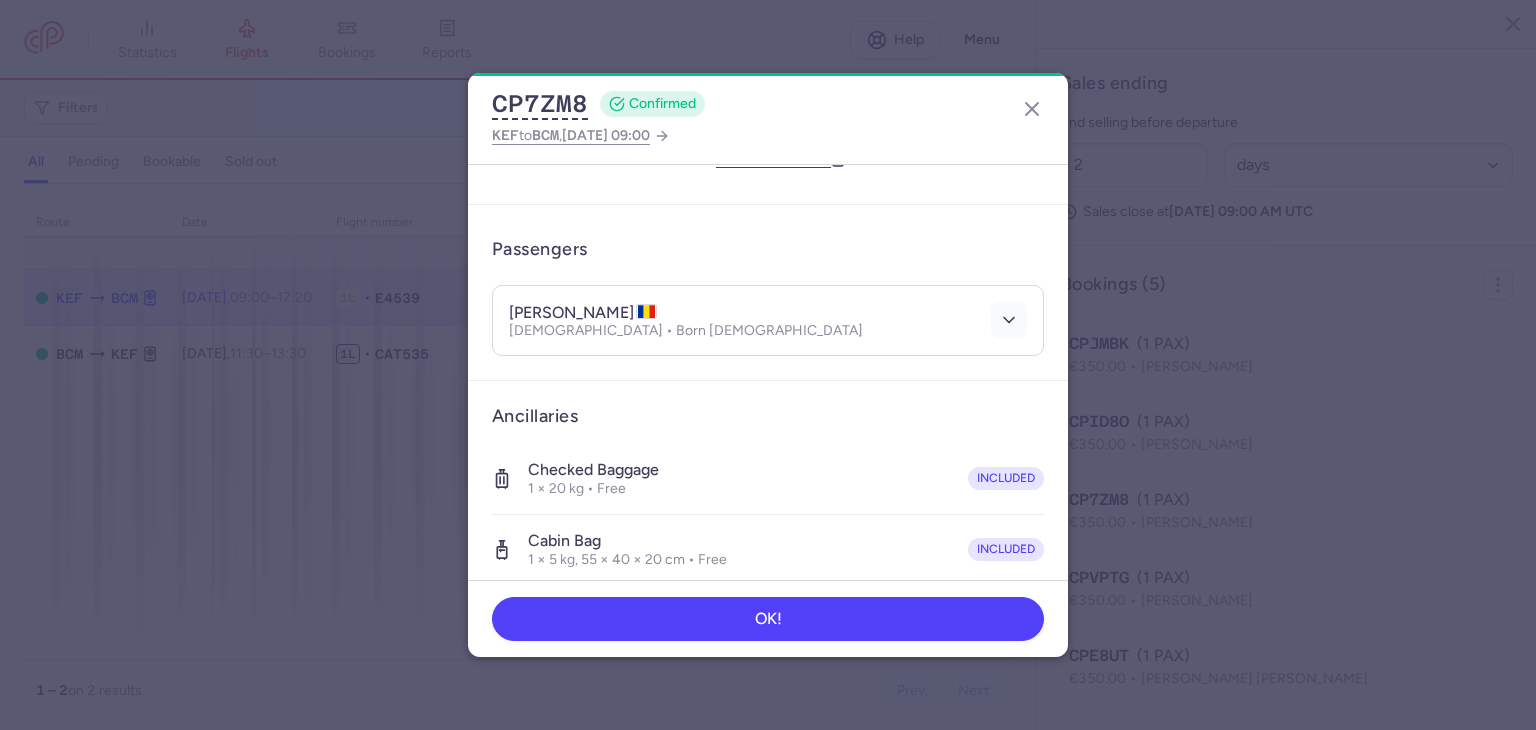 click 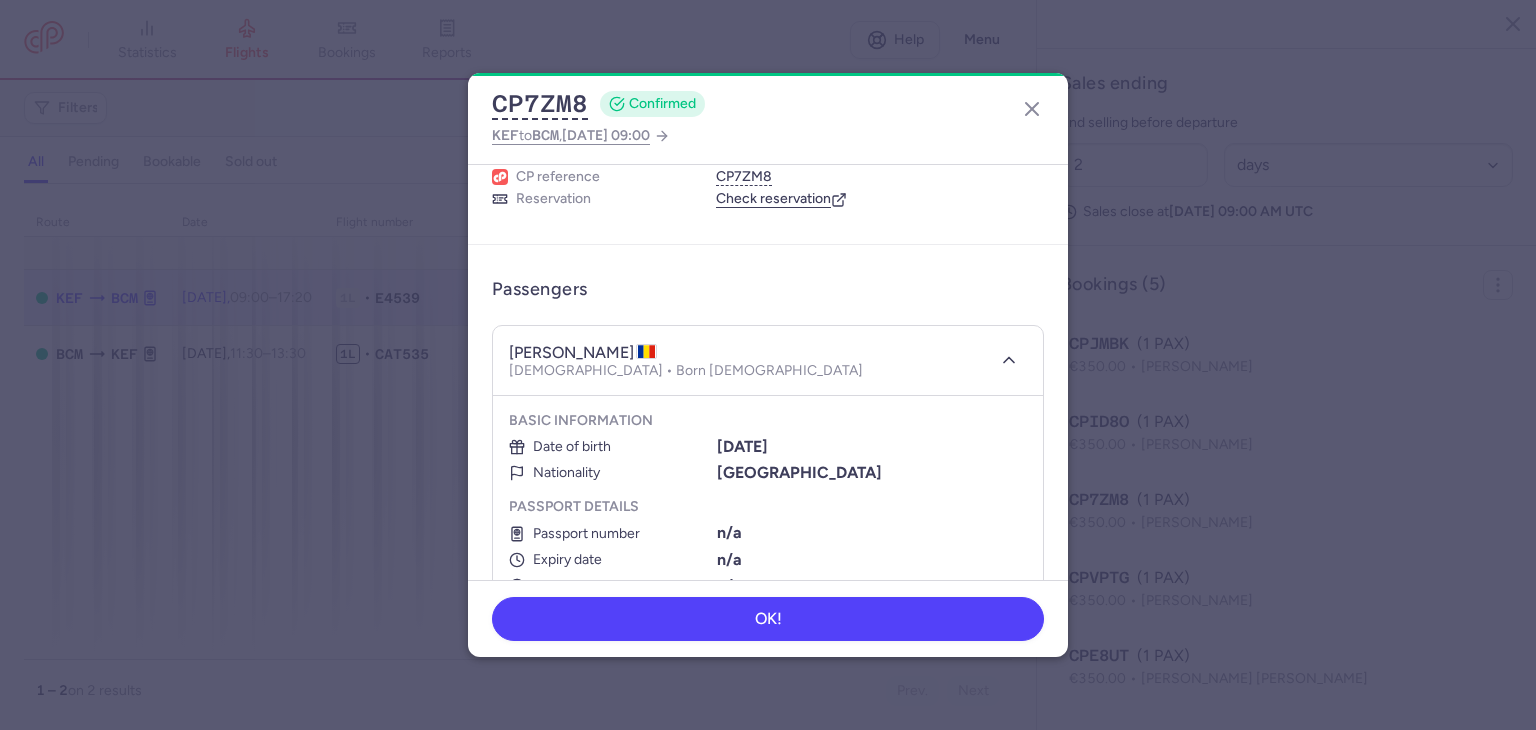 scroll, scrollTop: 0, scrollLeft: 0, axis: both 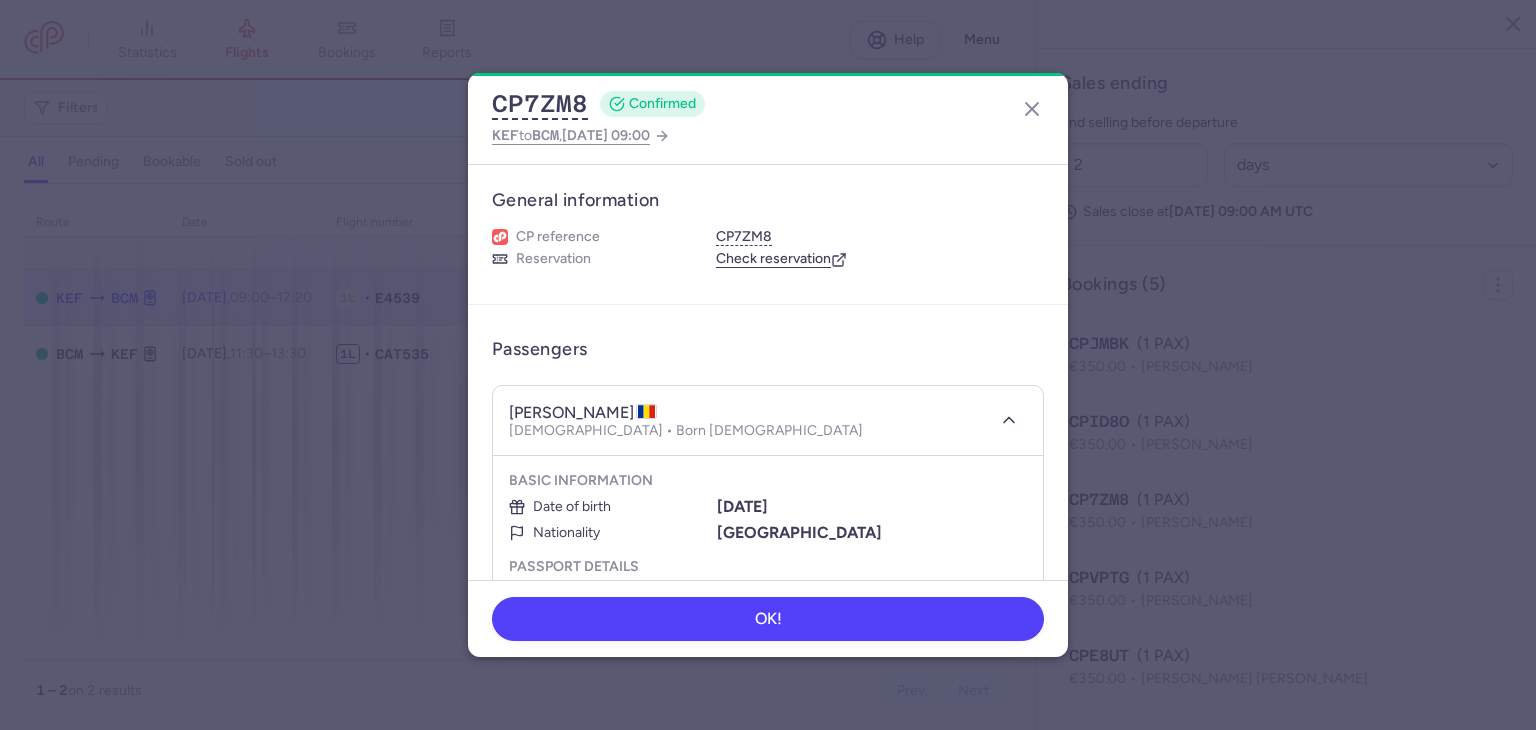 click on "Check reservation" at bounding box center (781, 259) 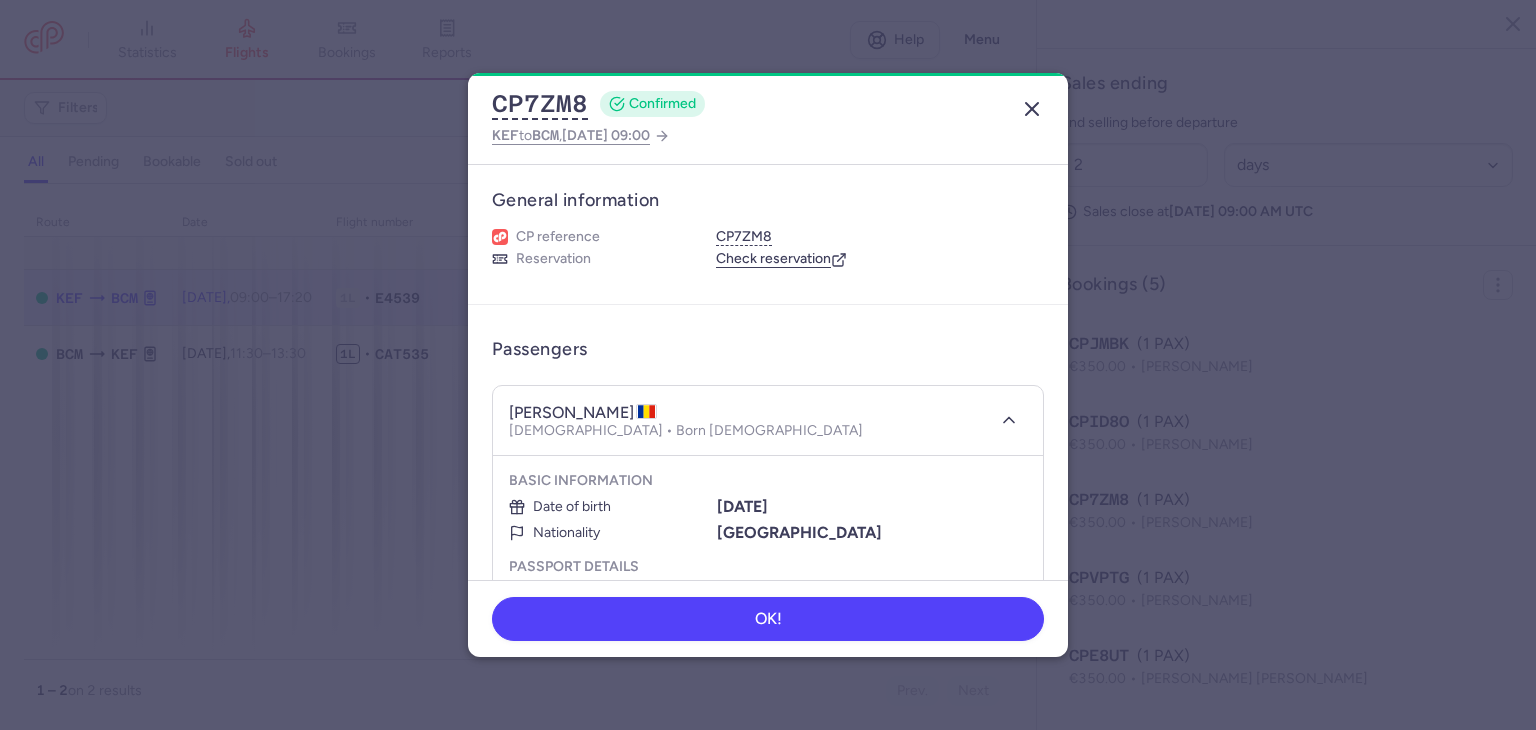 click 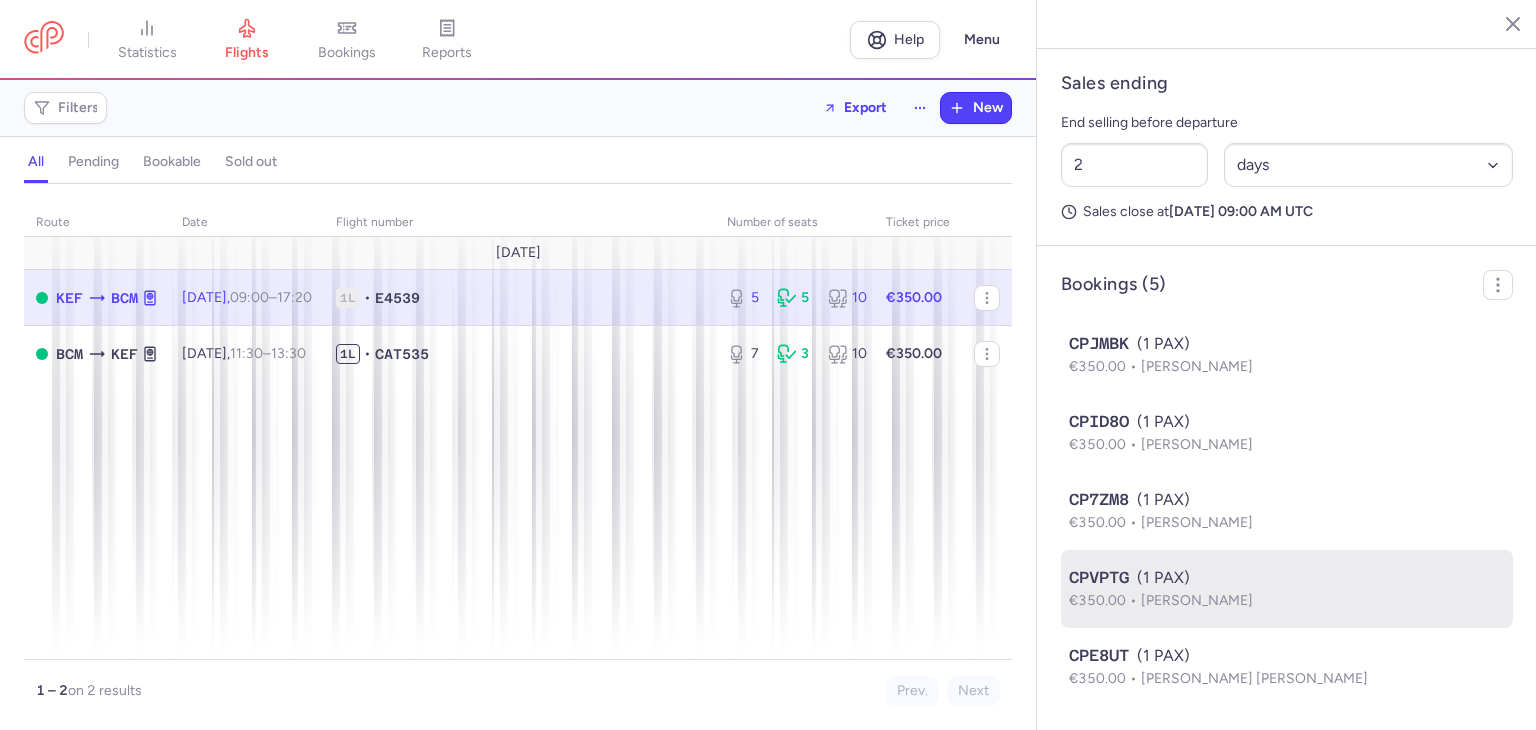 click on "CPVPTG  (1 PAX)" at bounding box center (1287, 578) 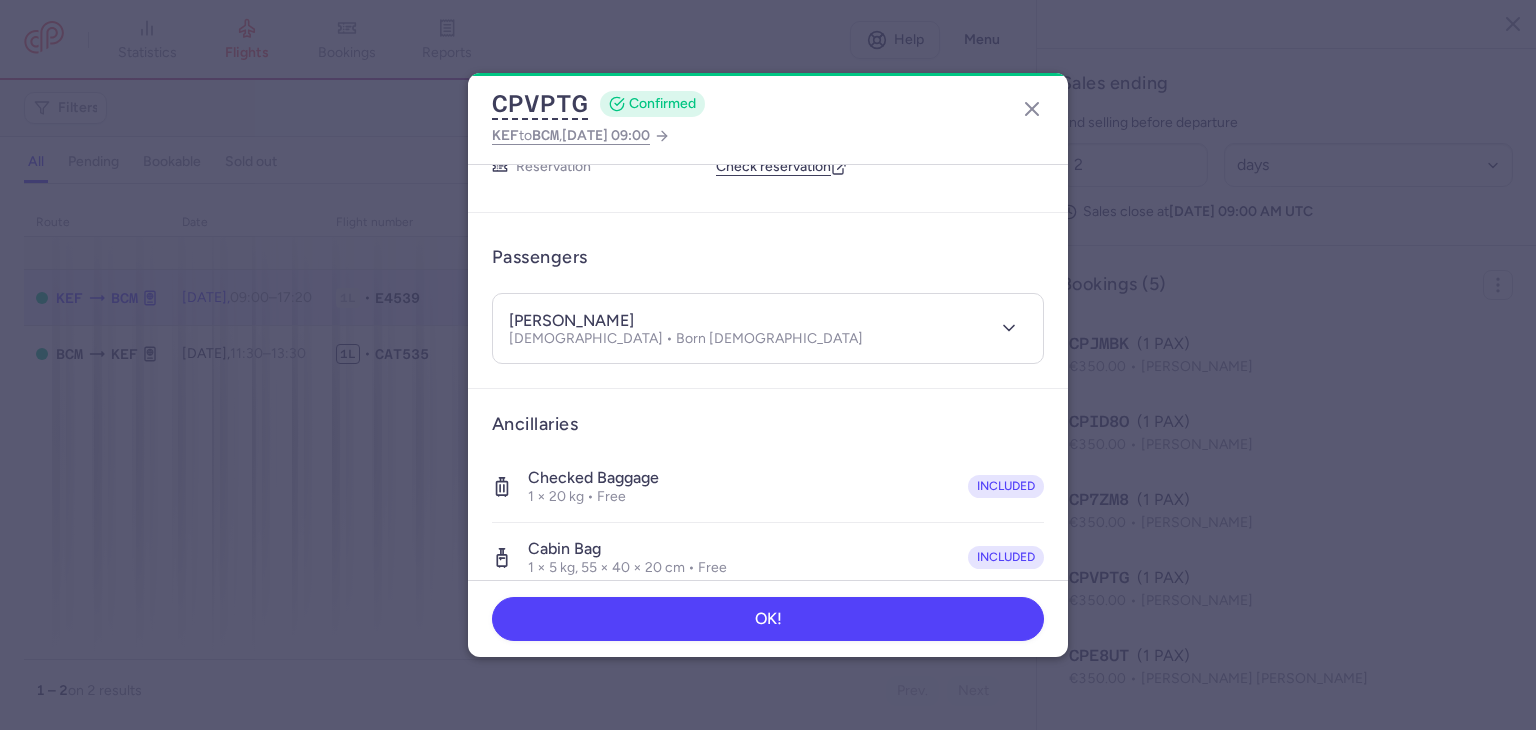 scroll, scrollTop: 200, scrollLeft: 0, axis: vertical 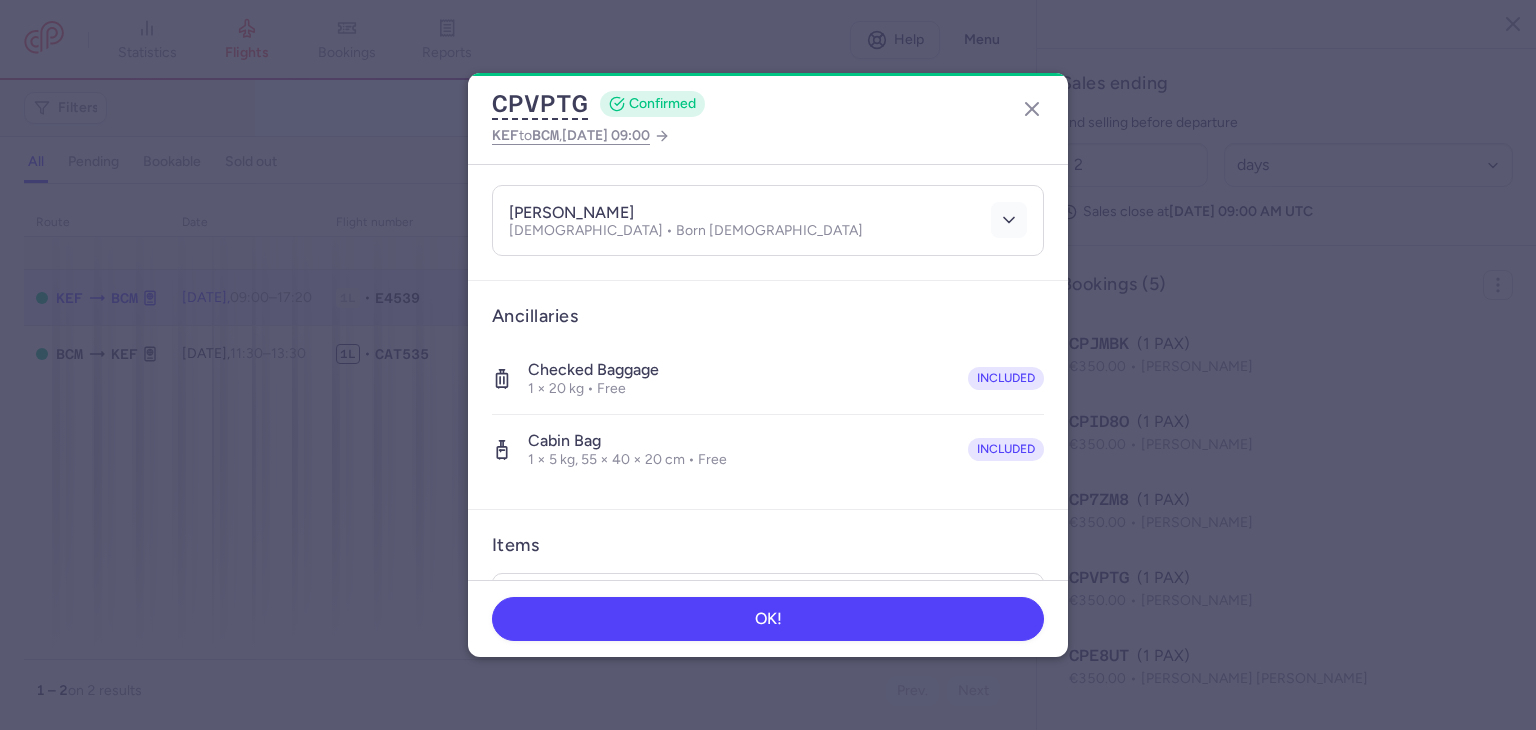 click 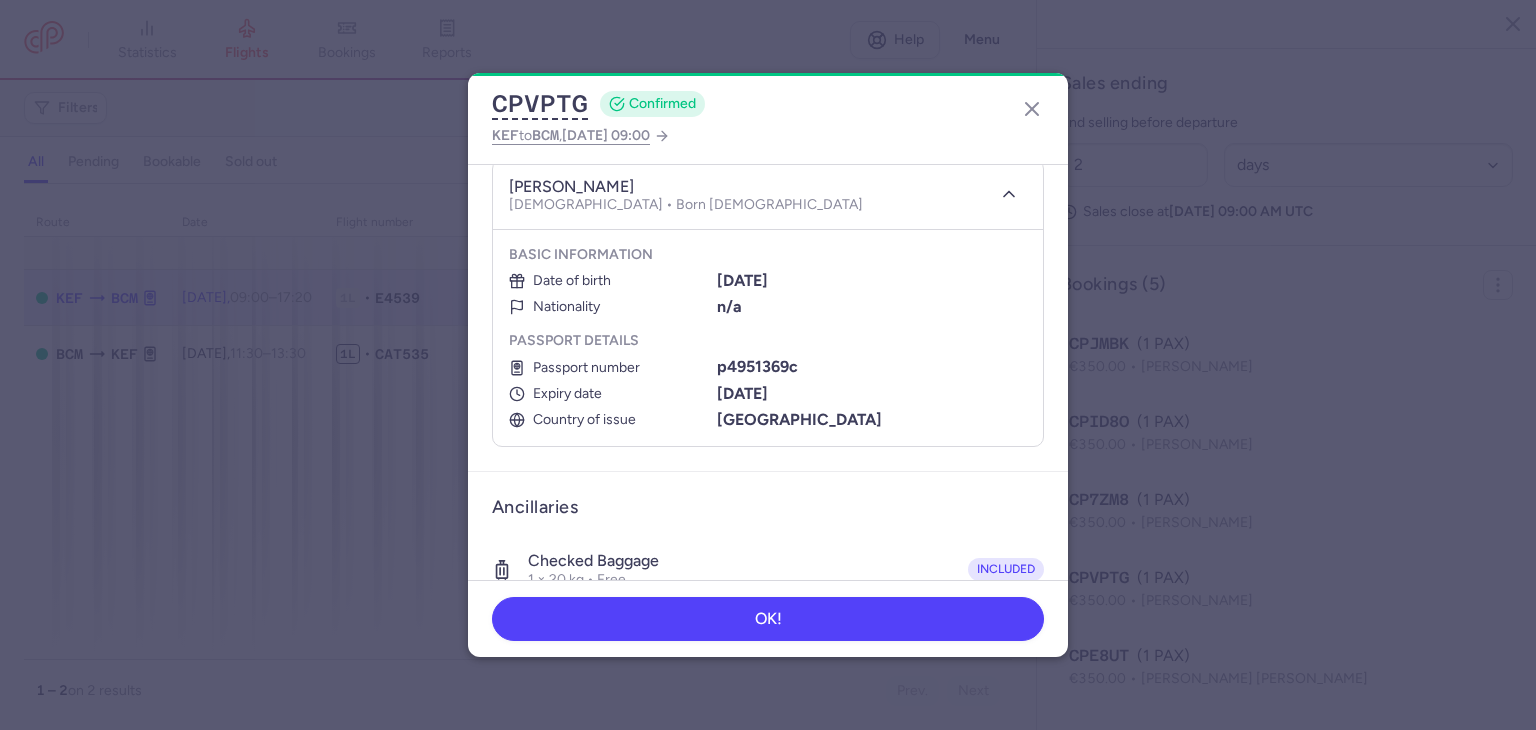 scroll, scrollTop: 300, scrollLeft: 0, axis: vertical 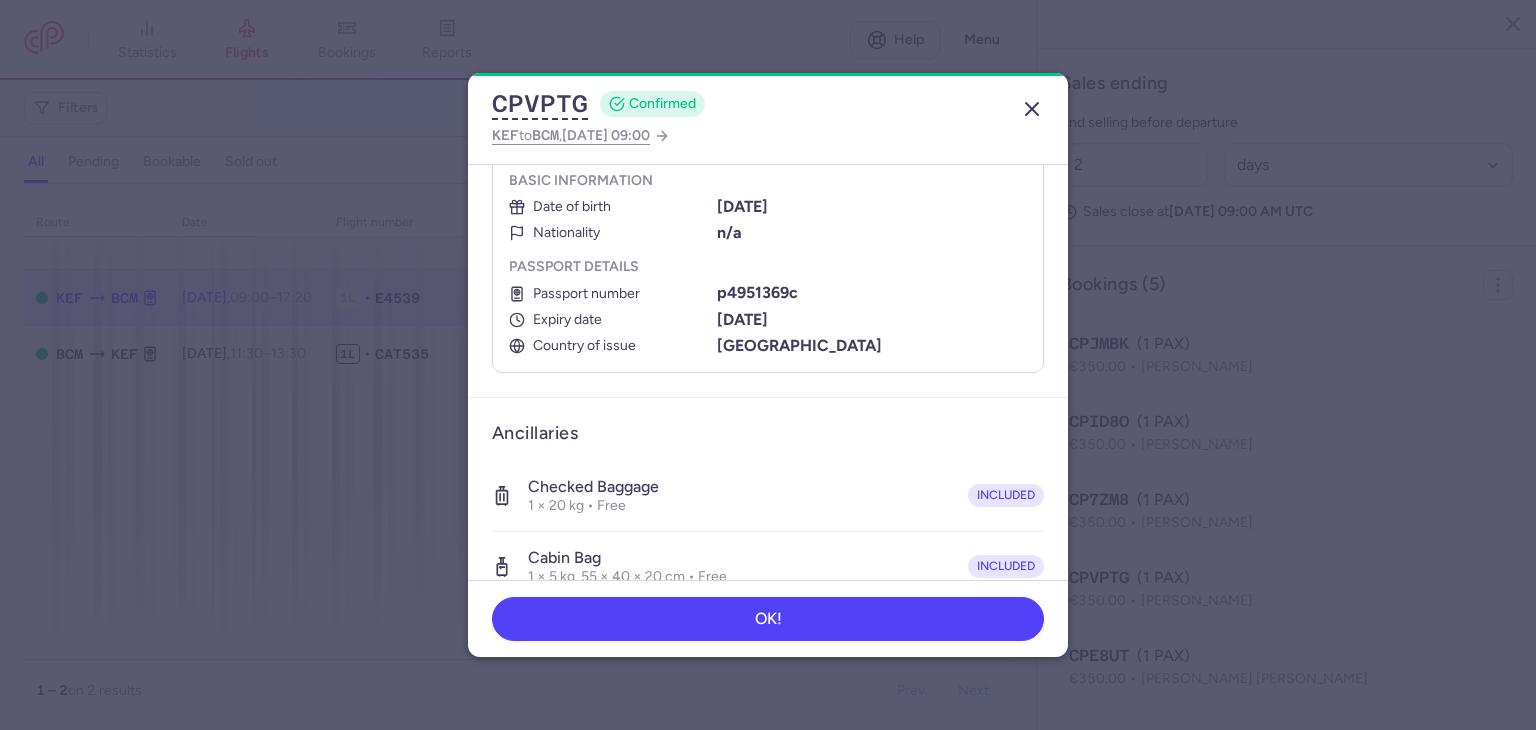 click 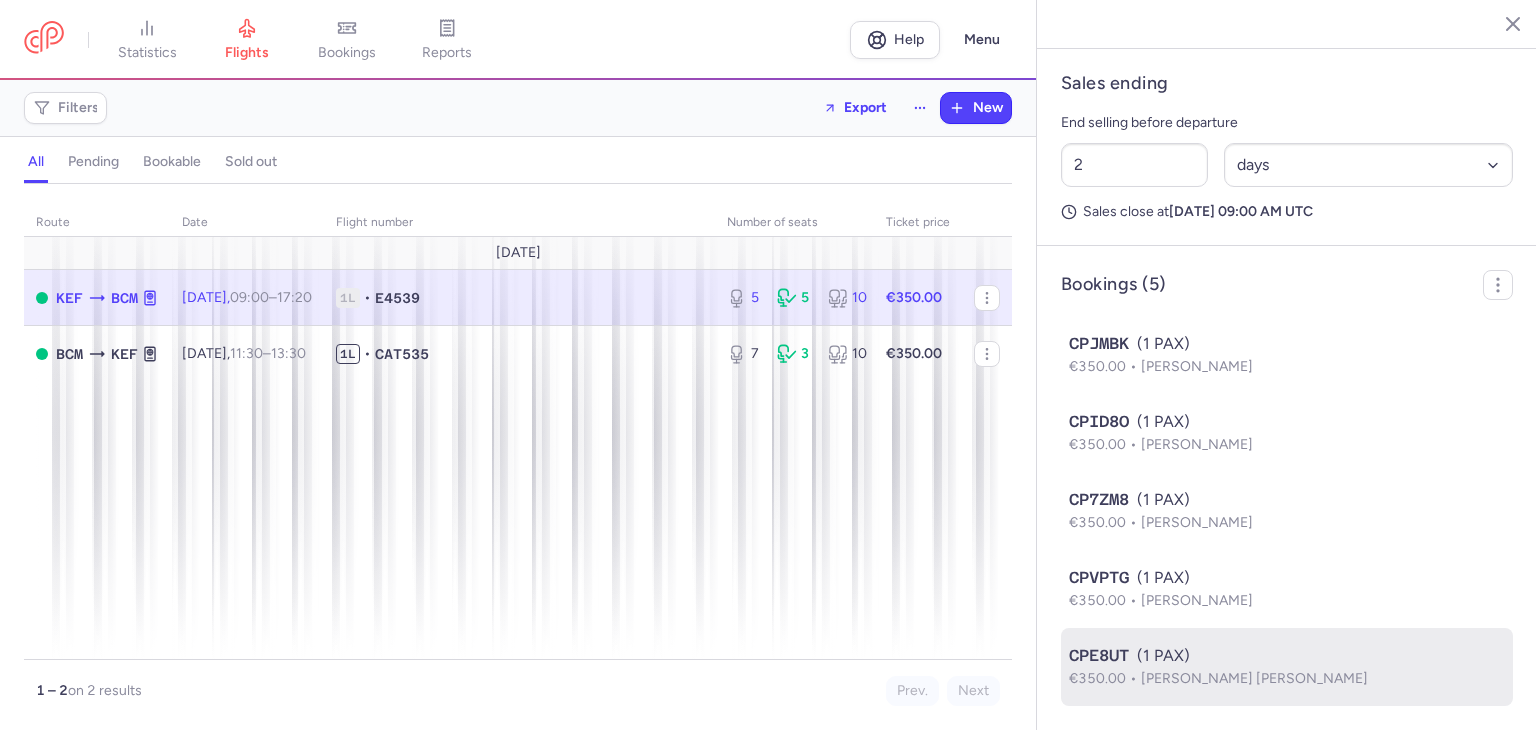 click on "CPE8UT  (1 PAX)" at bounding box center [1287, 656] 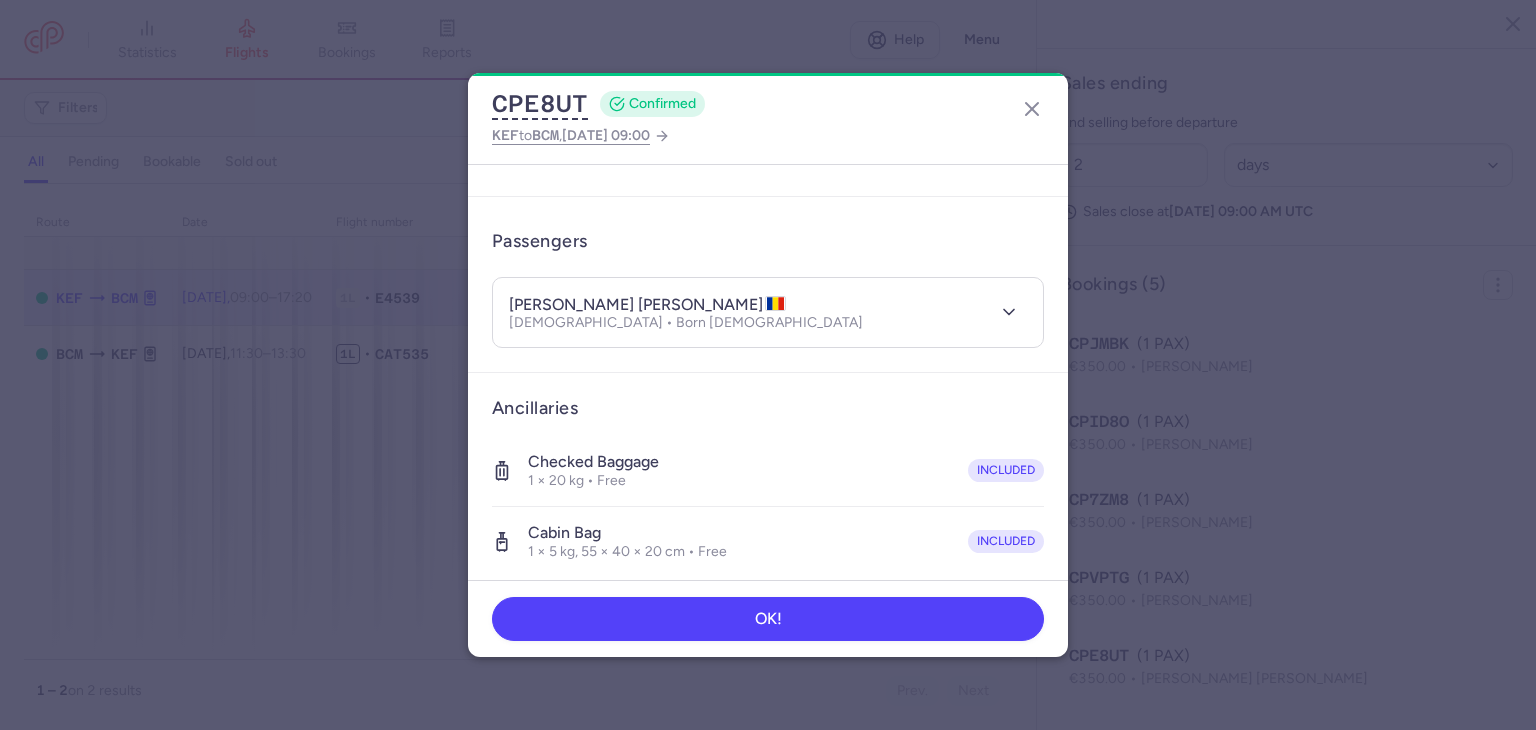 scroll, scrollTop: 0, scrollLeft: 0, axis: both 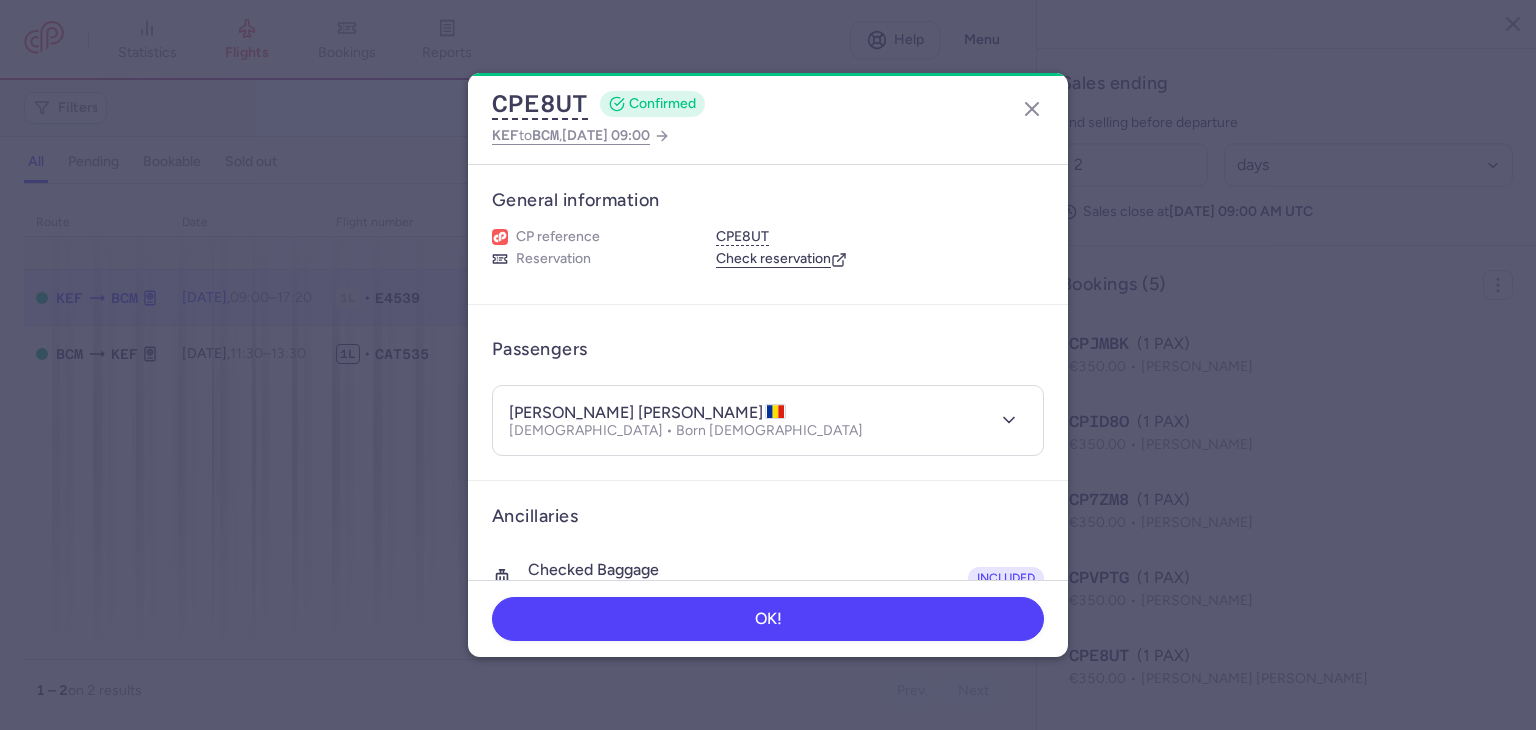 click on "Check reservation" at bounding box center (781, 259) 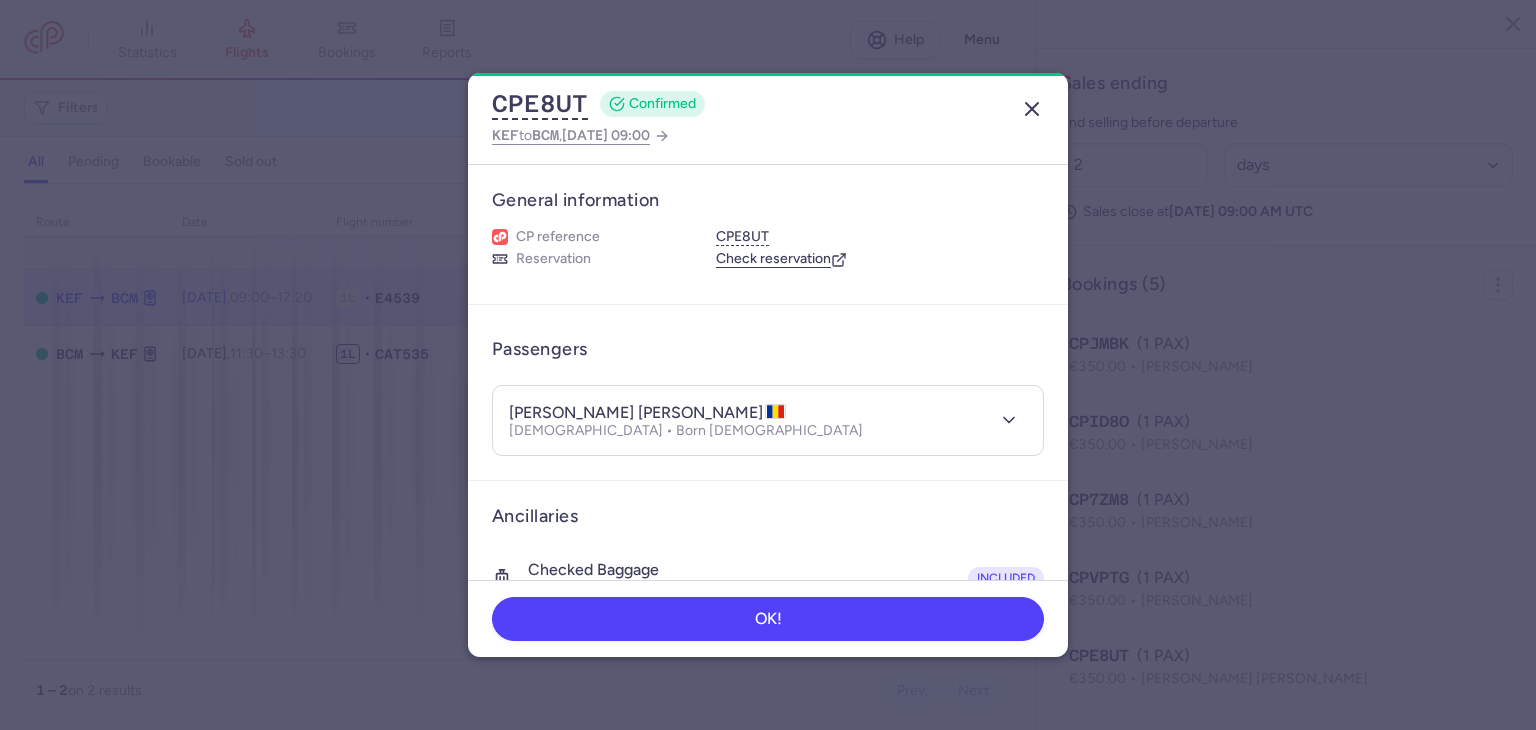 click 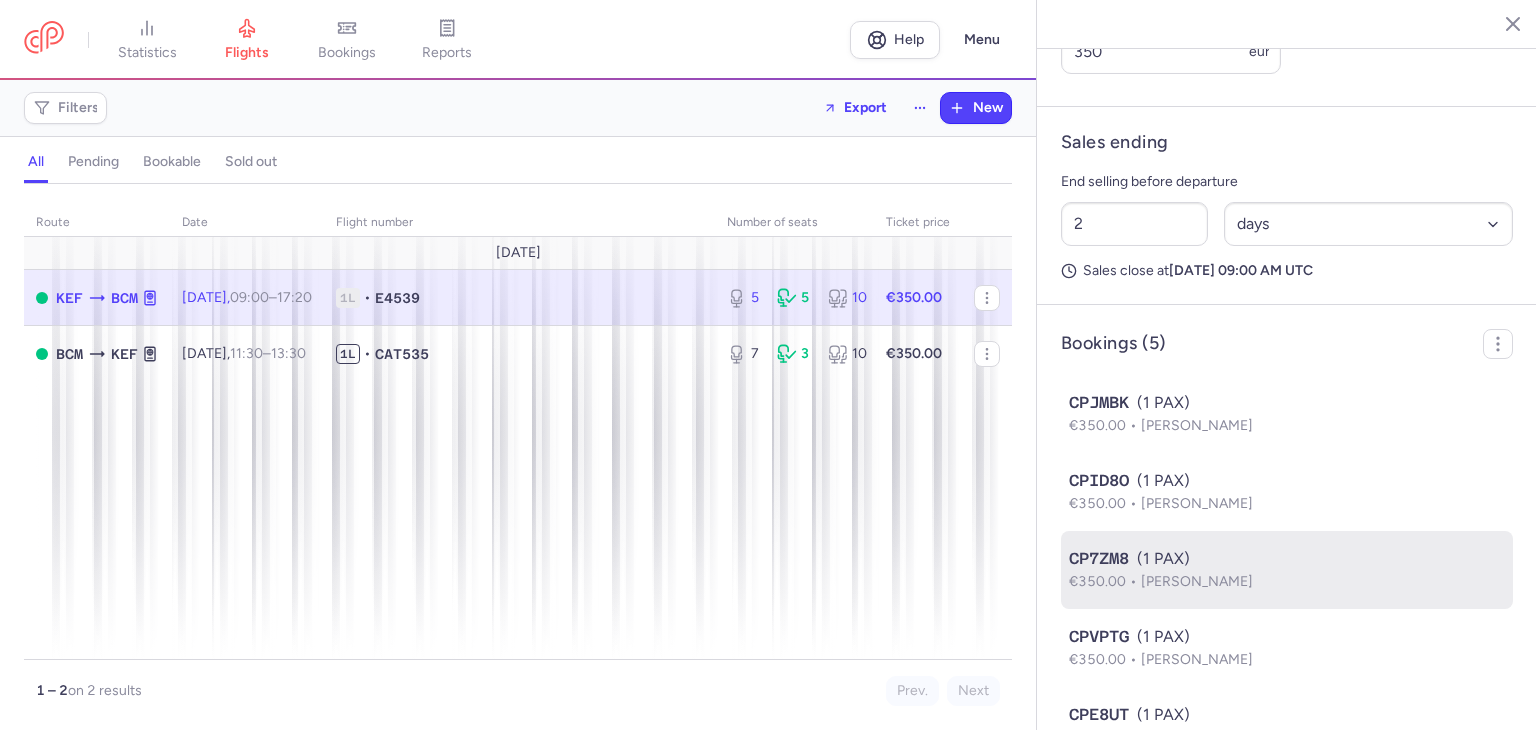 scroll, scrollTop: 1012, scrollLeft: 0, axis: vertical 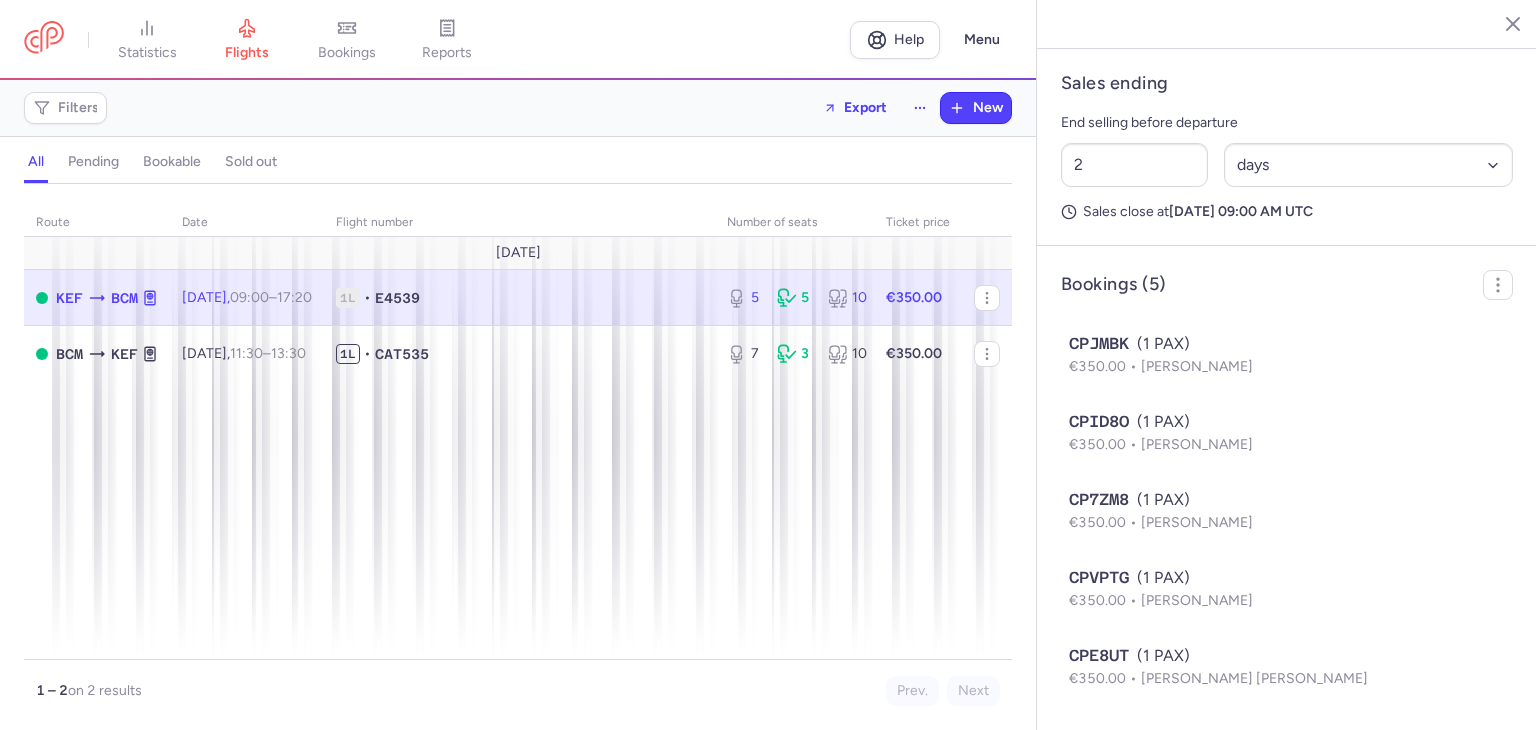 type 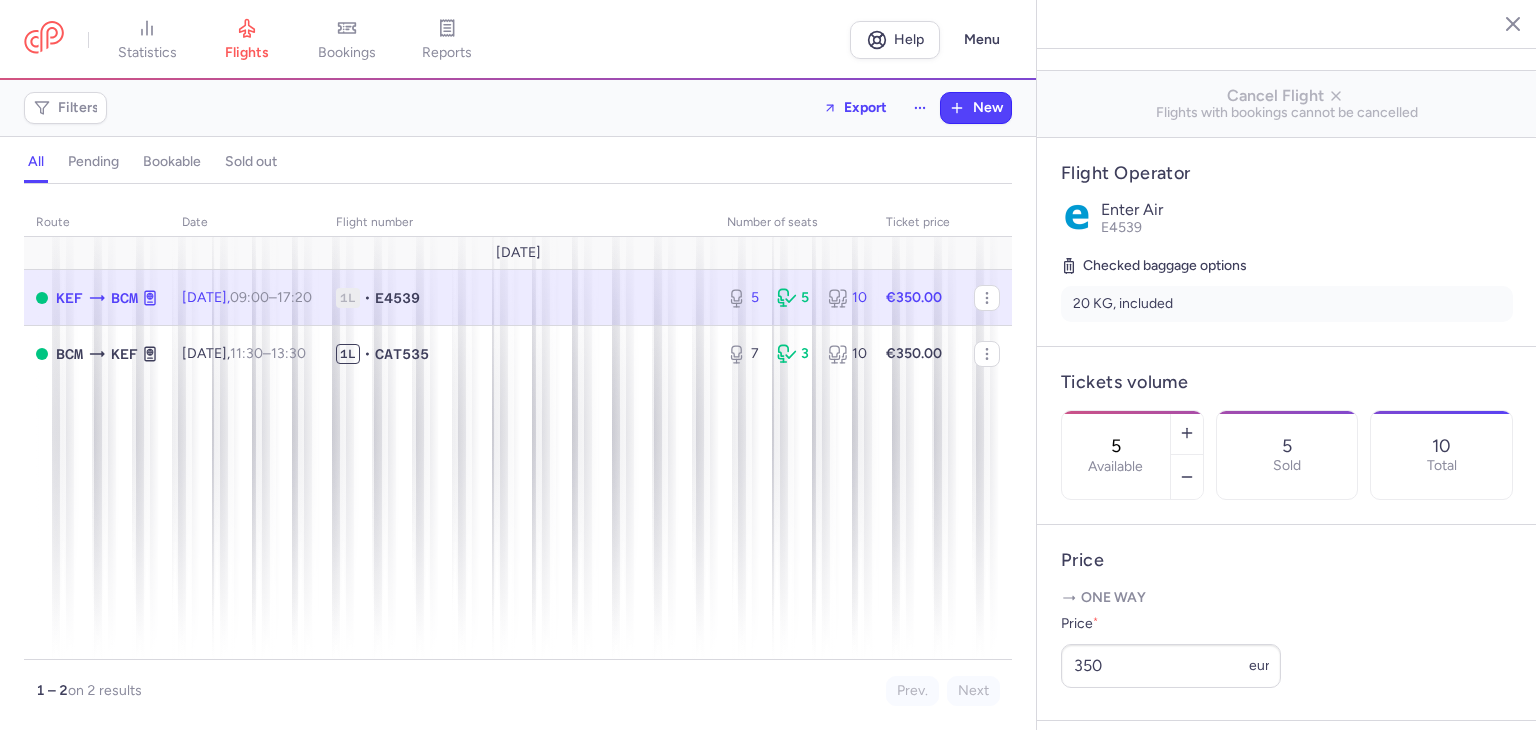 scroll, scrollTop: 0, scrollLeft: 0, axis: both 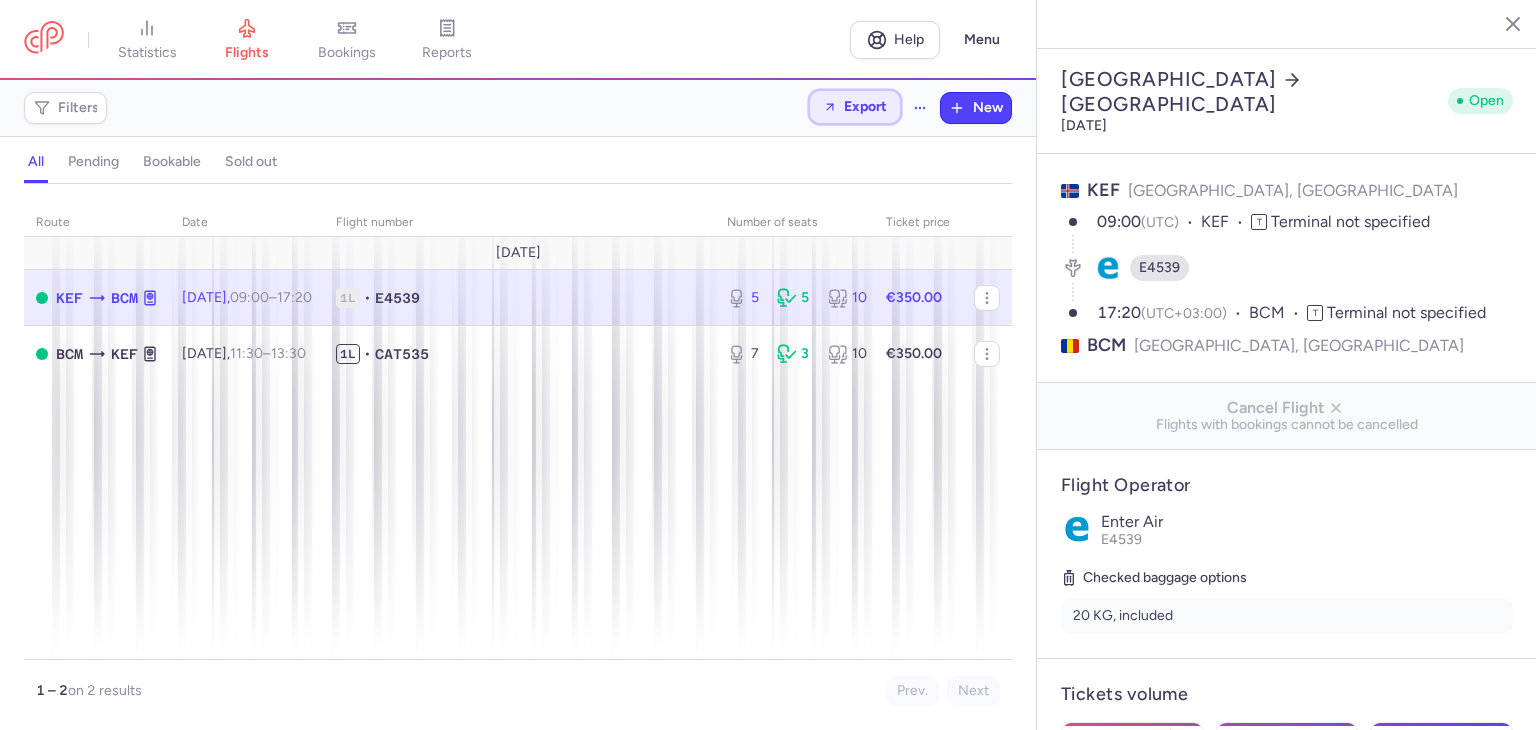 click on "Export" at bounding box center [865, 106] 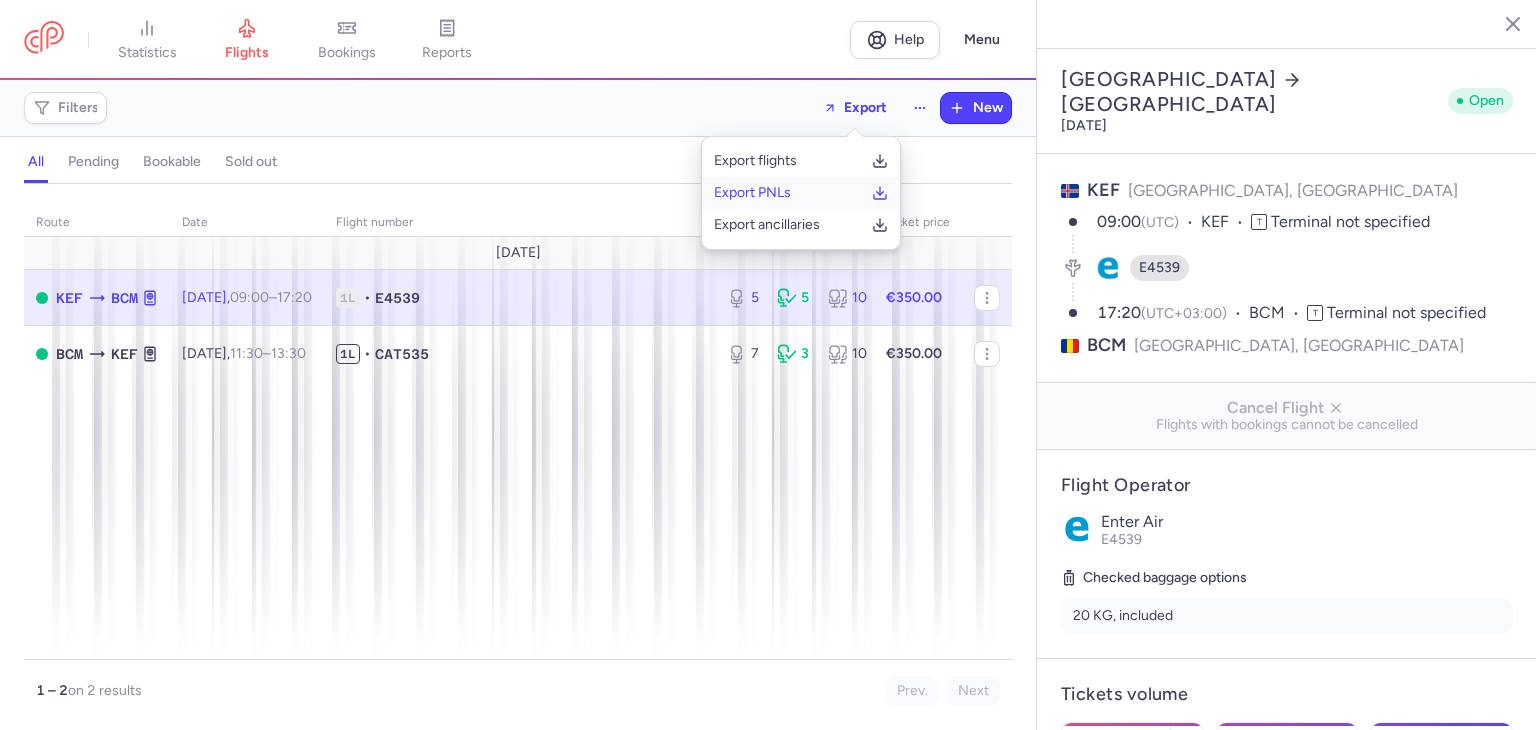 click on "Export PNLs" at bounding box center (752, 193) 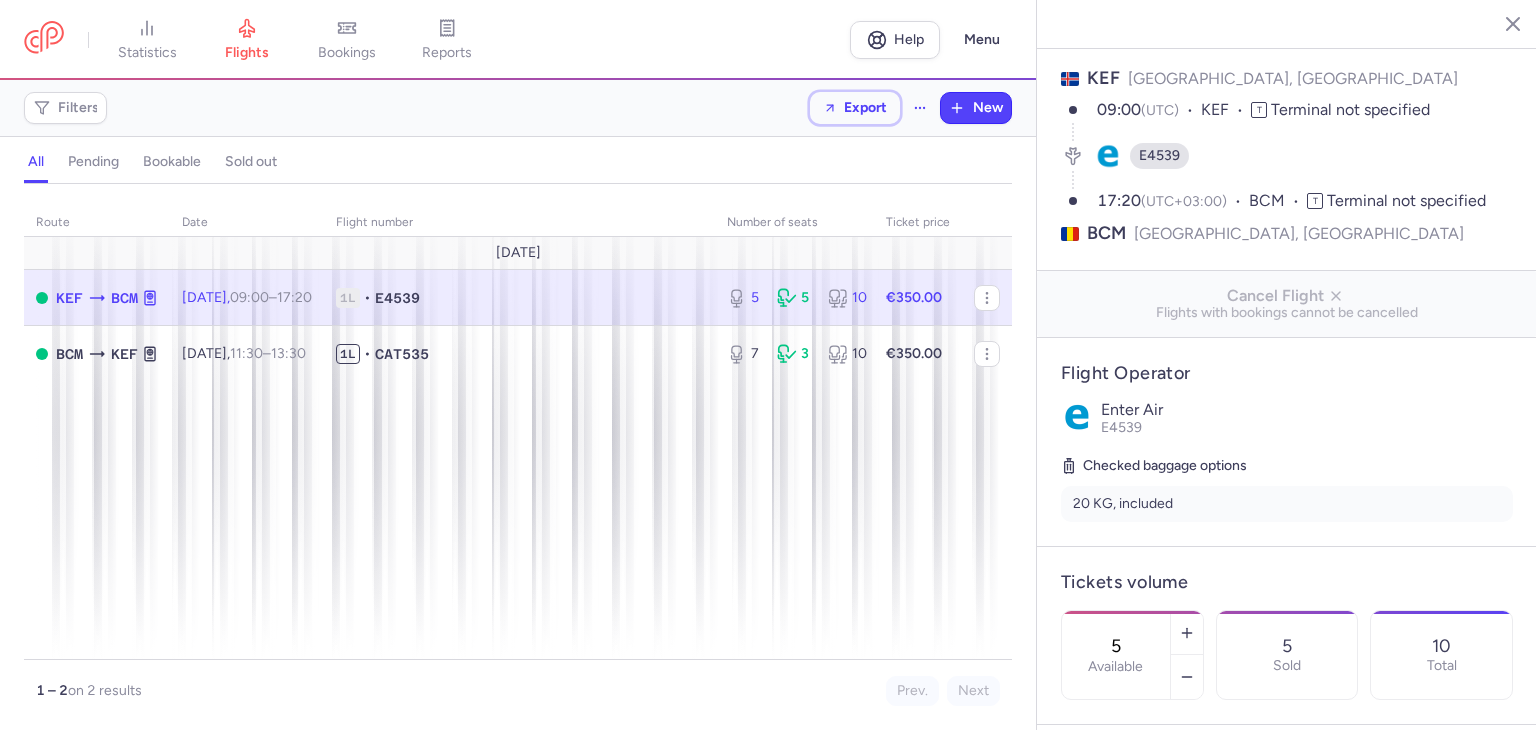 scroll, scrollTop: 0, scrollLeft: 0, axis: both 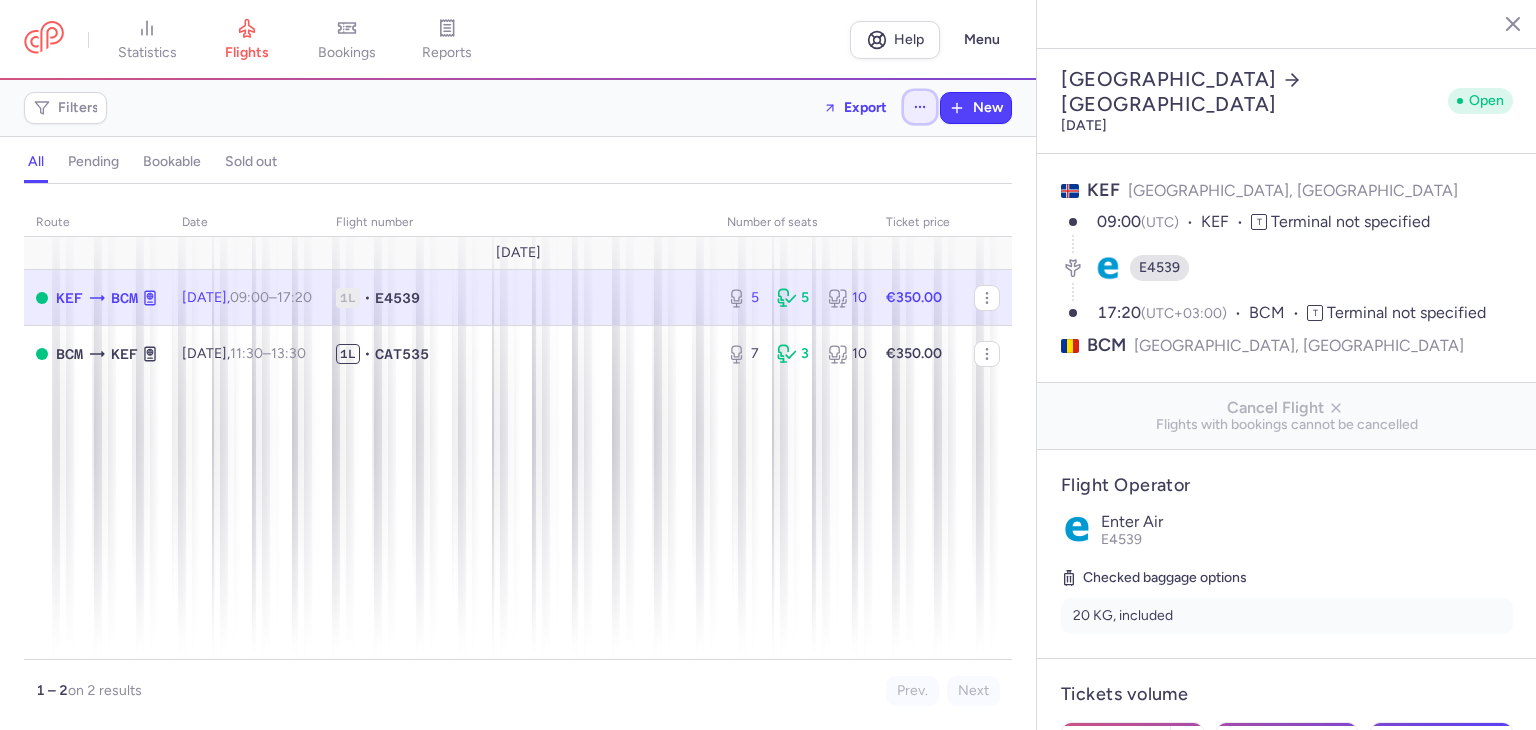 click at bounding box center (920, 107) 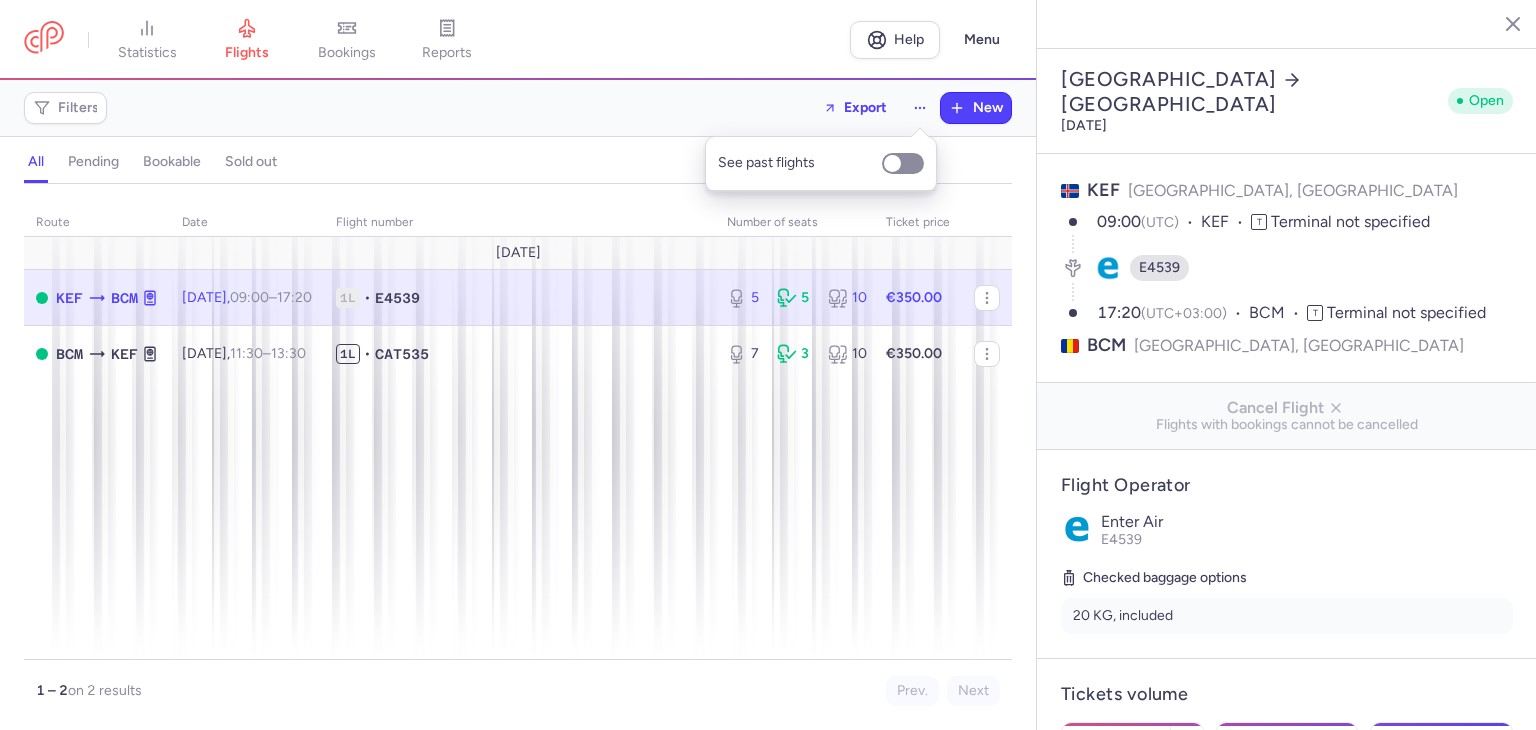 click on "1L • E4539" at bounding box center [519, 298] 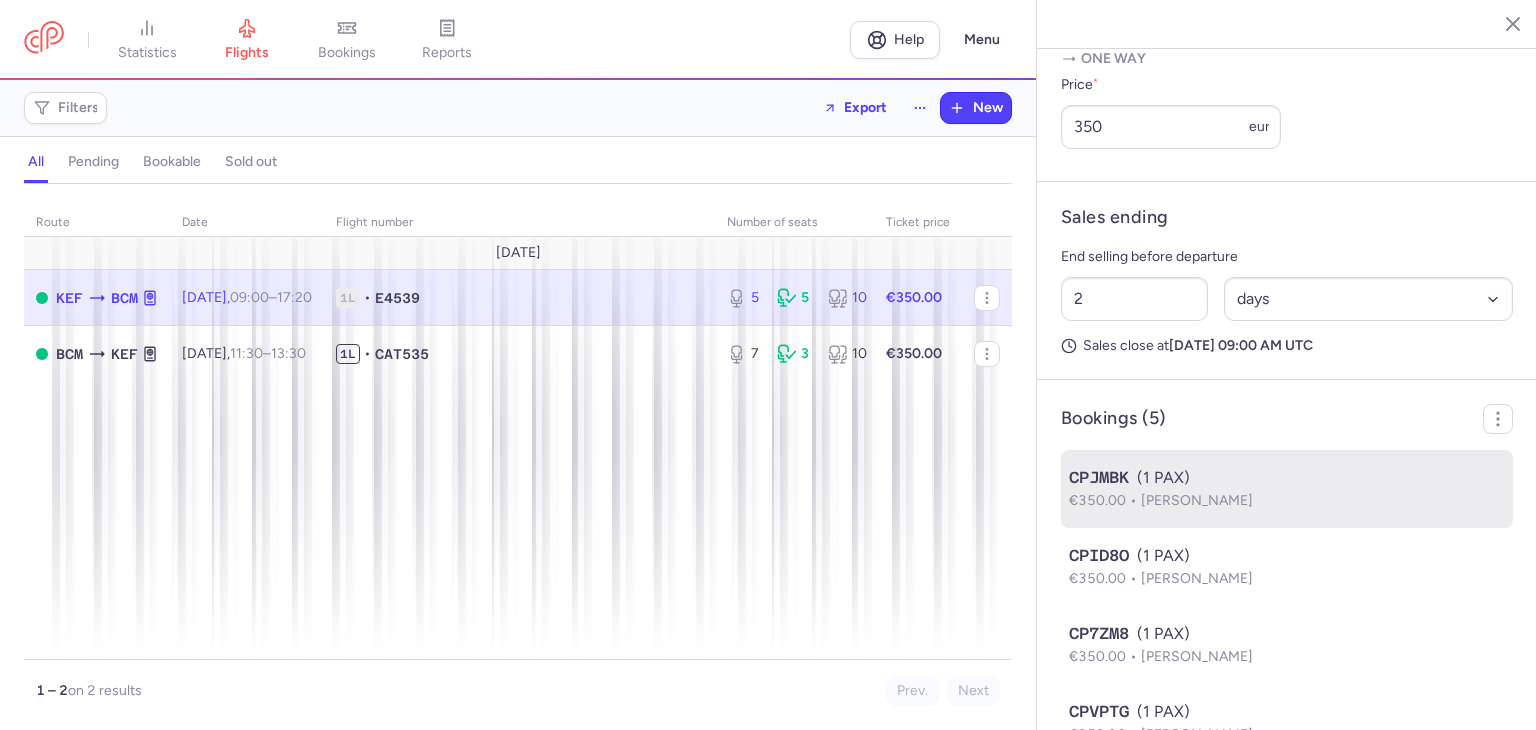 scroll, scrollTop: 1012, scrollLeft: 0, axis: vertical 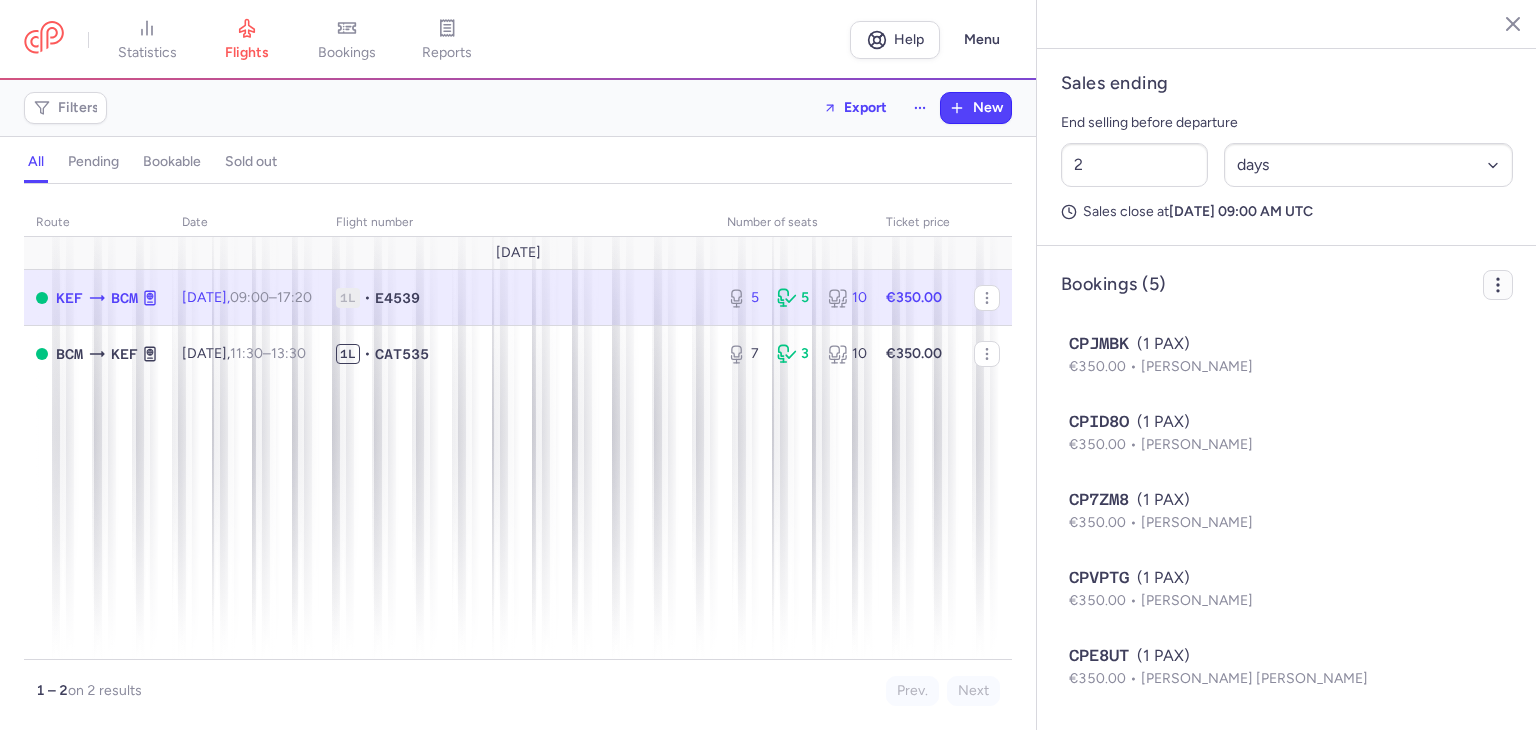 click 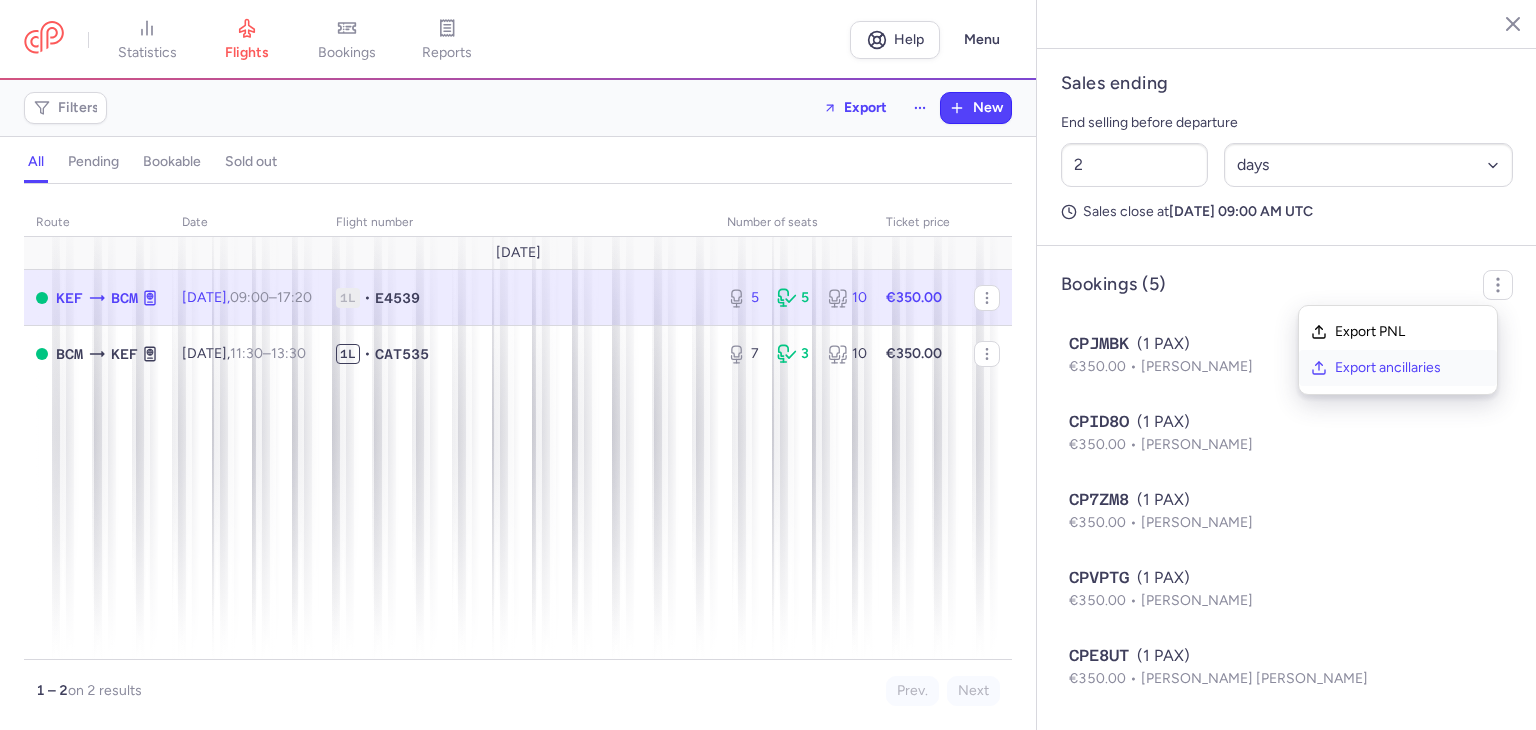 click on "Export ancillaries" at bounding box center (1410, 368) 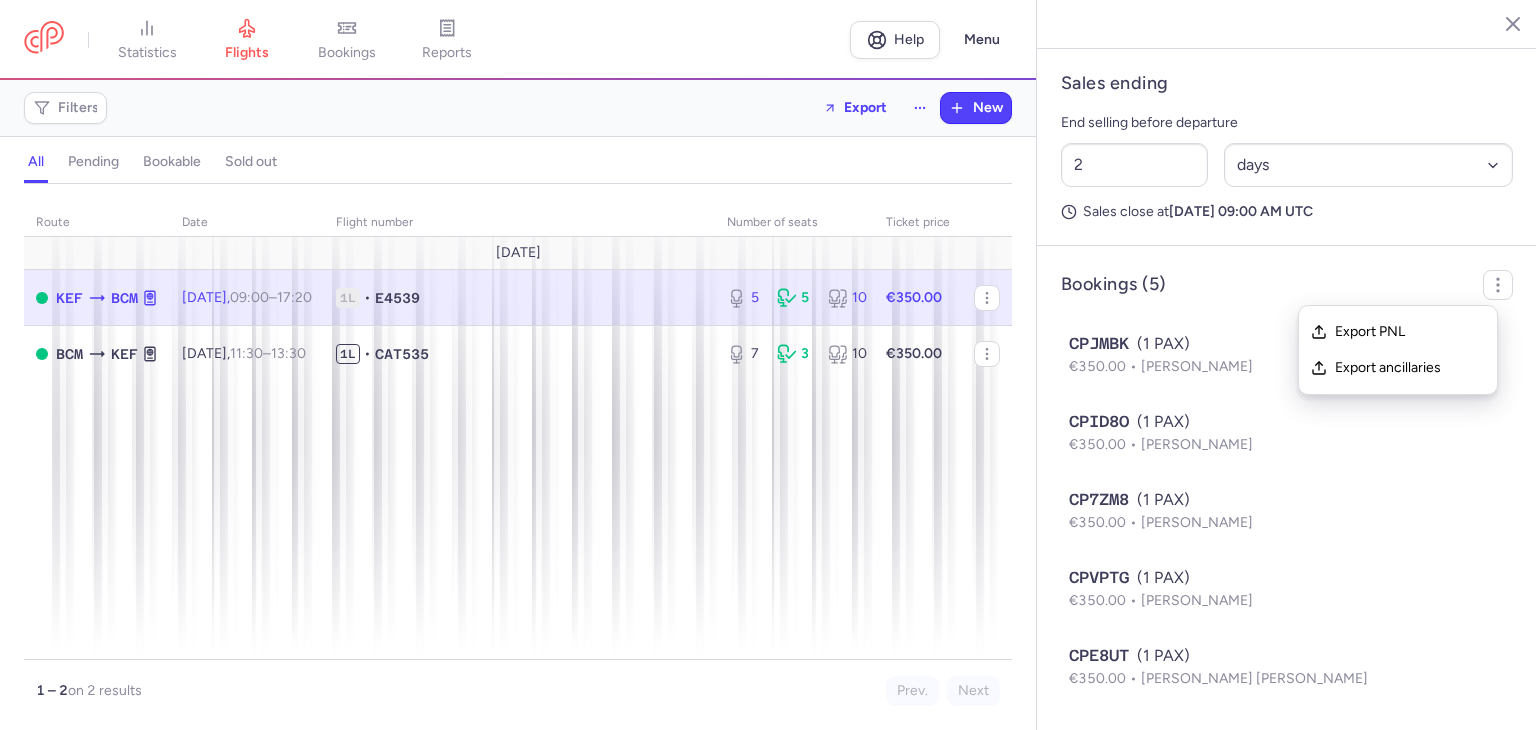 click on "Bookings (5) Export PNL Export ancillaries" at bounding box center [1287, 285] 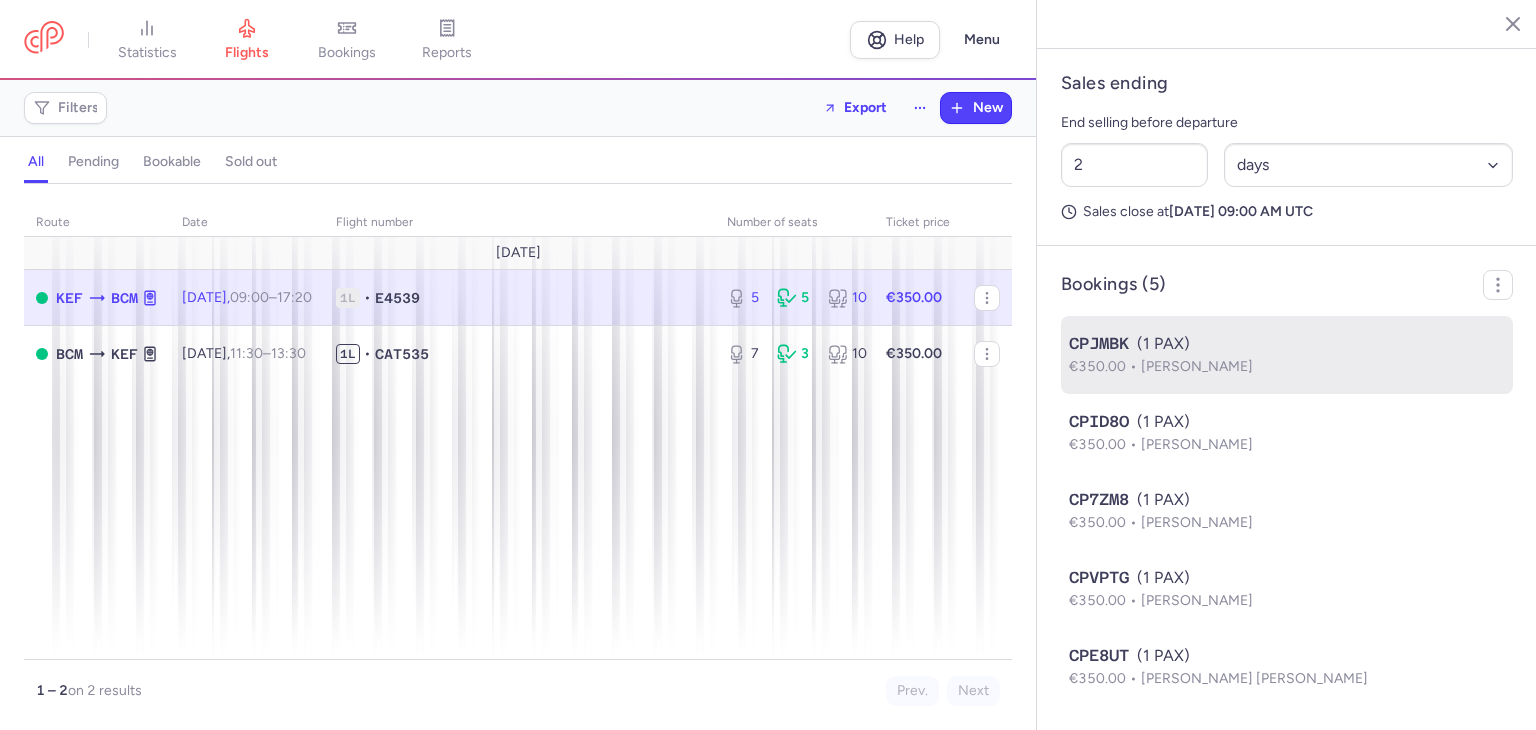 click on "[PERSON_NAME]" at bounding box center [1197, 366] 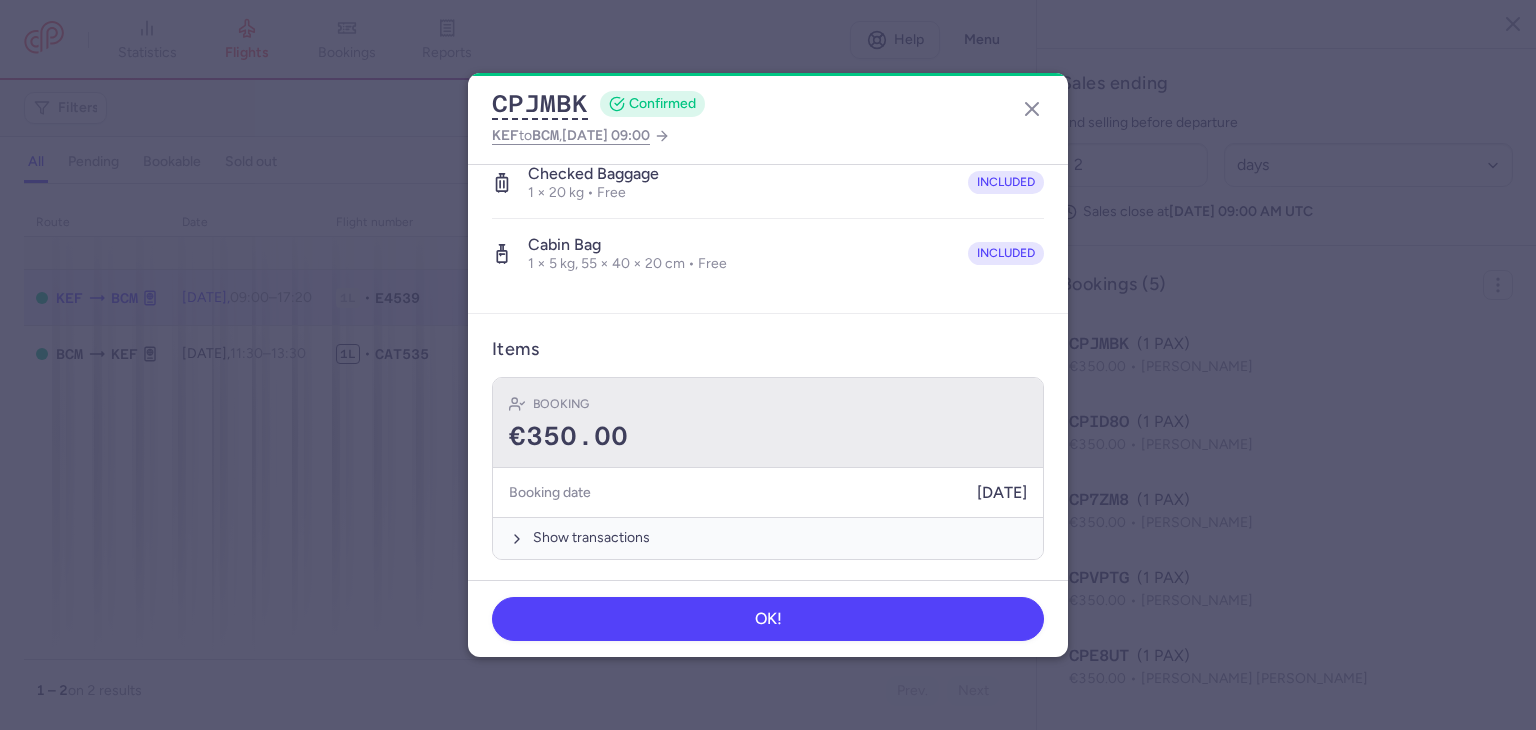 scroll, scrollTop: 0, scrollLeft: 0, axis: both 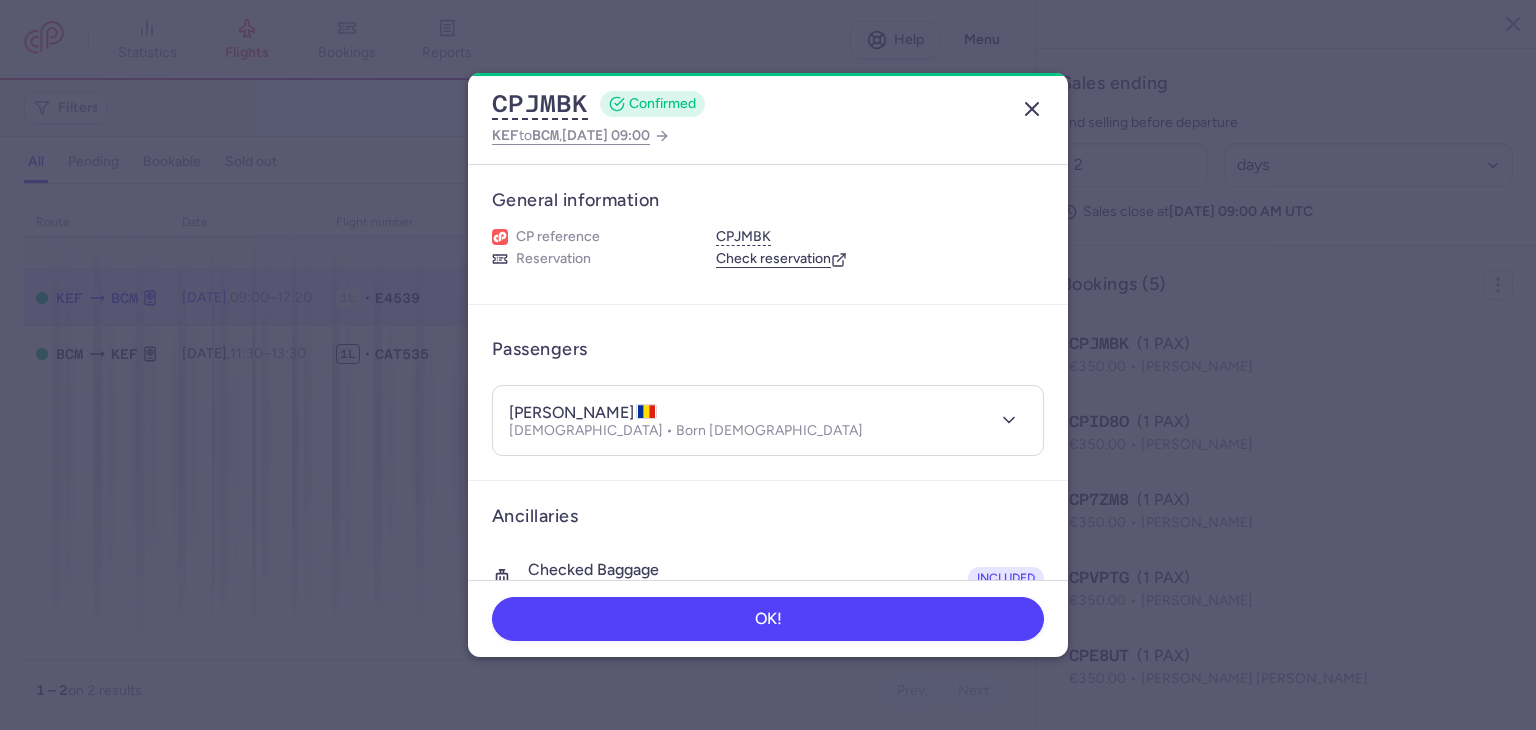 click 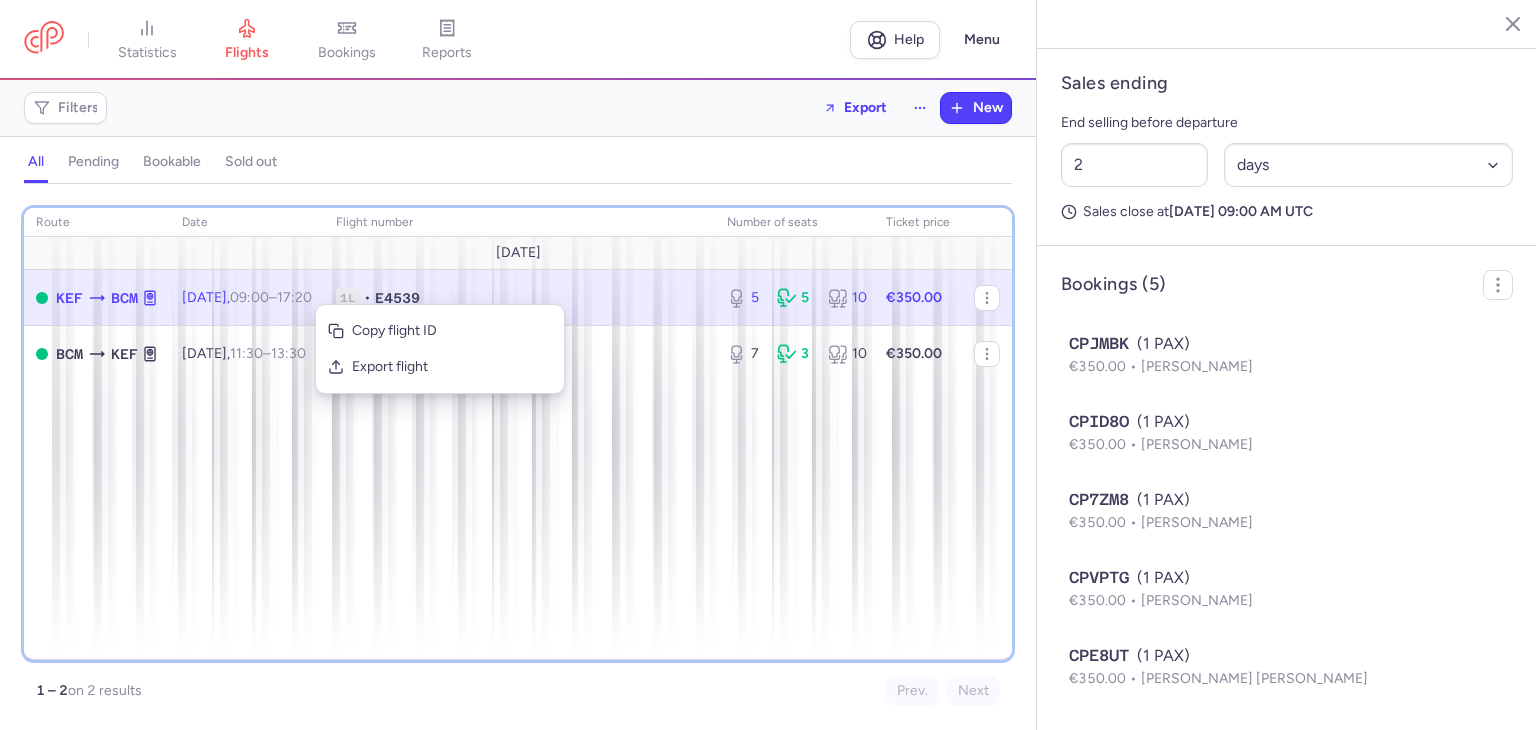 click on "route date Flight number number of seats Ticket price [DATE]  KEF  BCM [DATE]  09:00  –  17:20  +0 1L • E4539 5 5 10 €350.00  BCM  KEF [DATE]  11:30  –  13:30  +0 1L • CAT535 7 3 10 €350.00" at bounding box center (518, 434) 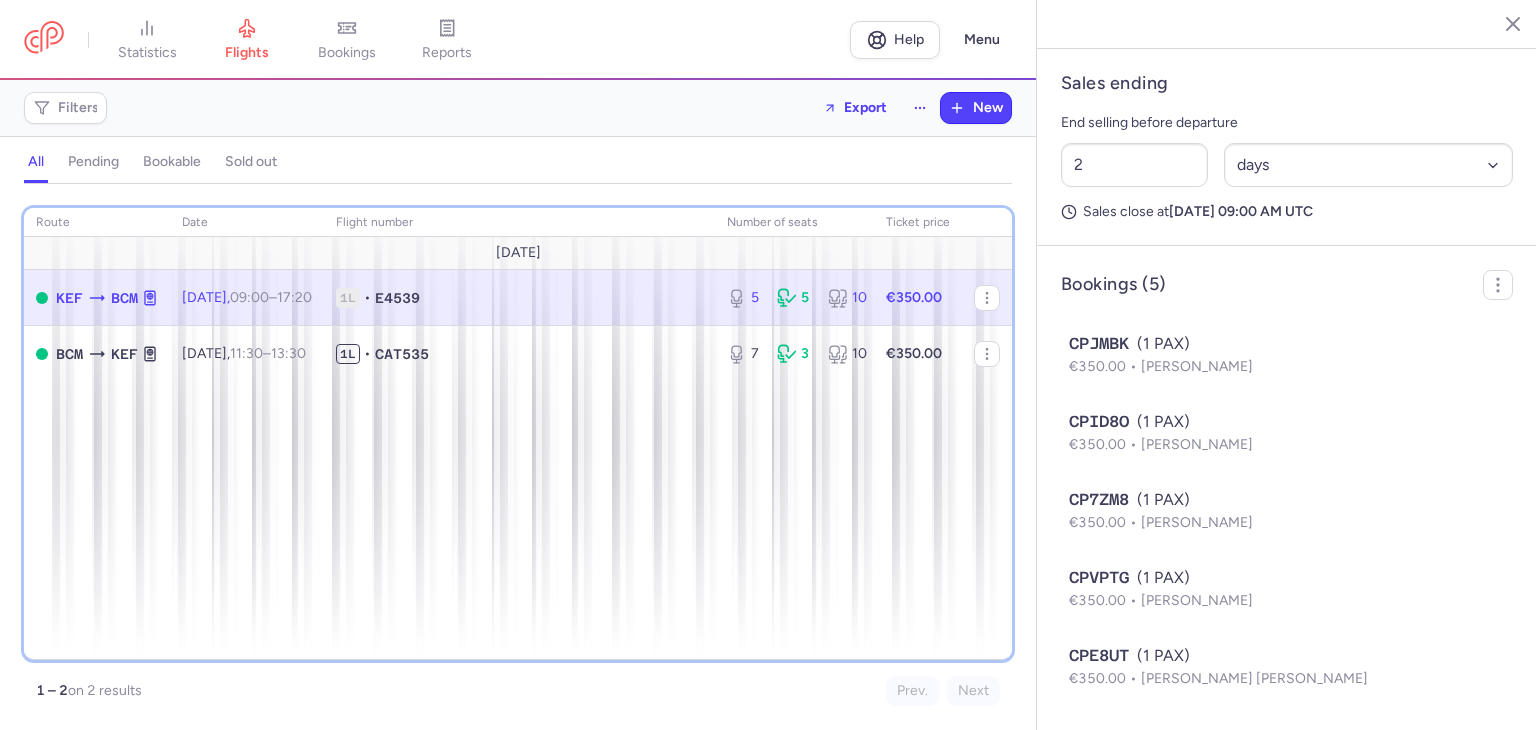click on "route date Flight number number of seats Ticket price [DATE]  KEF  BCM [DATE]  09:00  –  17:20  +0 1L • E4539 5 5 10 €350.00  BCM  KEF [DATE]  11:30  –  13:30  +0 1L • CAT535 7 3 10 €350.00" at bounding box center (518, 434) 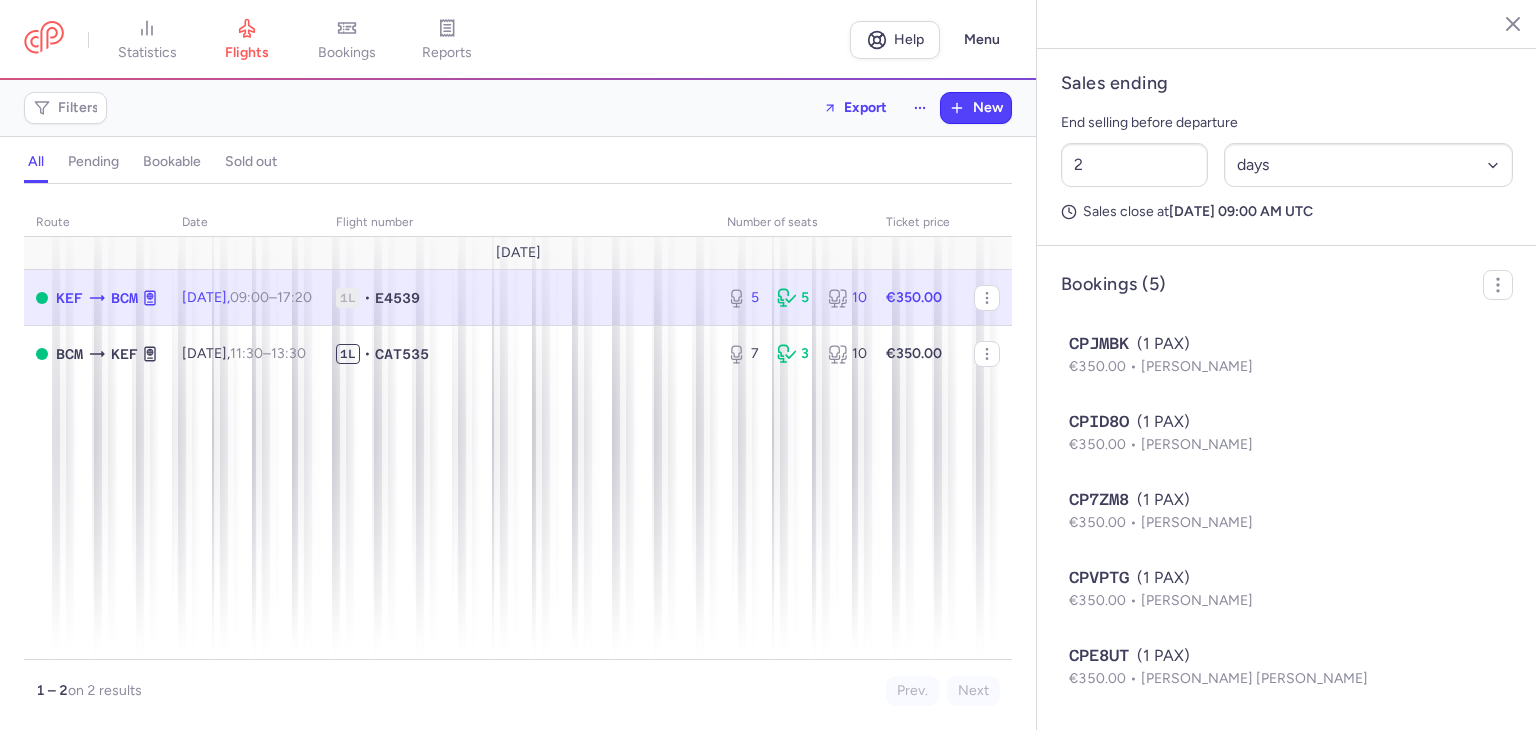 click on "Bookings (5)" at bounding box center [1287, 285] 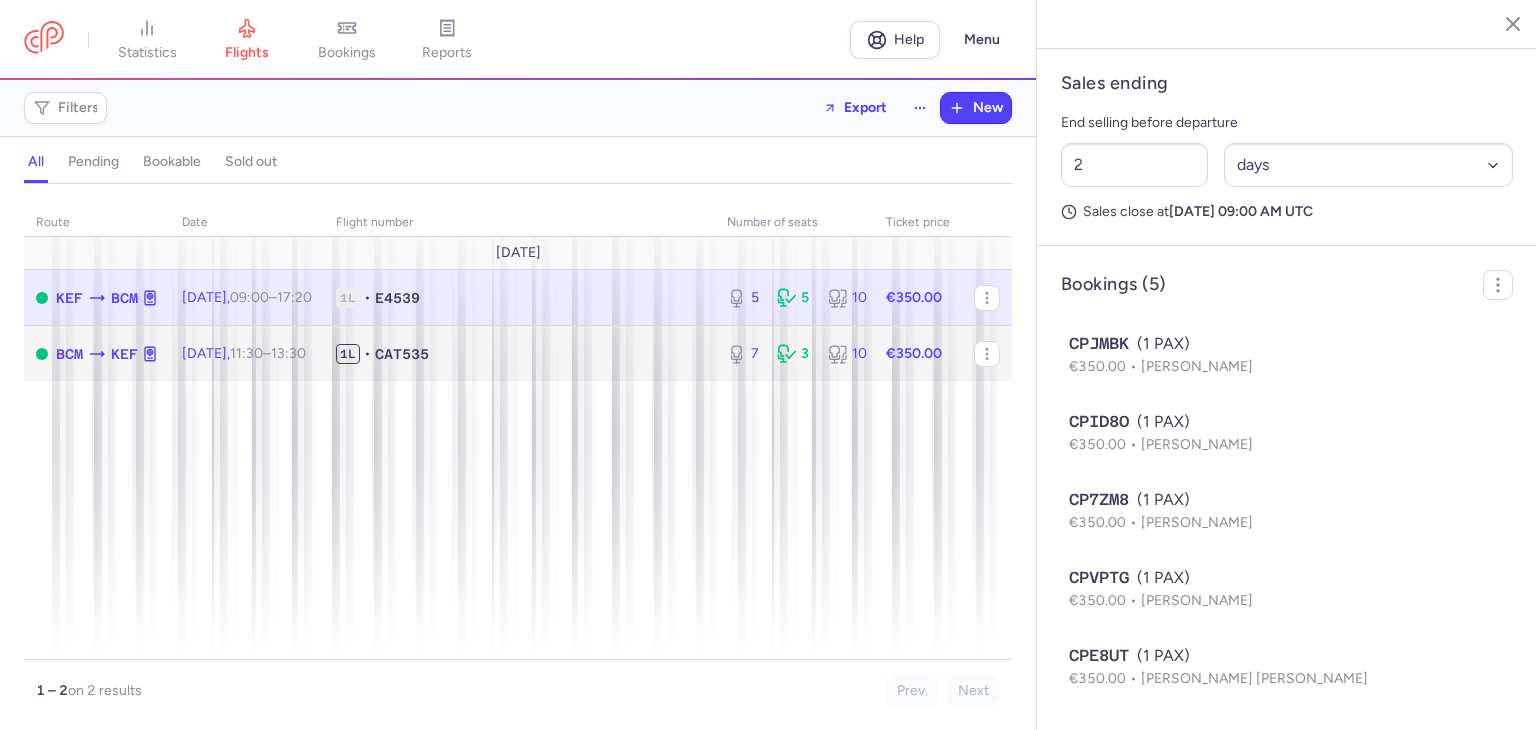 click on "1L • CAT535" at bounding box center [519, 353] 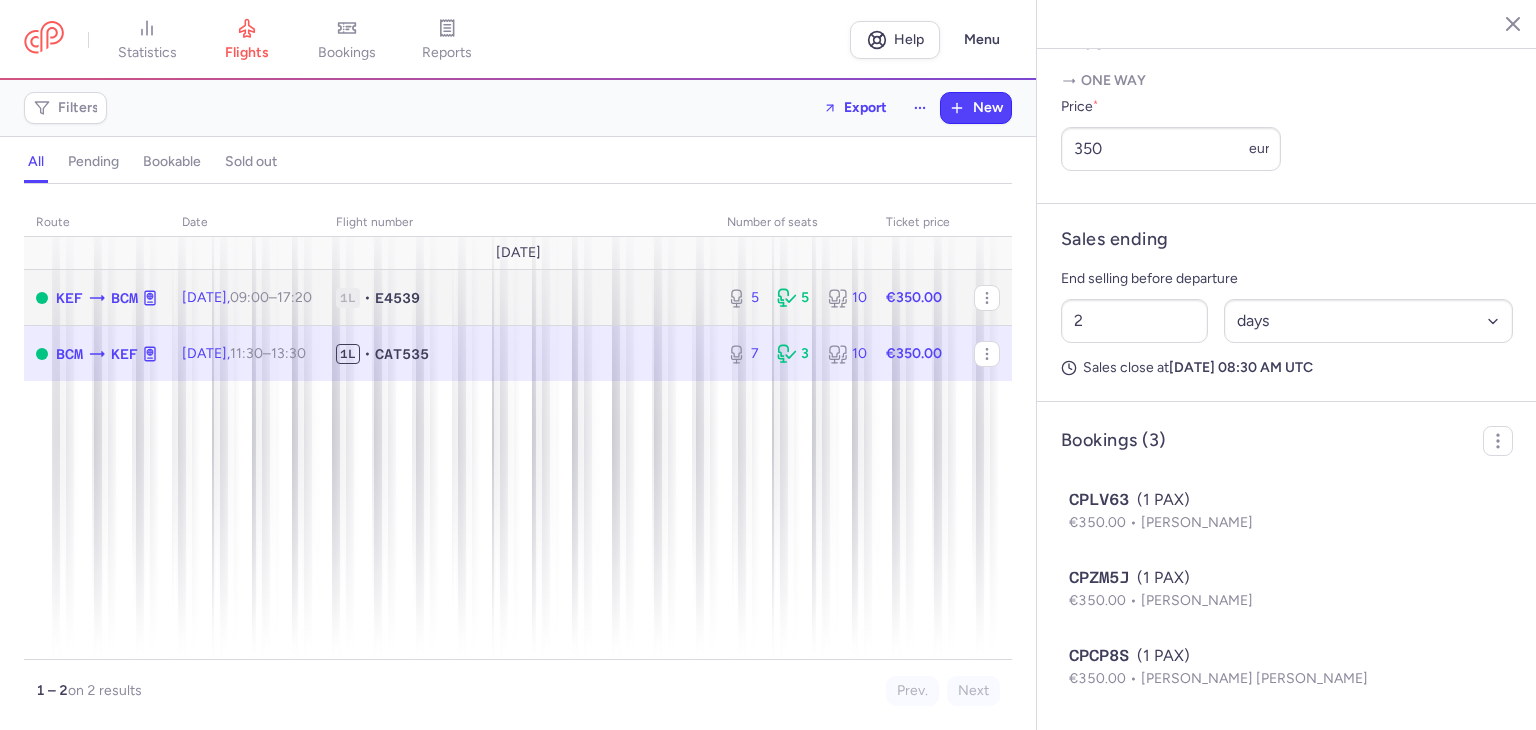 click on "1L • E4539" at bounding box center (519, 298) 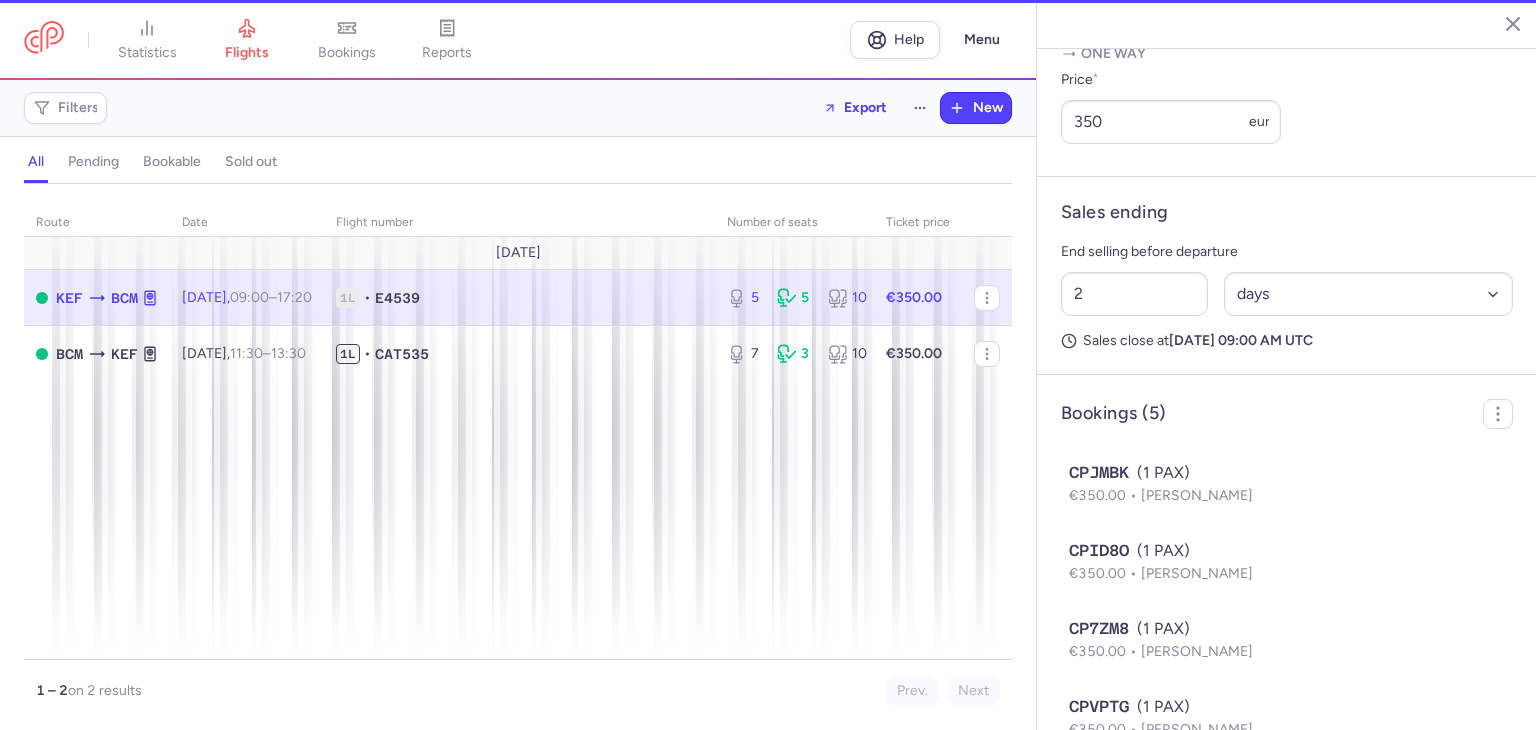 scroll, scrollTop: 1012, scrollLeft: 0, axis: vertical 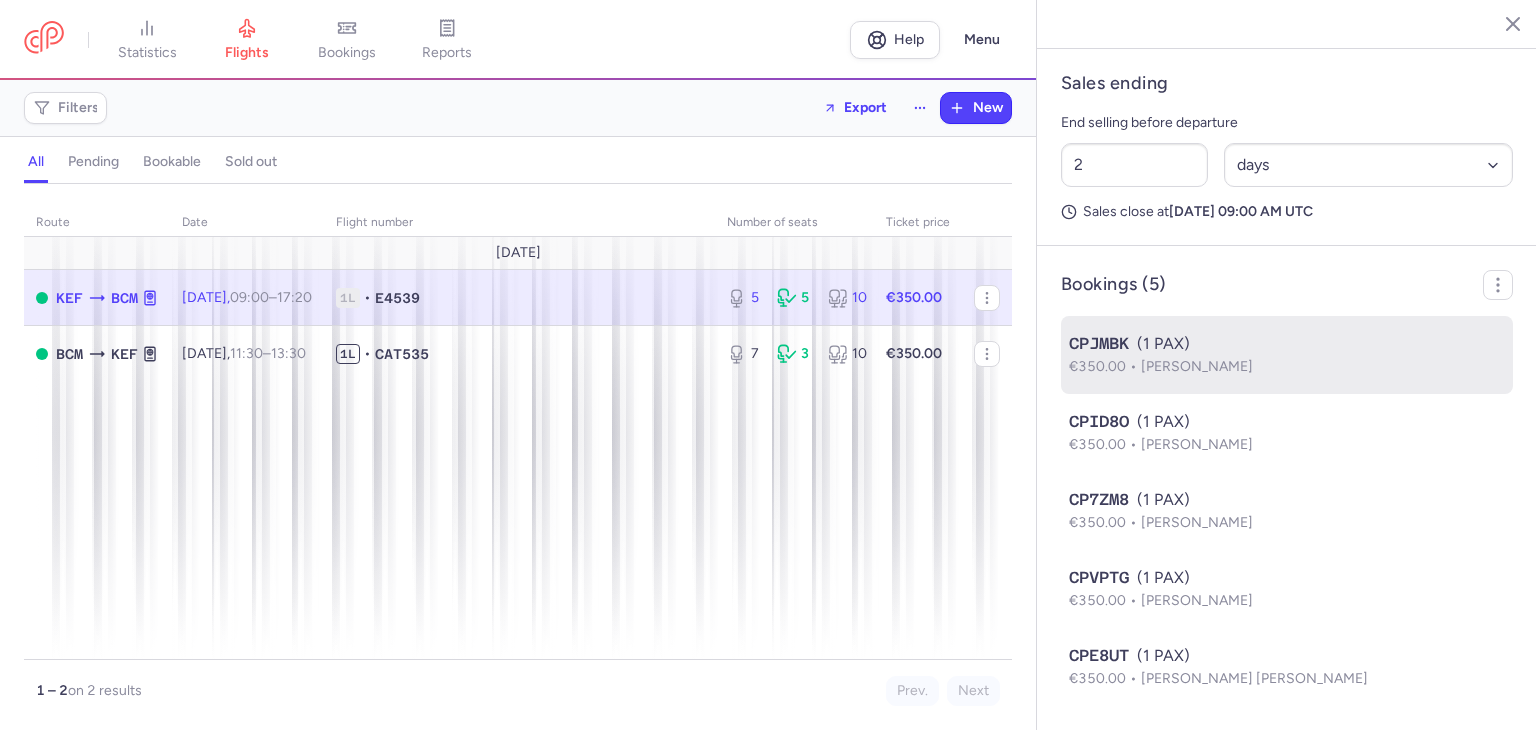 click on "CPJMBK  (1 PAX)" at bounding box center (1287, 344) 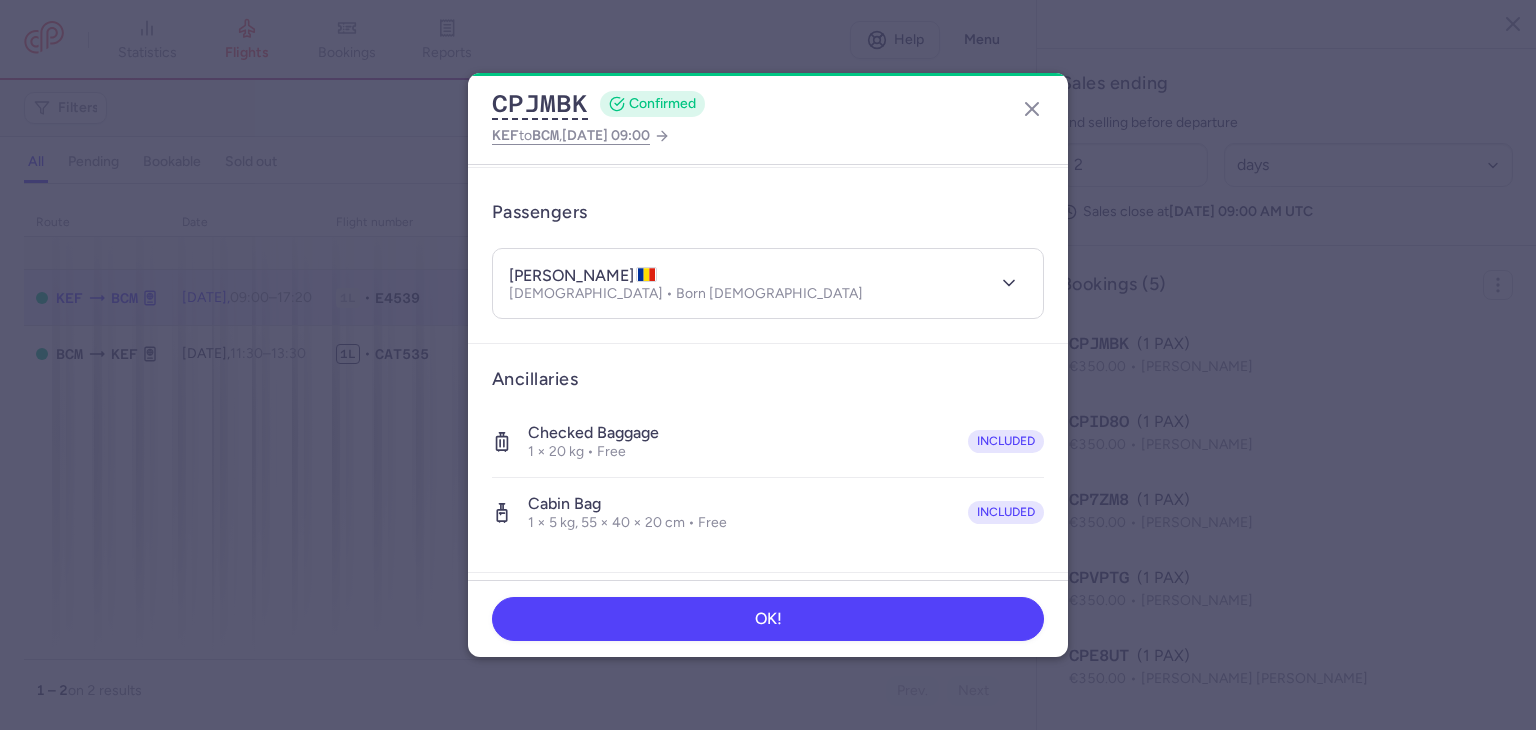 scroll, scrollTop: 0, scrollLeft: 0, axis: both 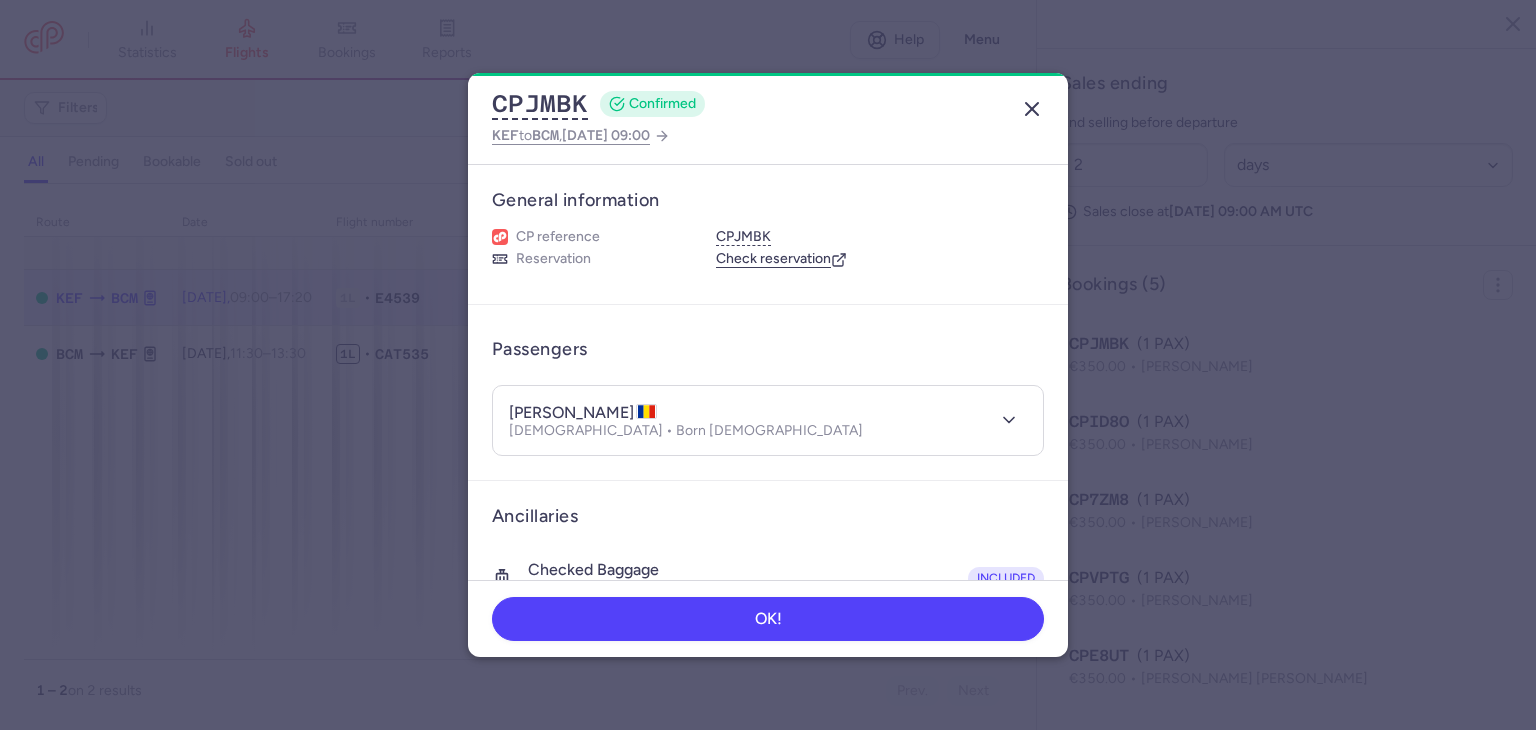 click 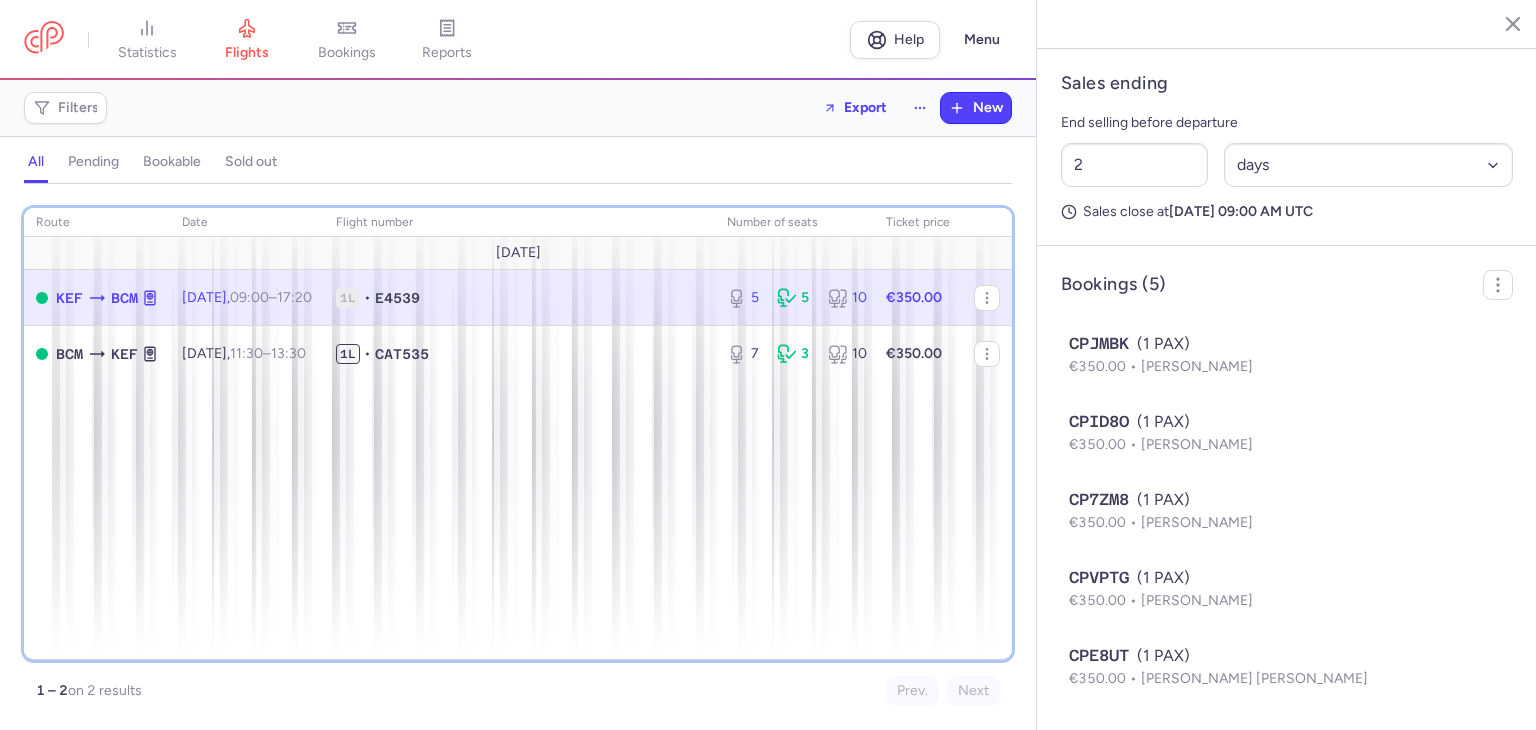 click on "route date Flight number number of seats Ticket price [DATE]  KEF  BCM [DATE]  09:00  –  17:20  +0 1L • E4539 5 5 10 €350.00  BCM  KEF [DATE]  11:30  –  13:30  +0 1L • CAT535 7 3 10 €350.00" at bounding box center (518, 434) 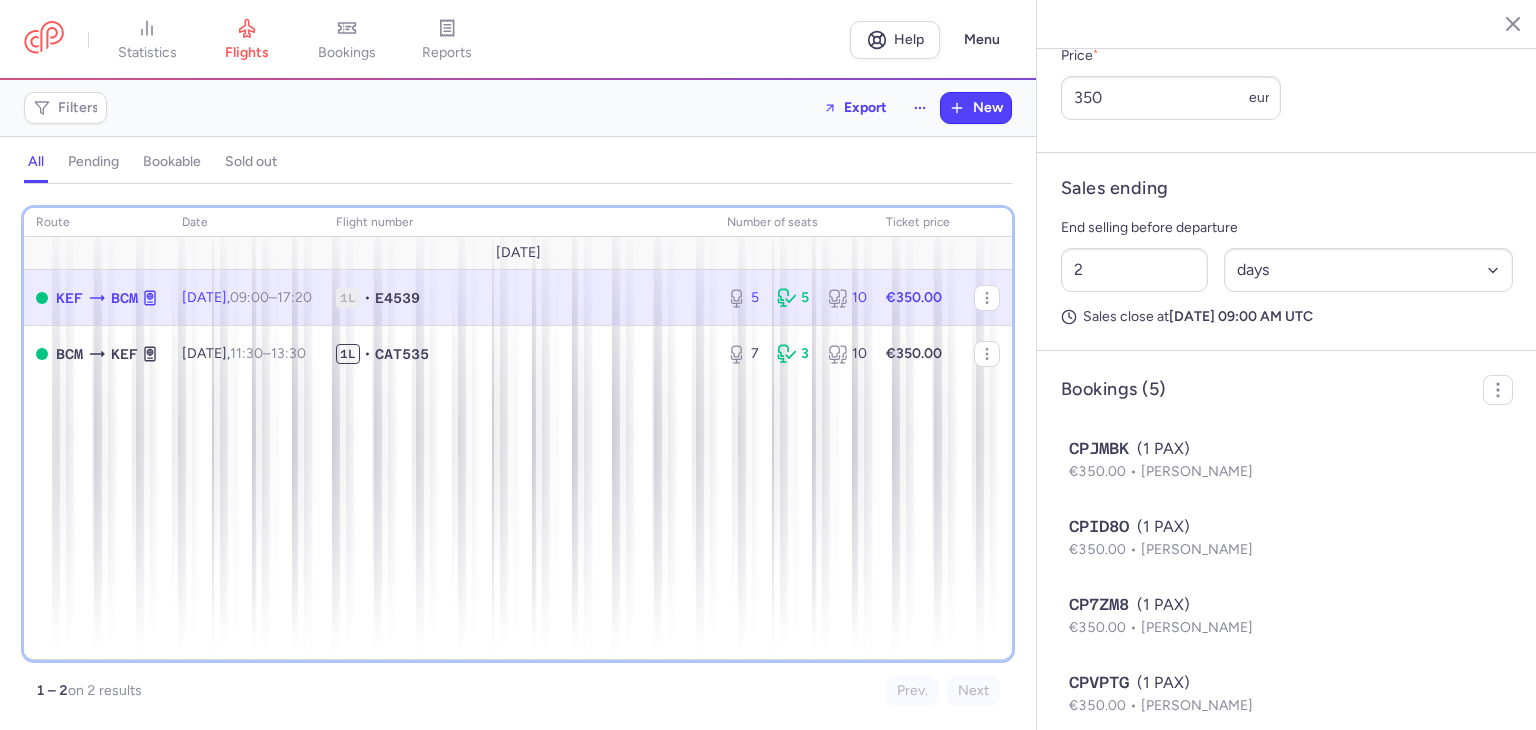 scroll, scrollTop: 1012, scrollLeft: 0, axis: vertical 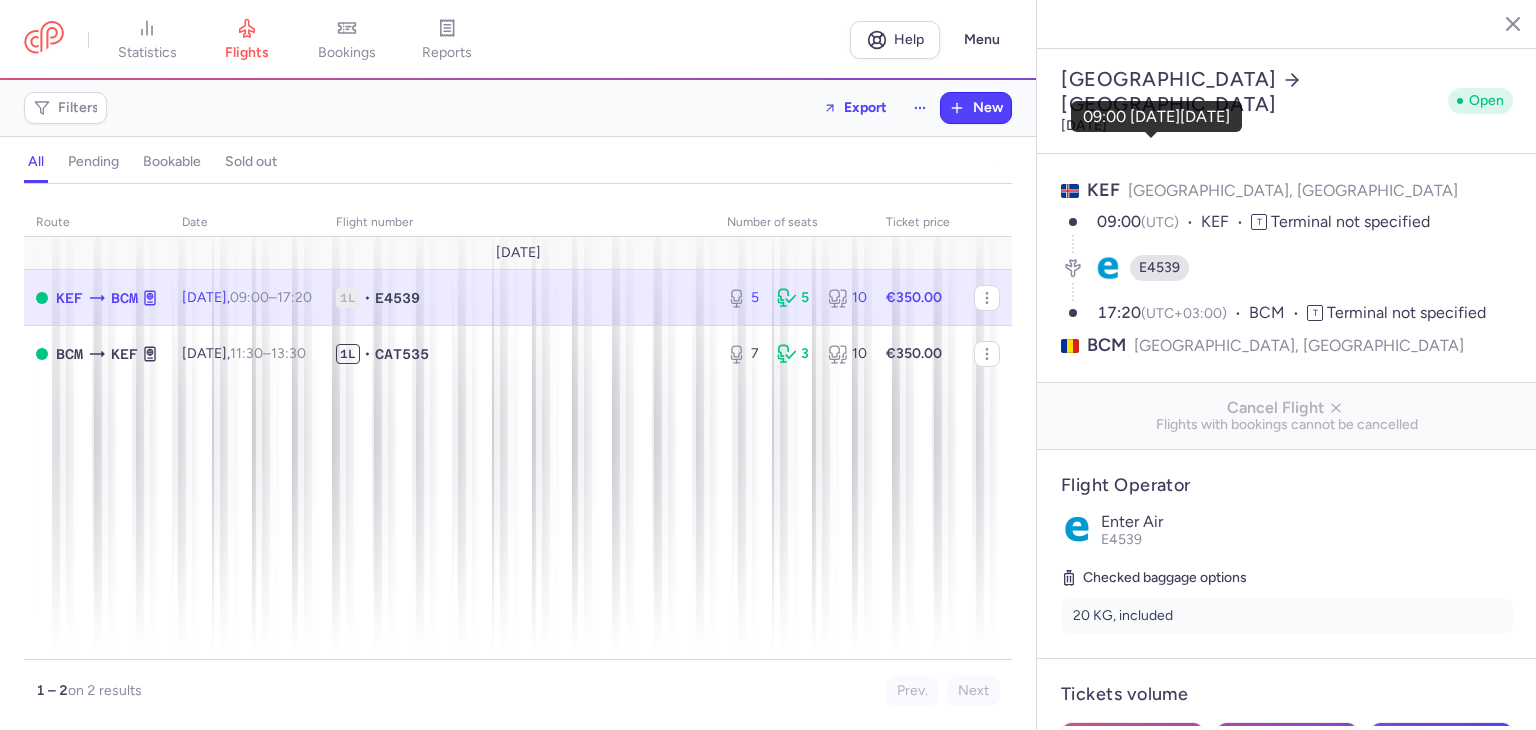 click on "09:00" at bounding box center (1119, 221) 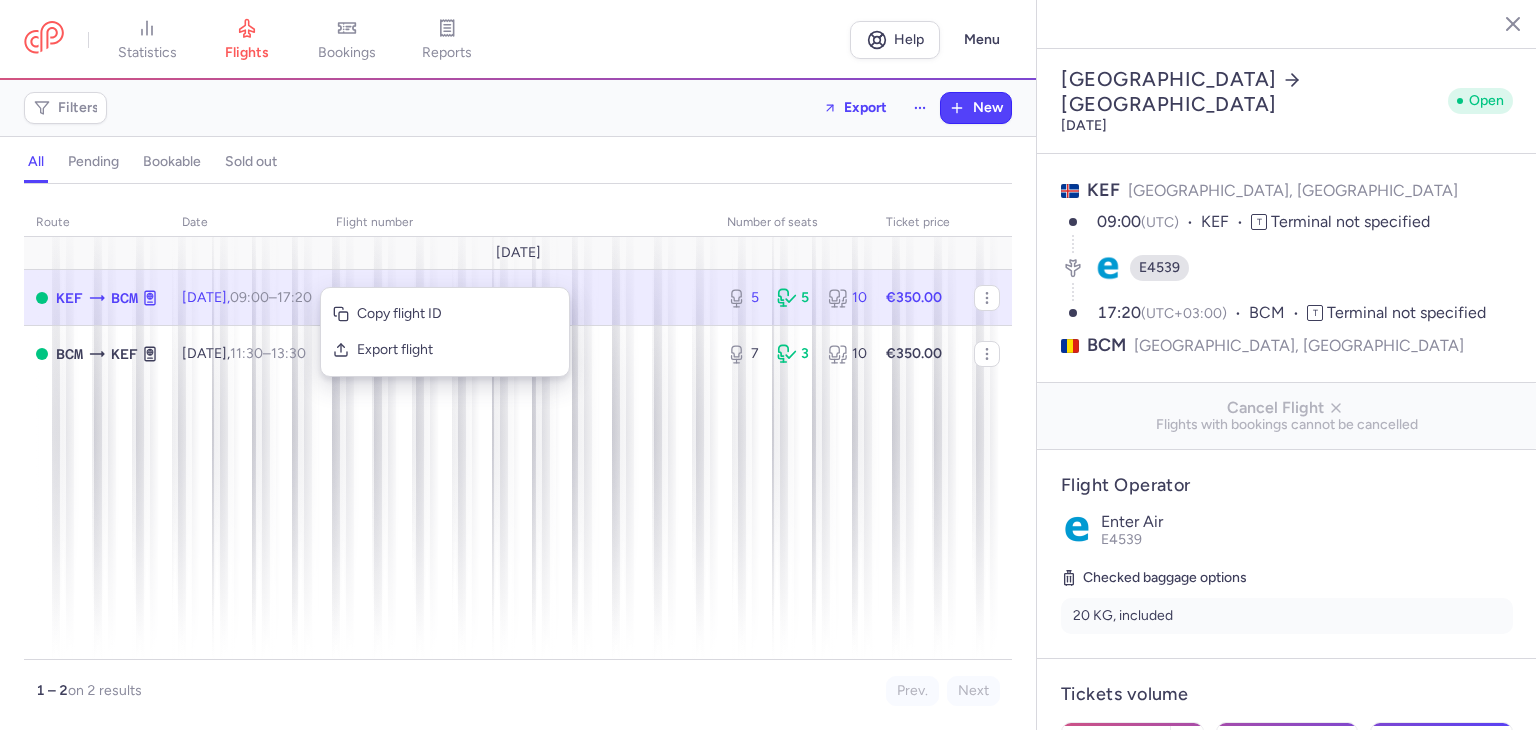 click on "[DATE]  09:00  –  17:20  +0" at bounding box center (247, 298) 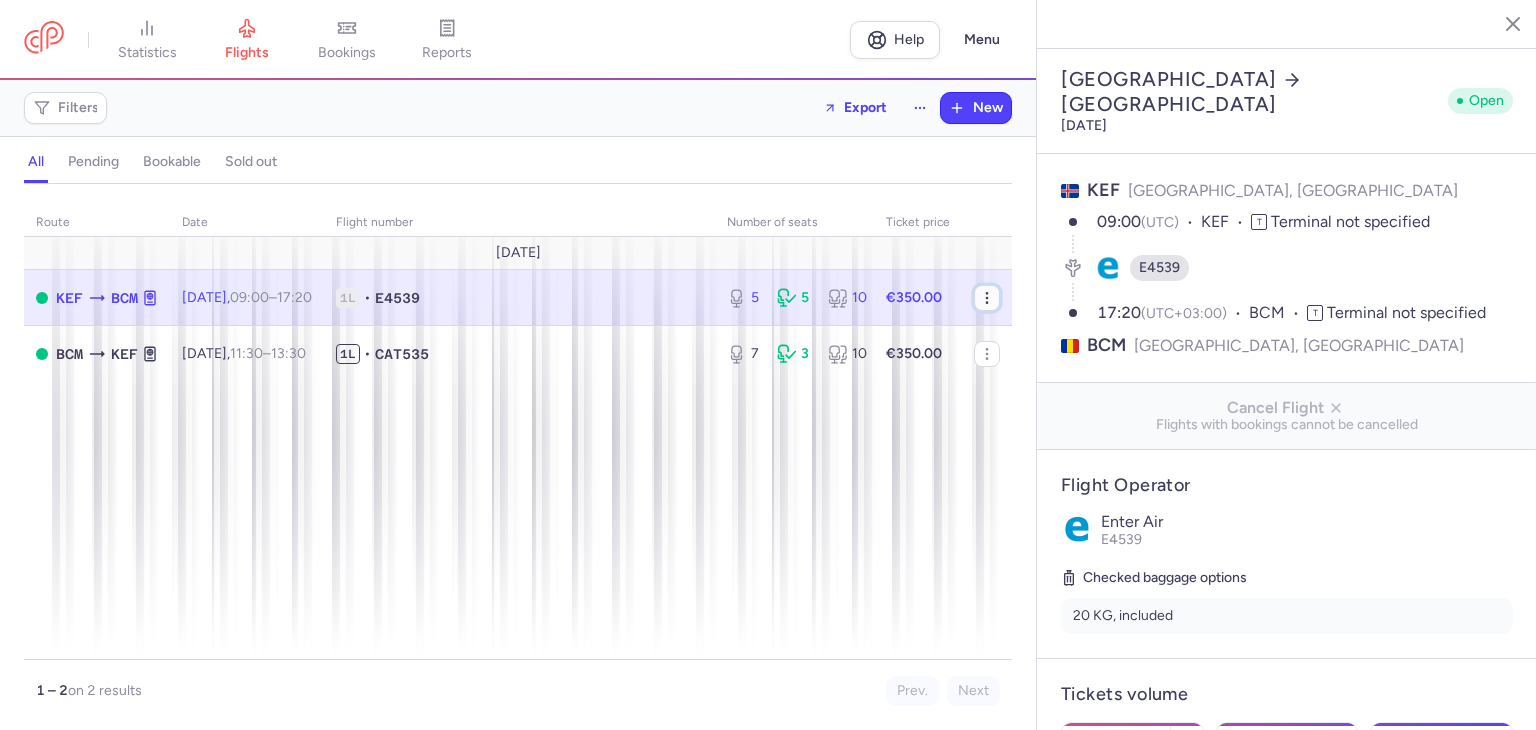 click at bounding box center (987, 298) 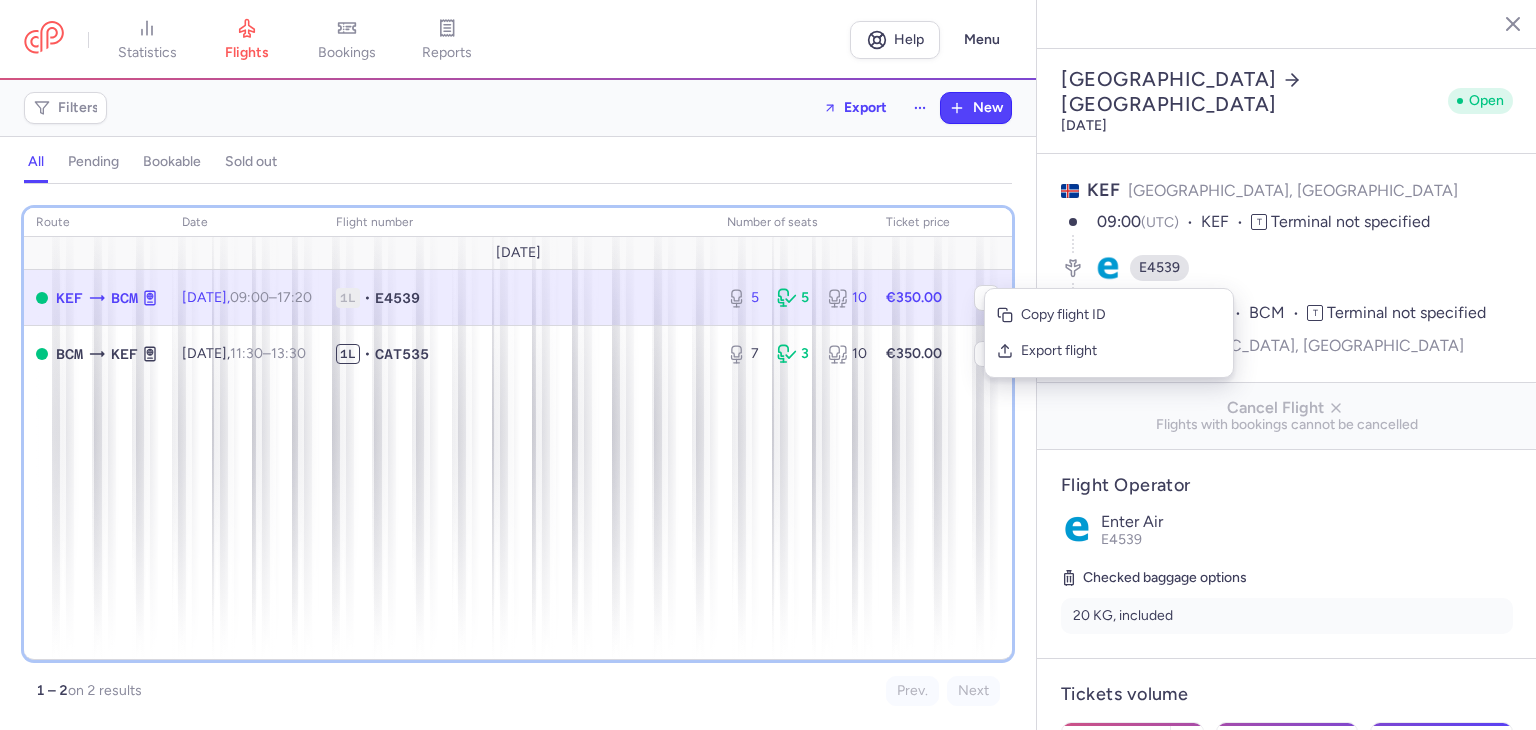 click on "route date Flight number number of seats Ticket price [DATE]  KEF  BCM [DATE]  09:00  –  17:20  +0 1L • E4539 5 5 10 €350.00  BCM  KEF [DATE]  11:30  –  13:30  +0 1L • CAT535 7 3 10 €350.00" at bounding box center (518, 434) 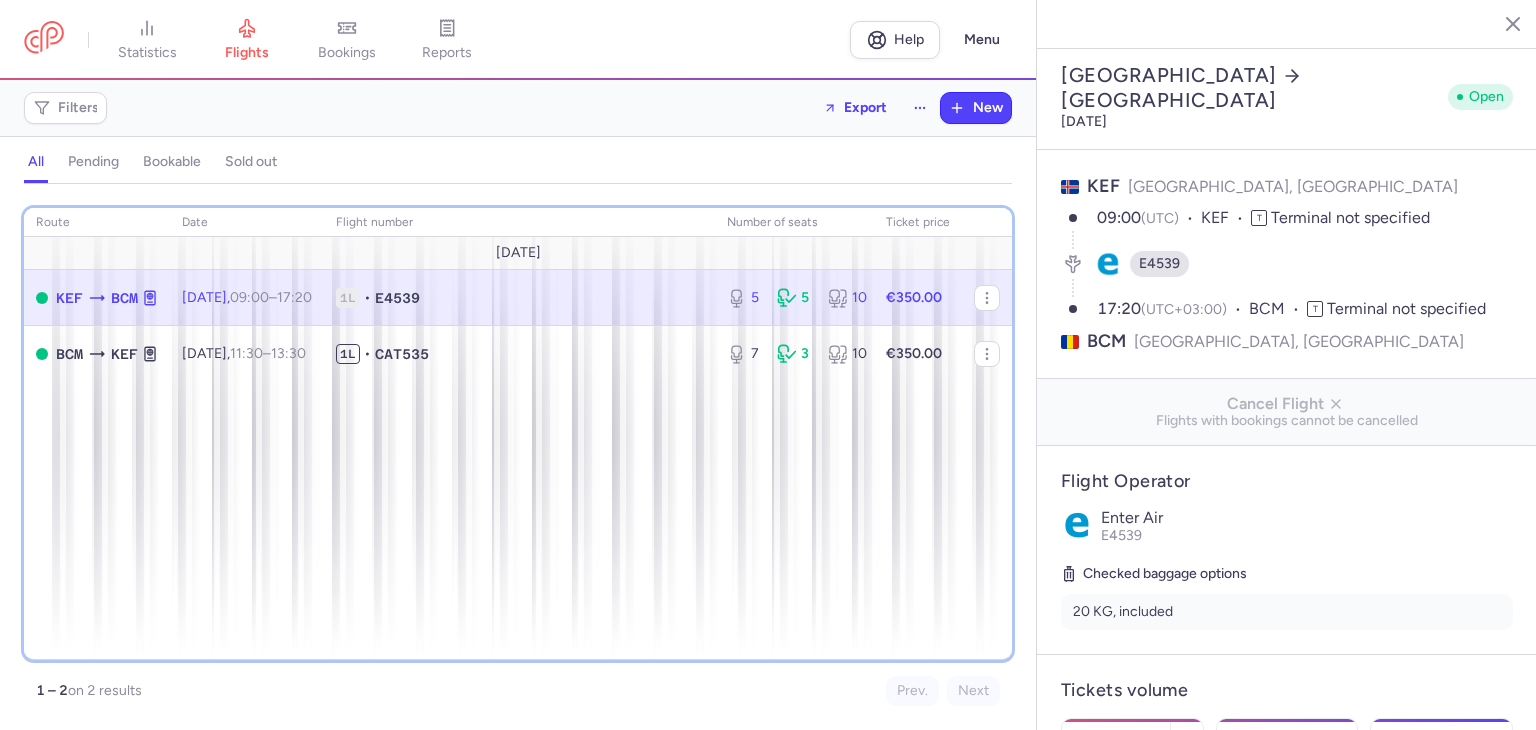scroll, scrollTop: 0, scrollLeft: 0, axis: both 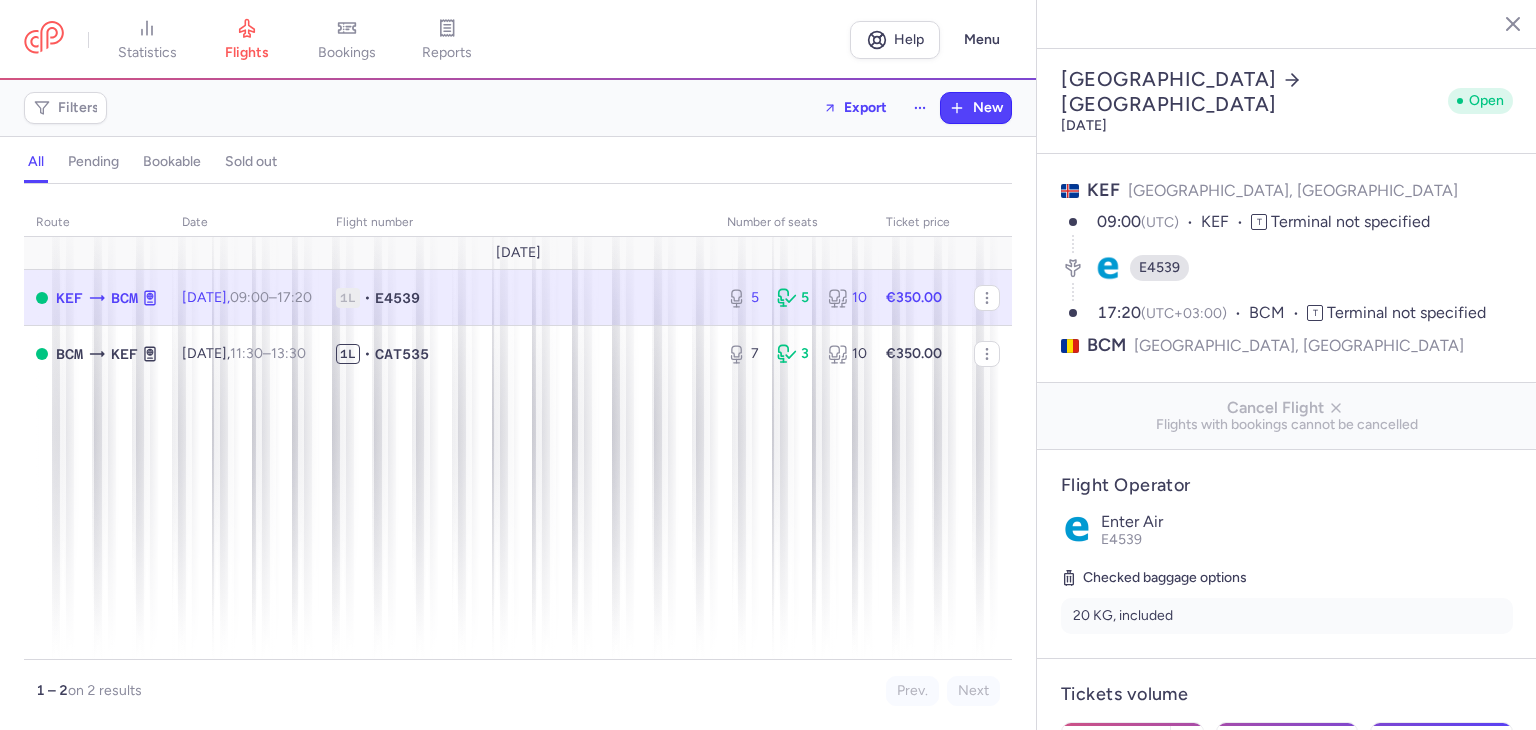 click 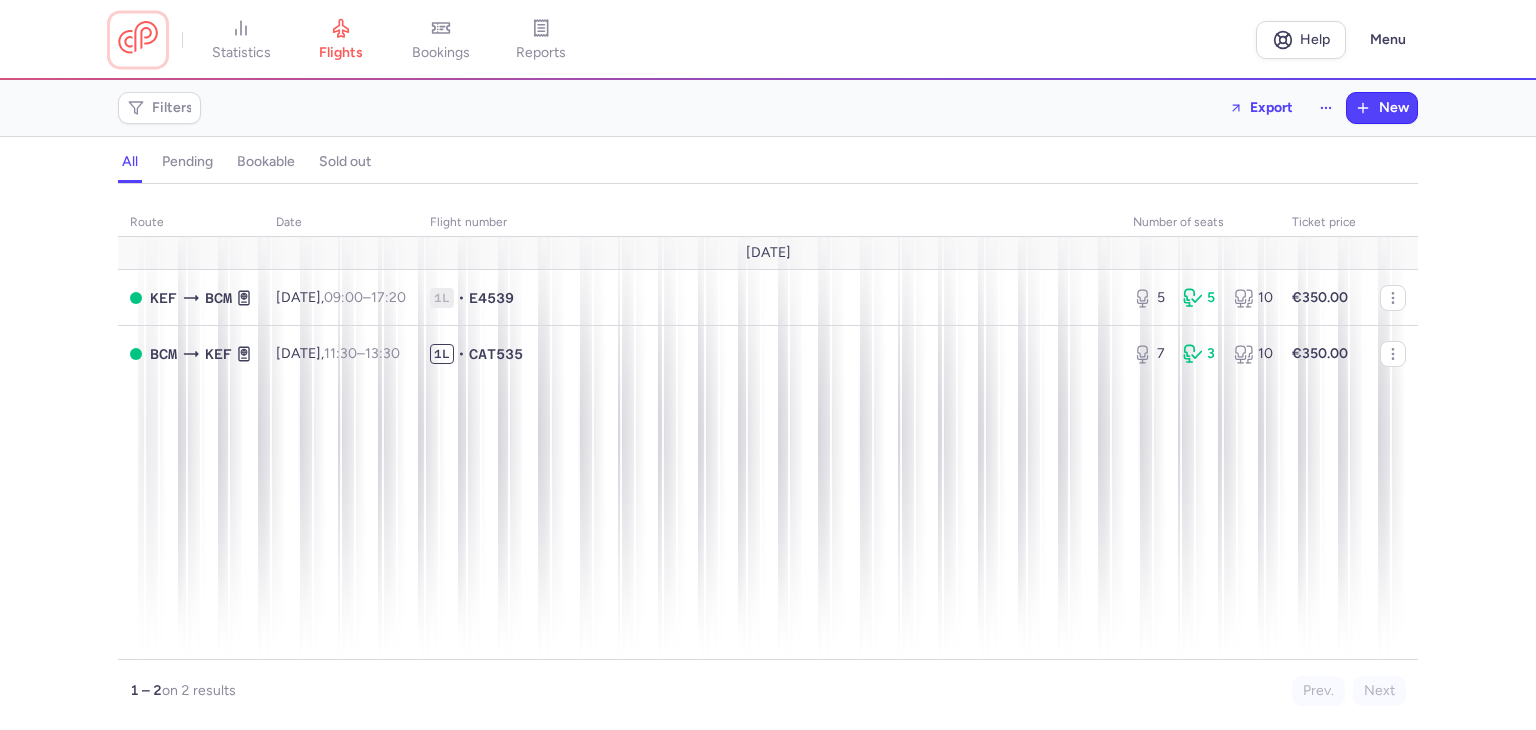 click at bounding box center (138, 39) 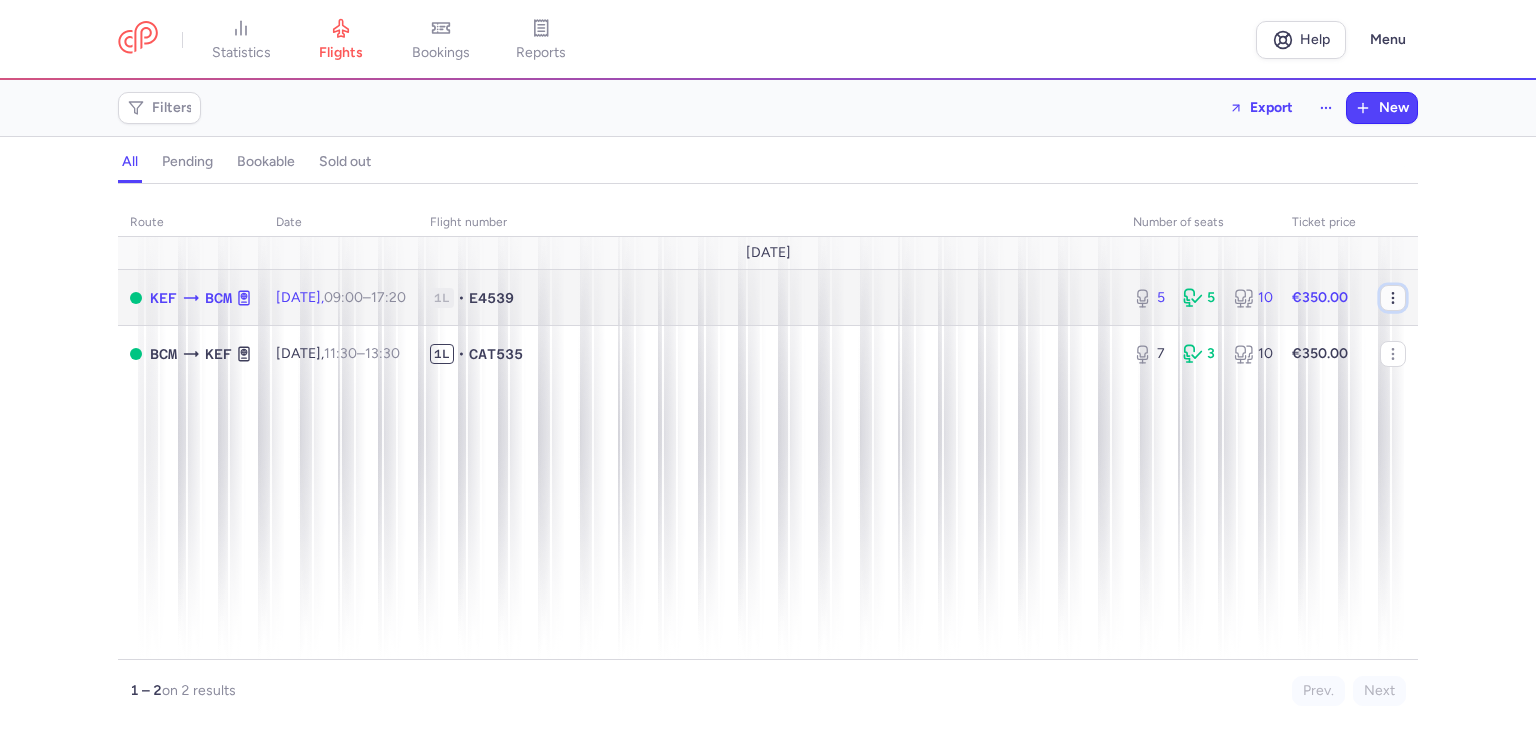 click 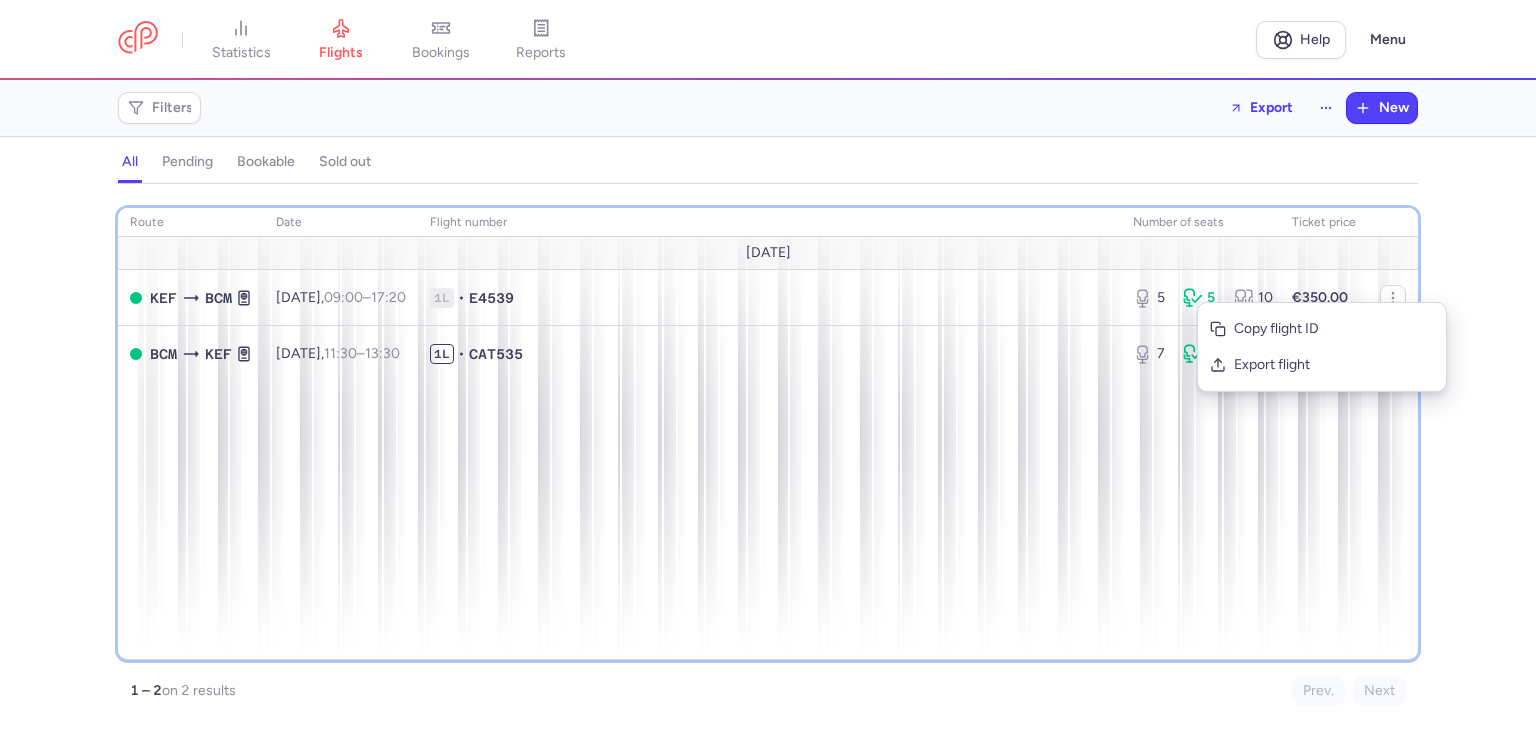 click on "route date Flight number number of seats Ticket price [DATE]  KEF  BCM [DATE]  09:00  –  17:20  +0 1L • E4539 5 5 10 €350.00  BCM  KEF [DATE]  11:30  –  13:30  +0 1L • CAT535 7 3 10 €350.00" at bounding box center [768, 434] 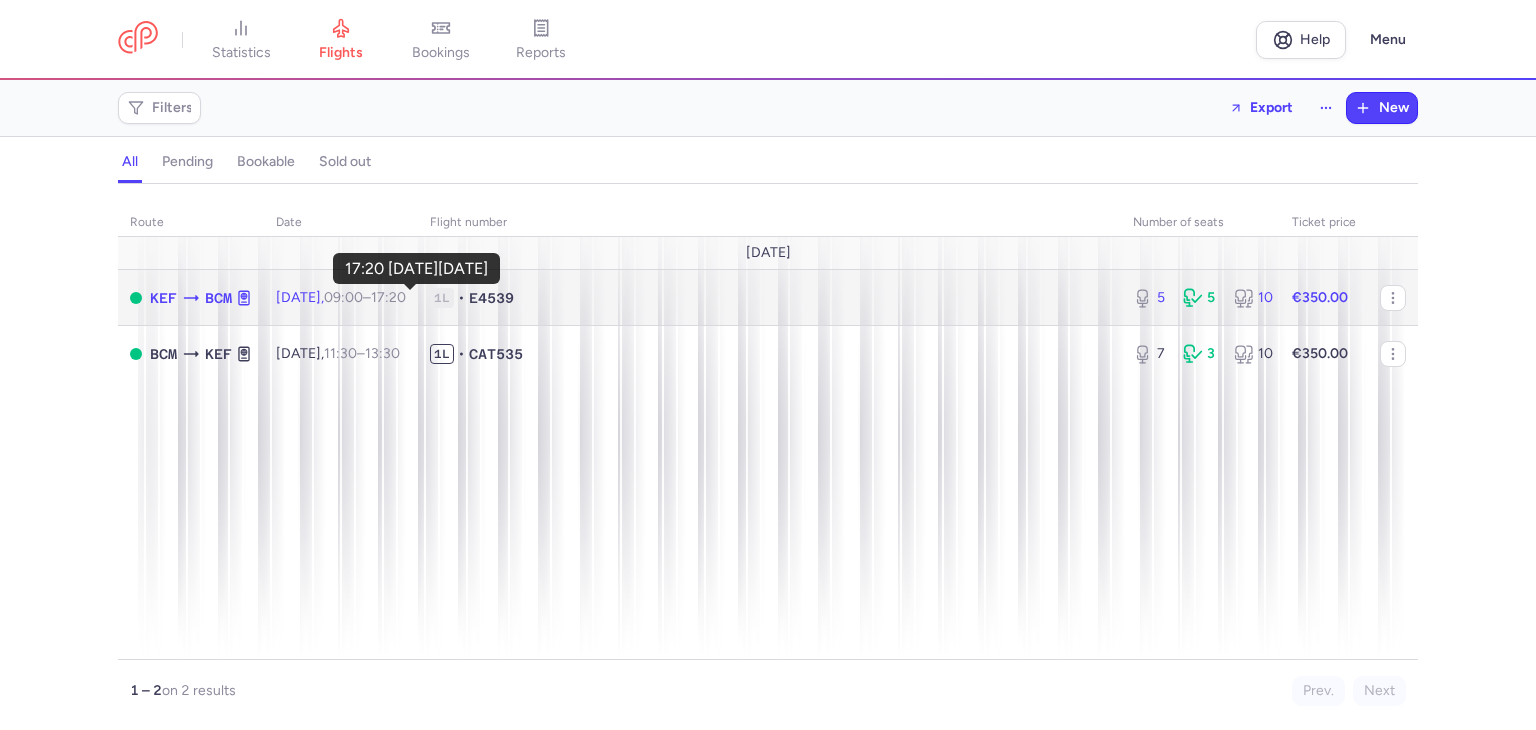 click on "17:20  +0" at bounding box center (388, 297) 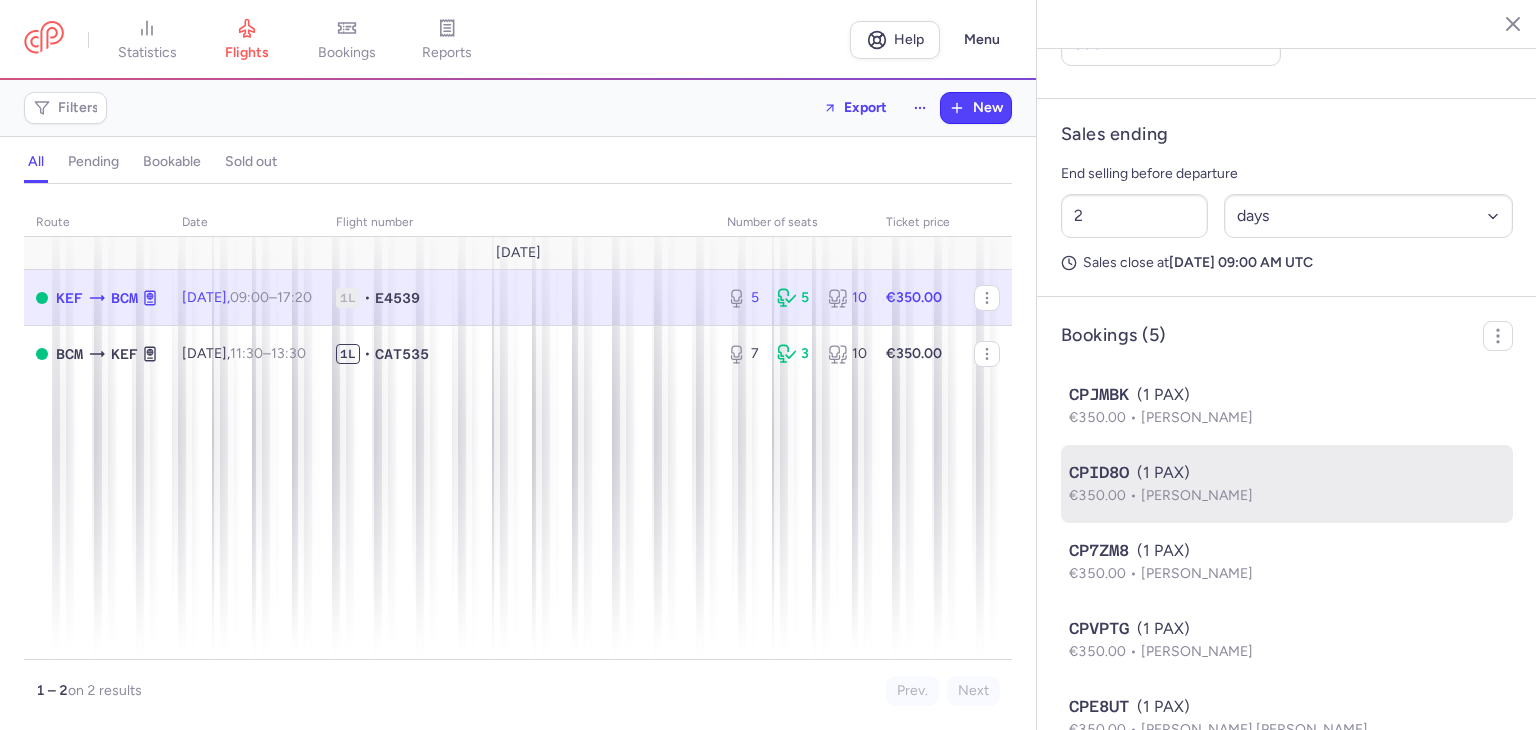 scroll, scrollTop: 1012, scrollLeft: 0, axis: vertical 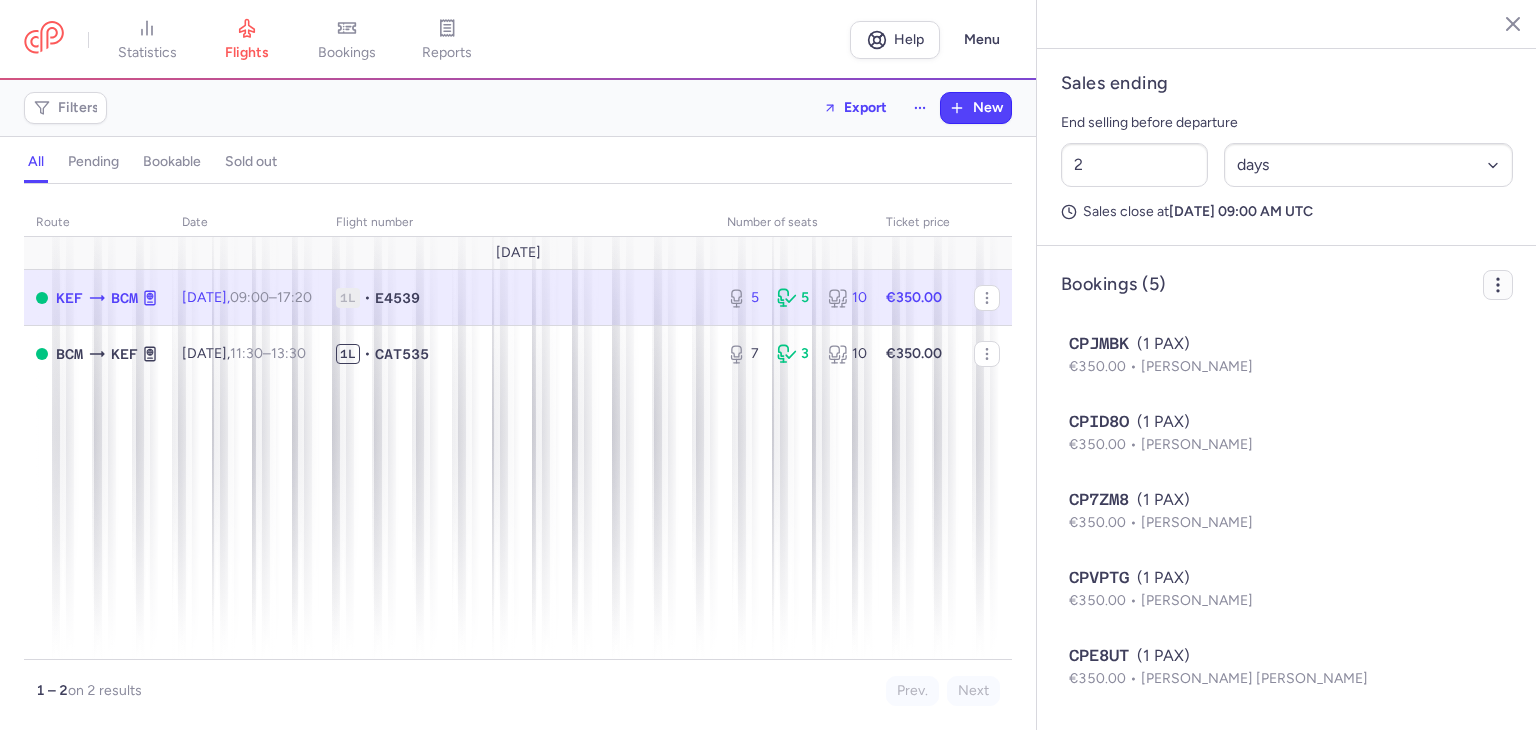 click 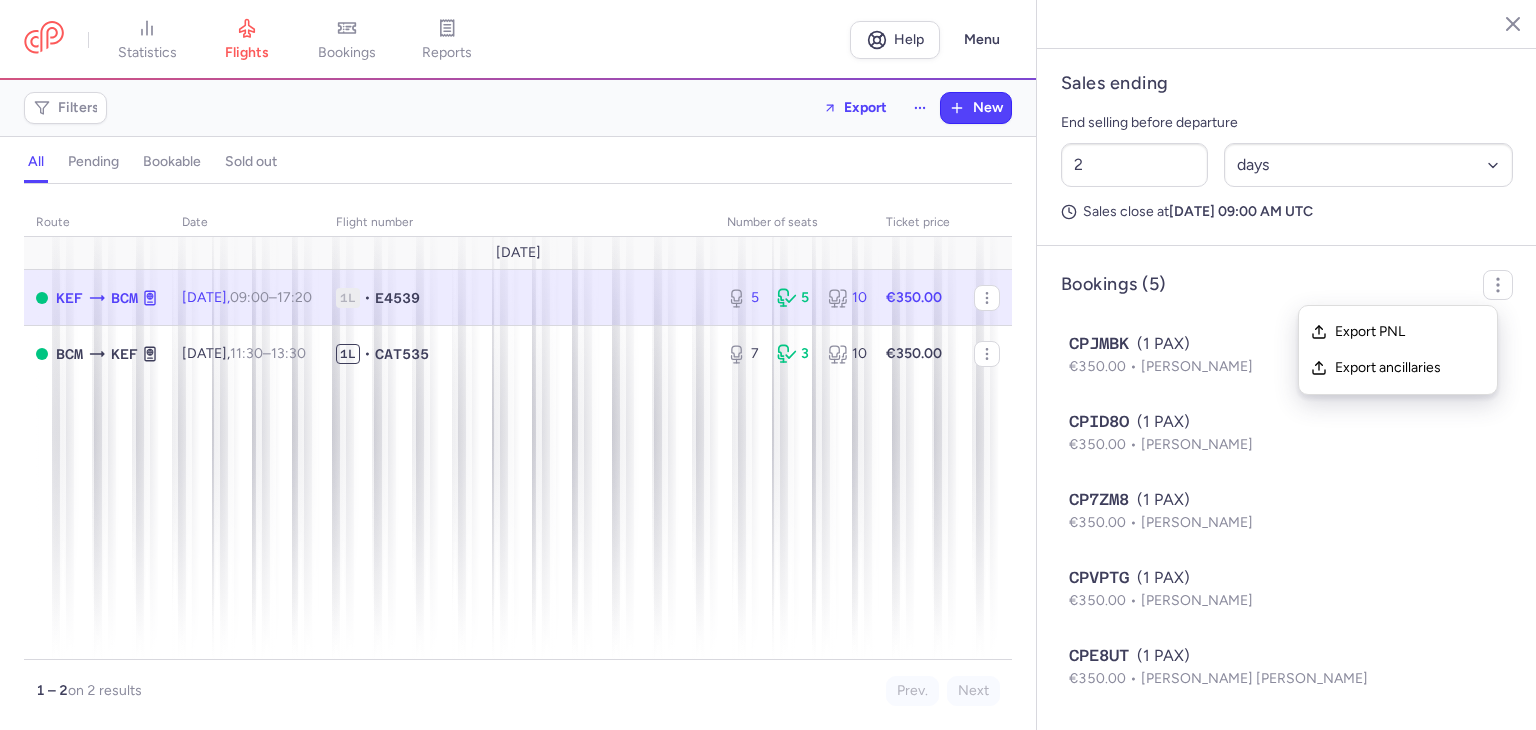 click on "Bookings (5) Export PNL Export ancillaries" at bounding box center (1287, 285) 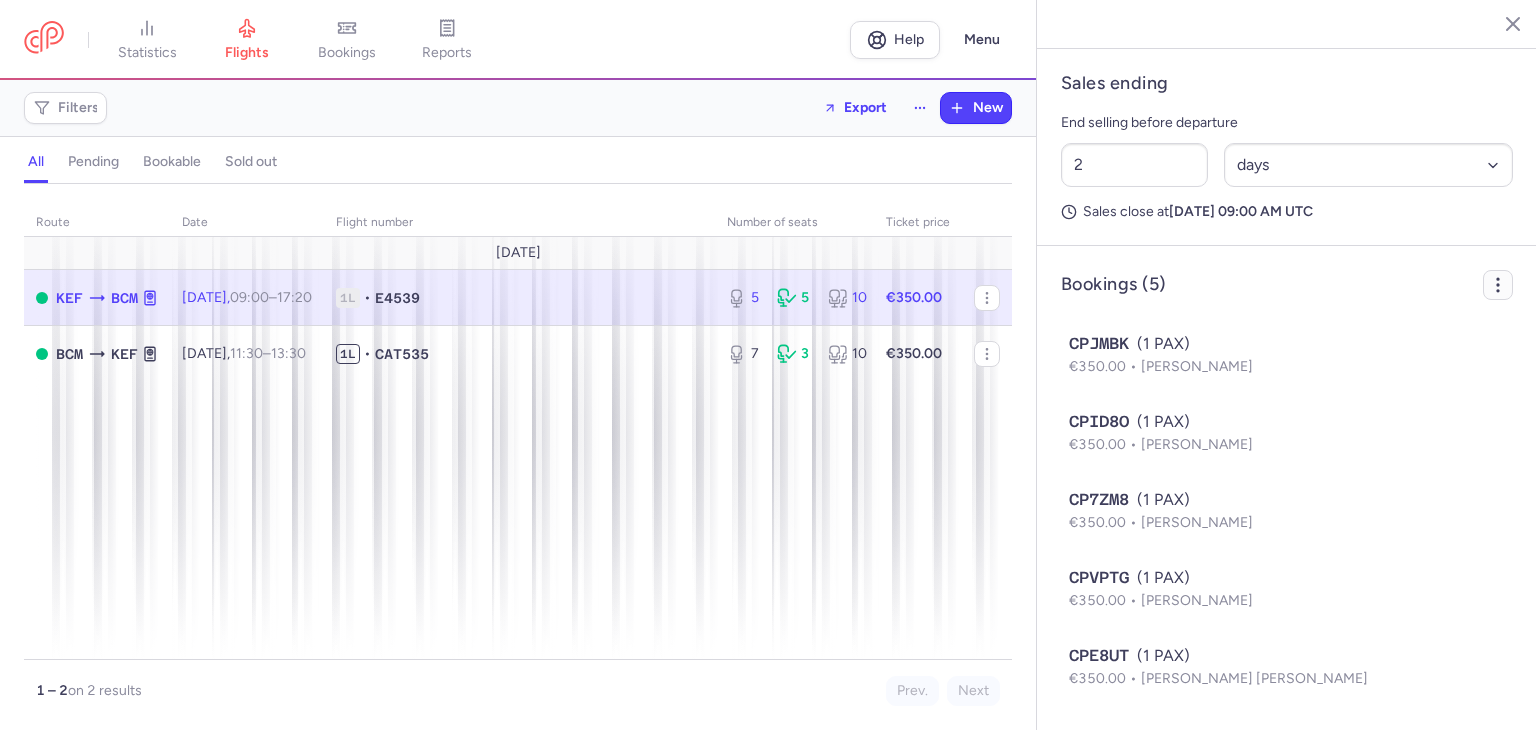 click 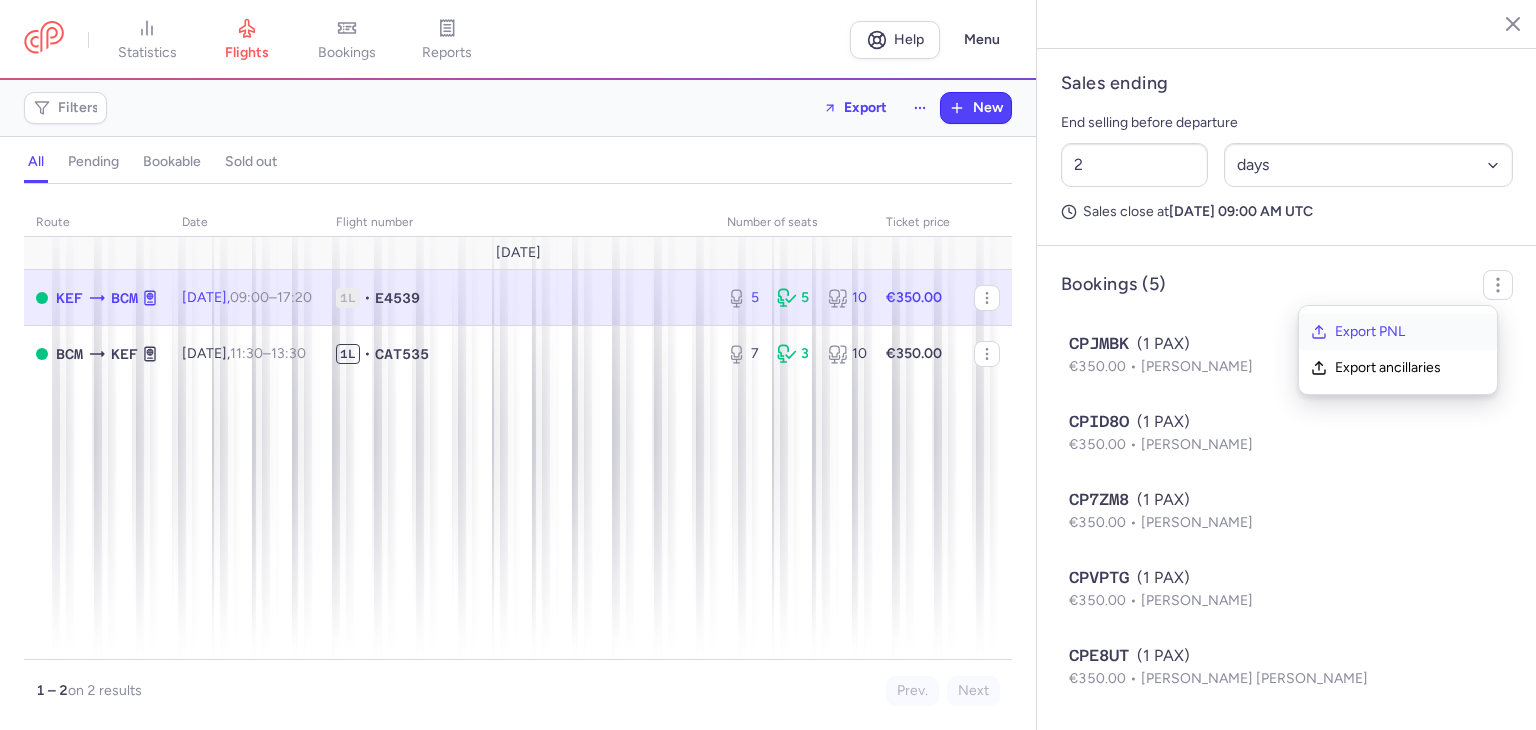 click on "Export PNL" at bounding box center [1410, 332] 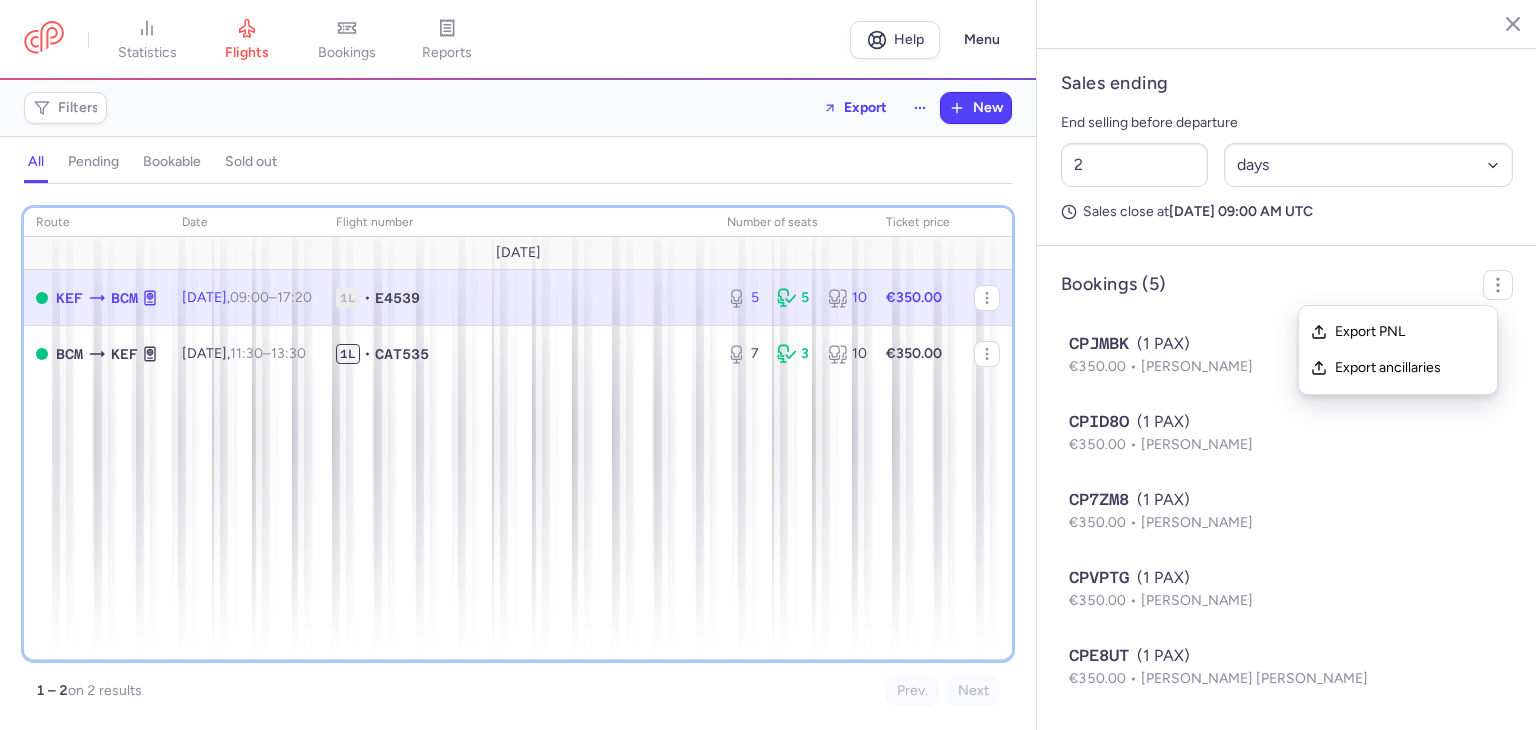 click on "route date Flight number number of seats Ticket price [DATE]  KEF  BCM [DATE]  09:00  –  17:20  +0 1L • E4539 5 5 10 €350.00  BCM  KEF [DATE]  11:30  –  13:30  +0 1L • CAT535 7 3 10 €350.00" at bounding box center [518, 434] 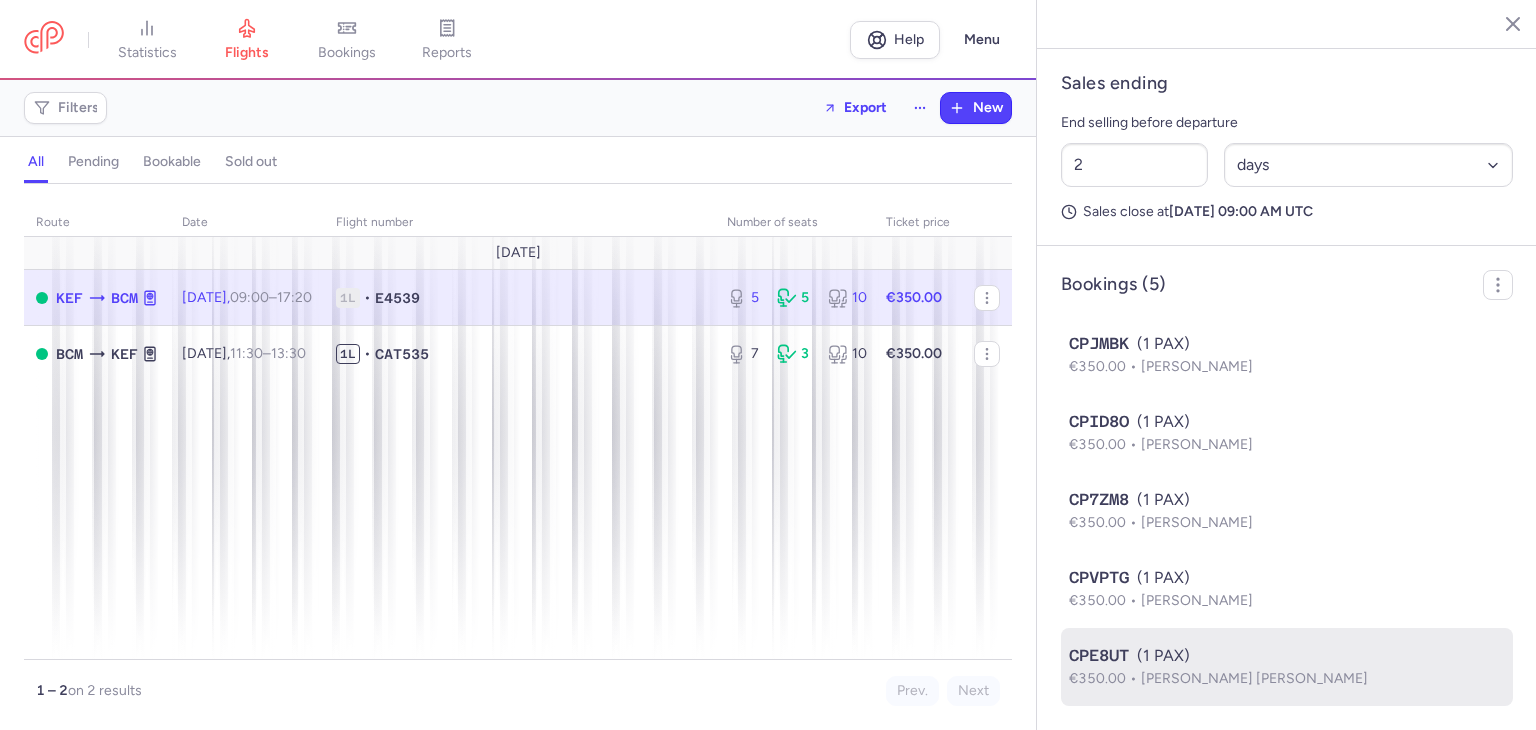 click on "[PERSON_NAME] [PERSON_NAME]" at bounding box center (1254, 678) 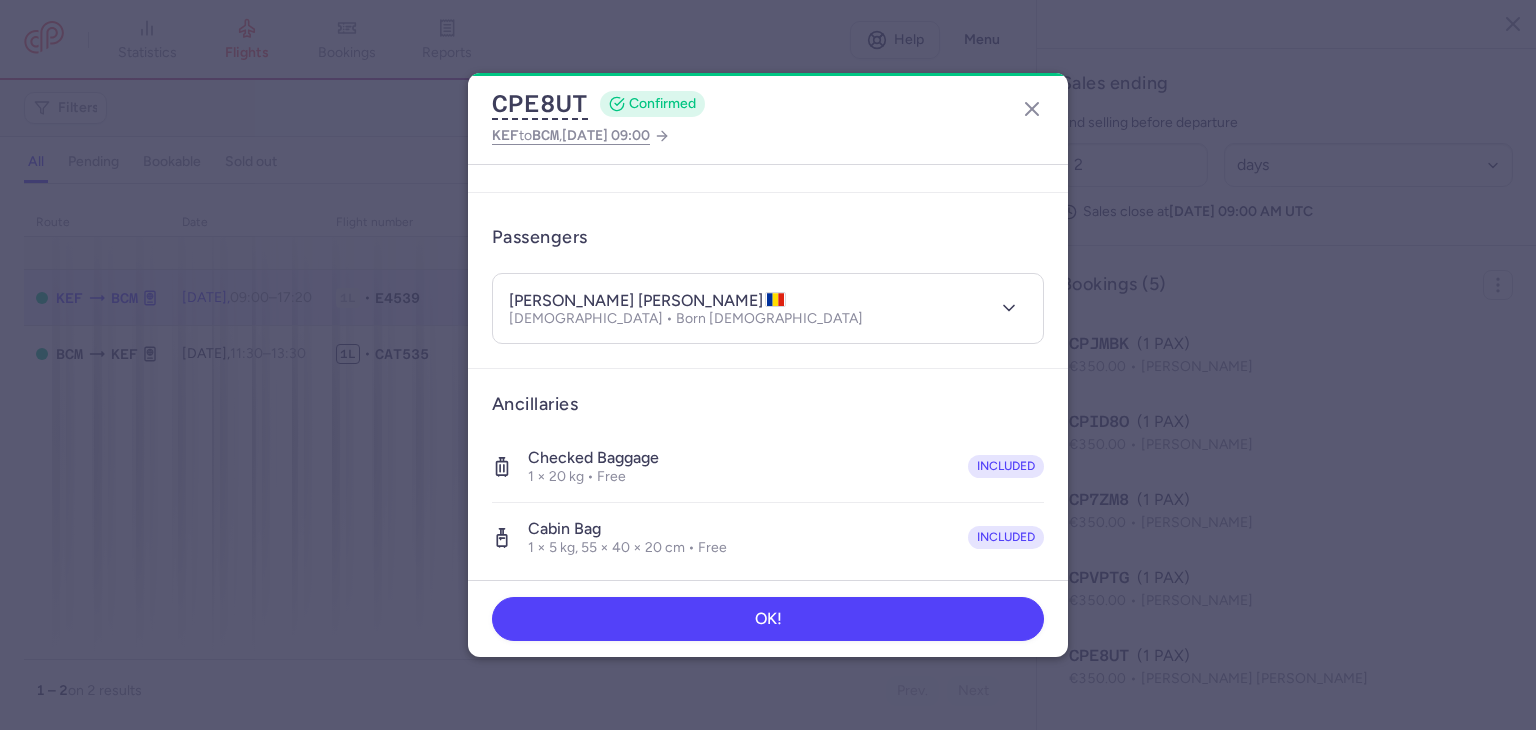 scroll, scrollTop: 0, scrollLeft: 0, axis: both 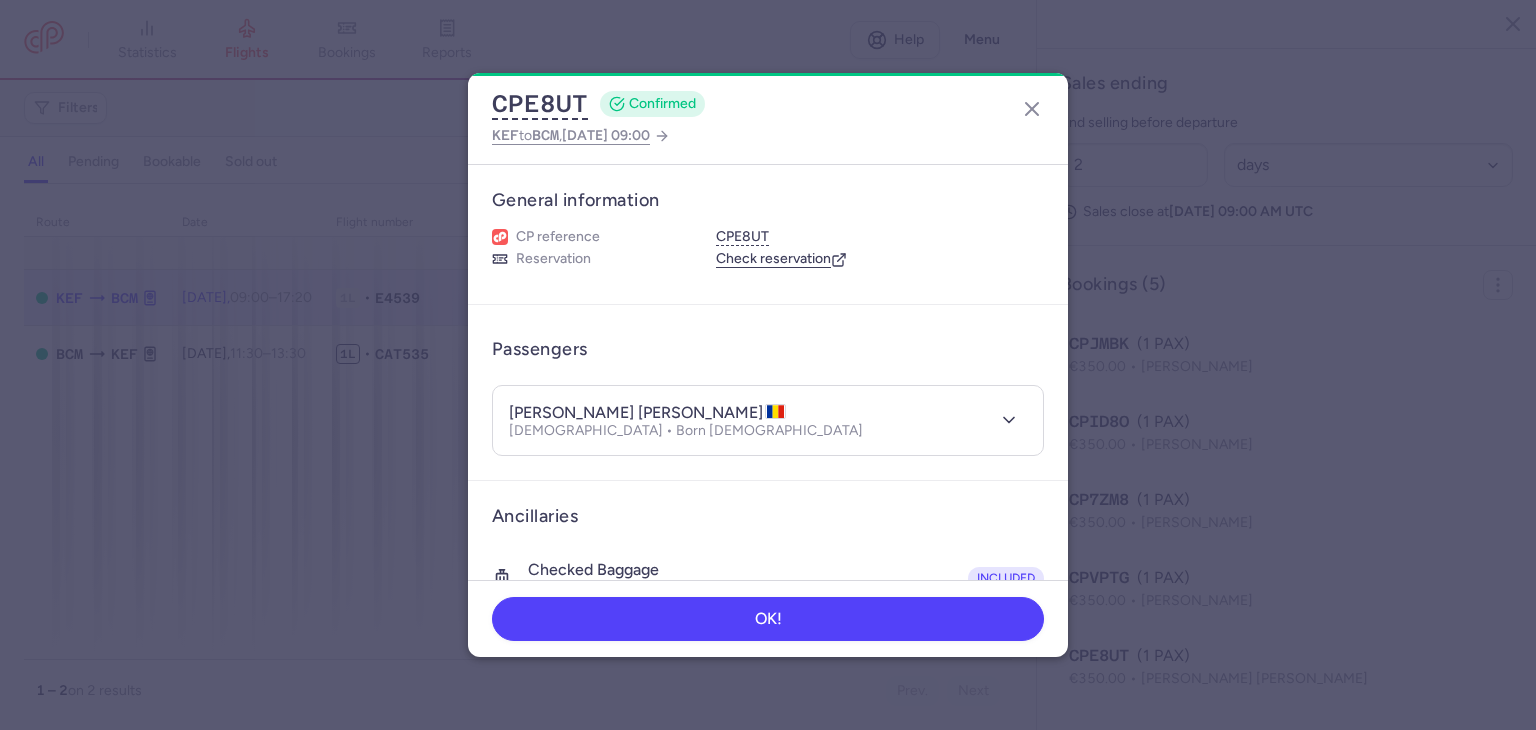 click on "[PERSON_NAME] [PERSON_NAME]" at bounding box center [647, 413] 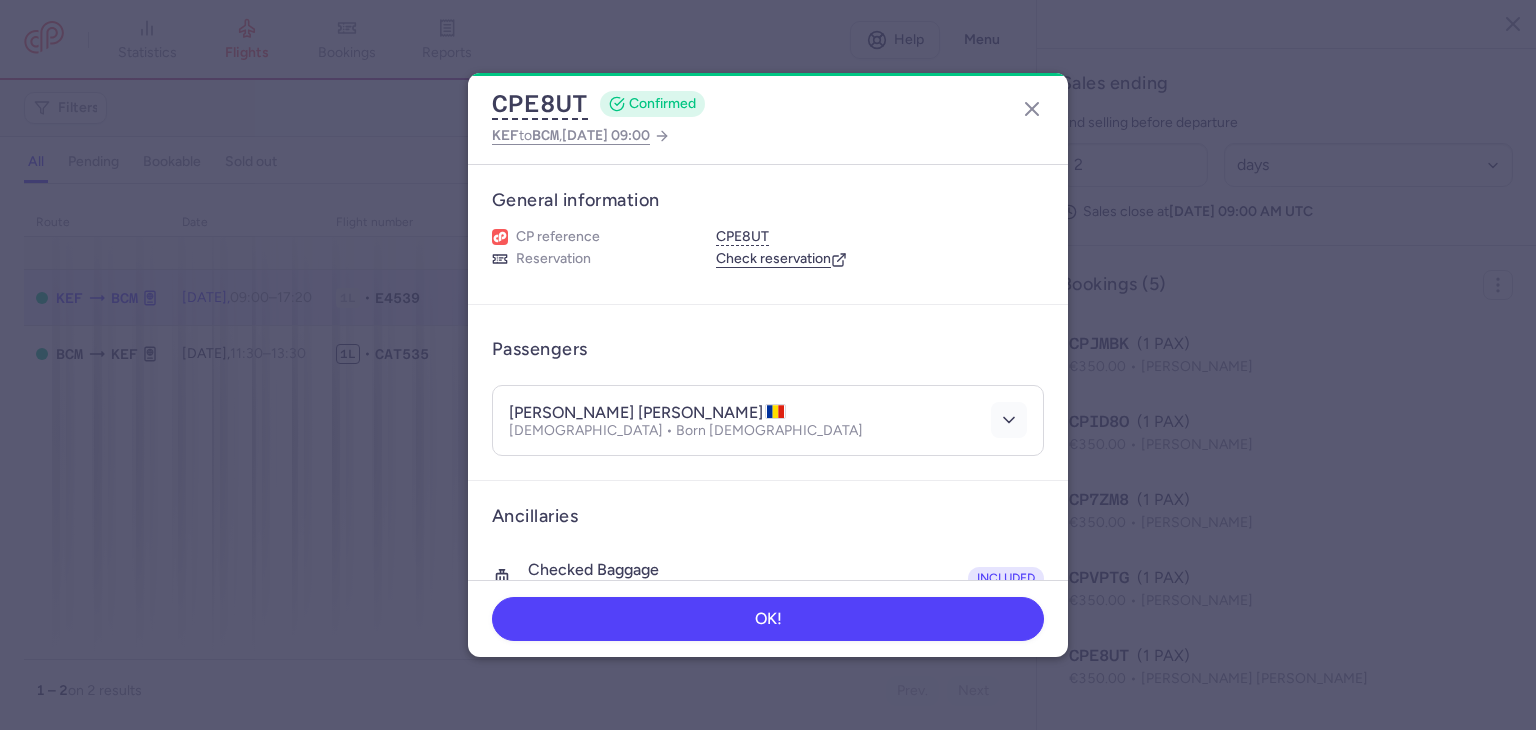 click 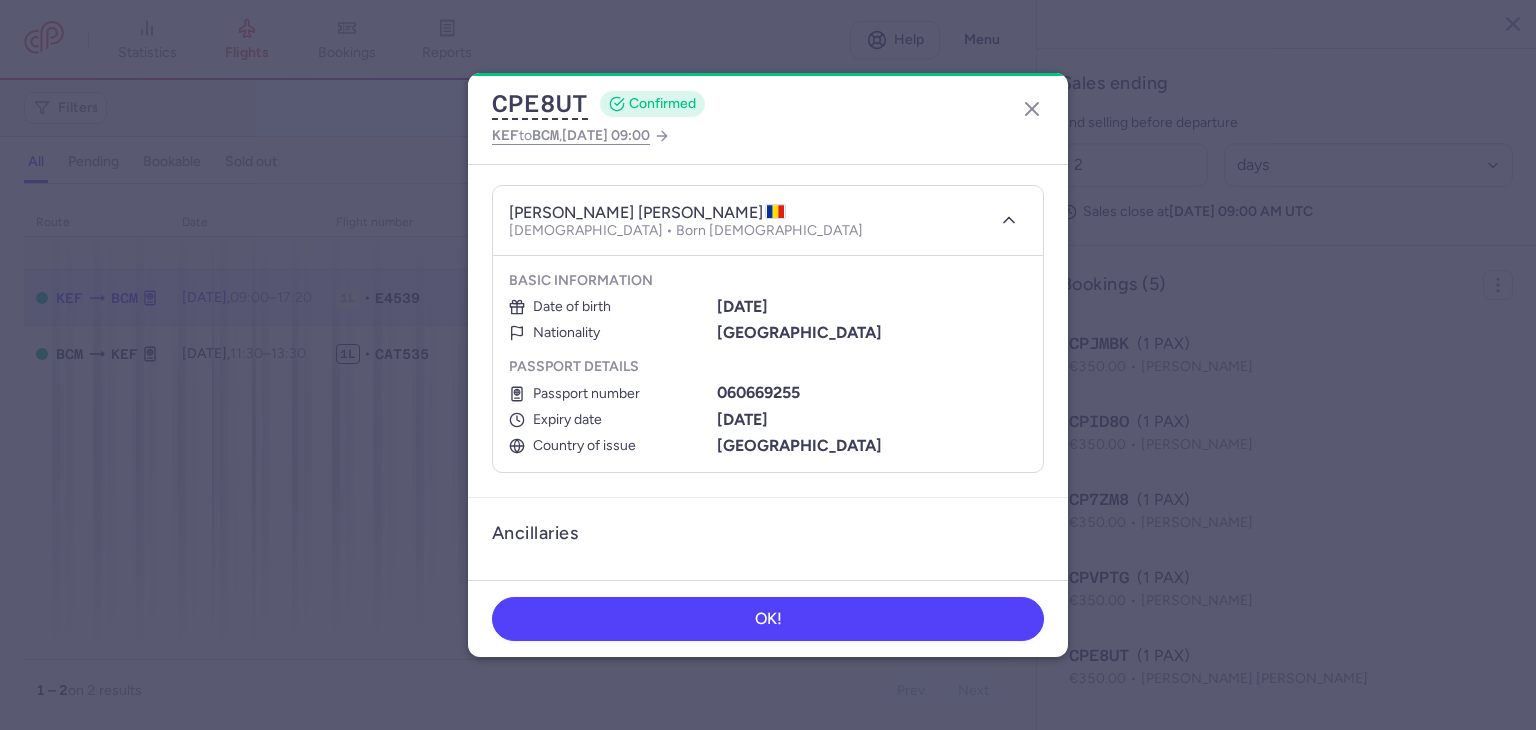 scroll, scrollTop: 300, scrollLeft: 0, axis: vertical 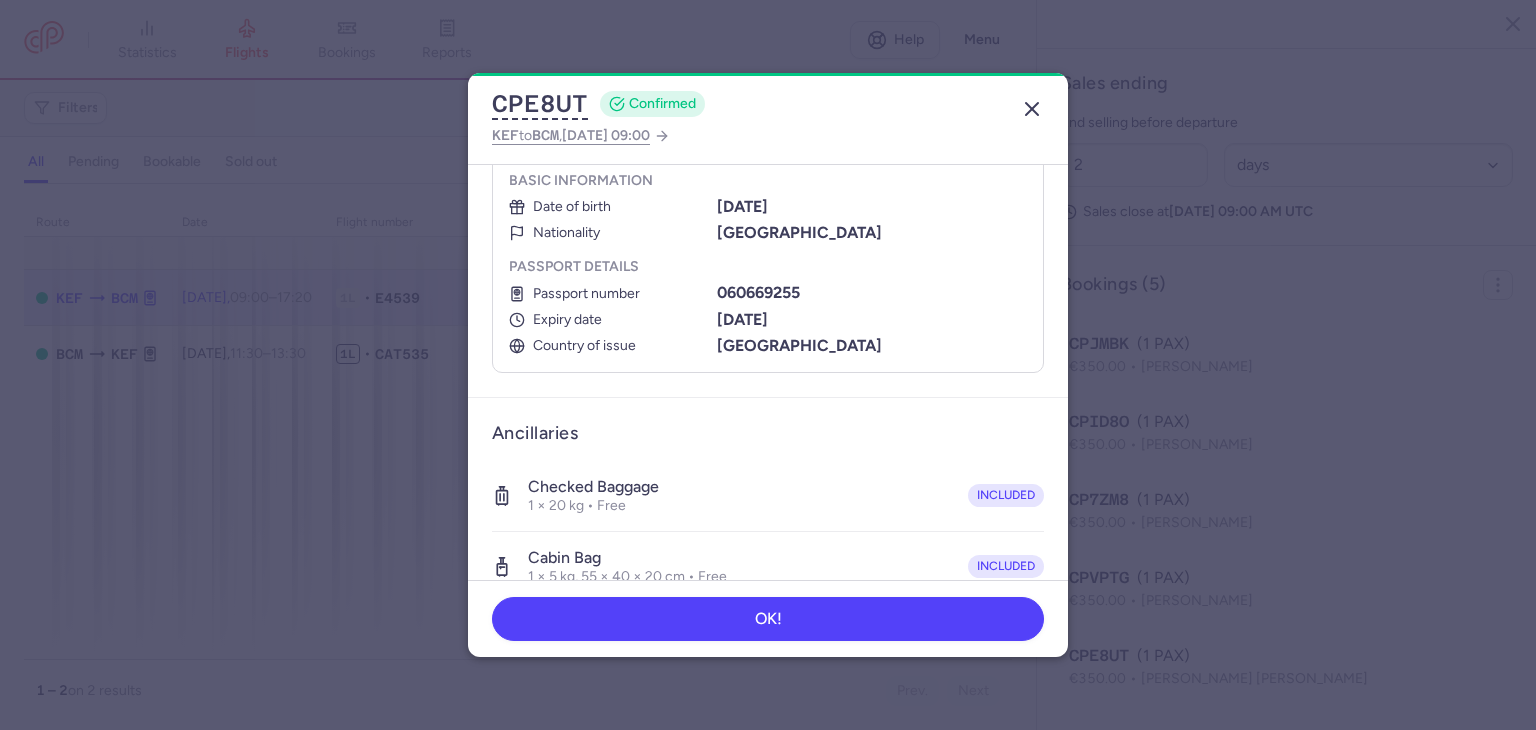 click 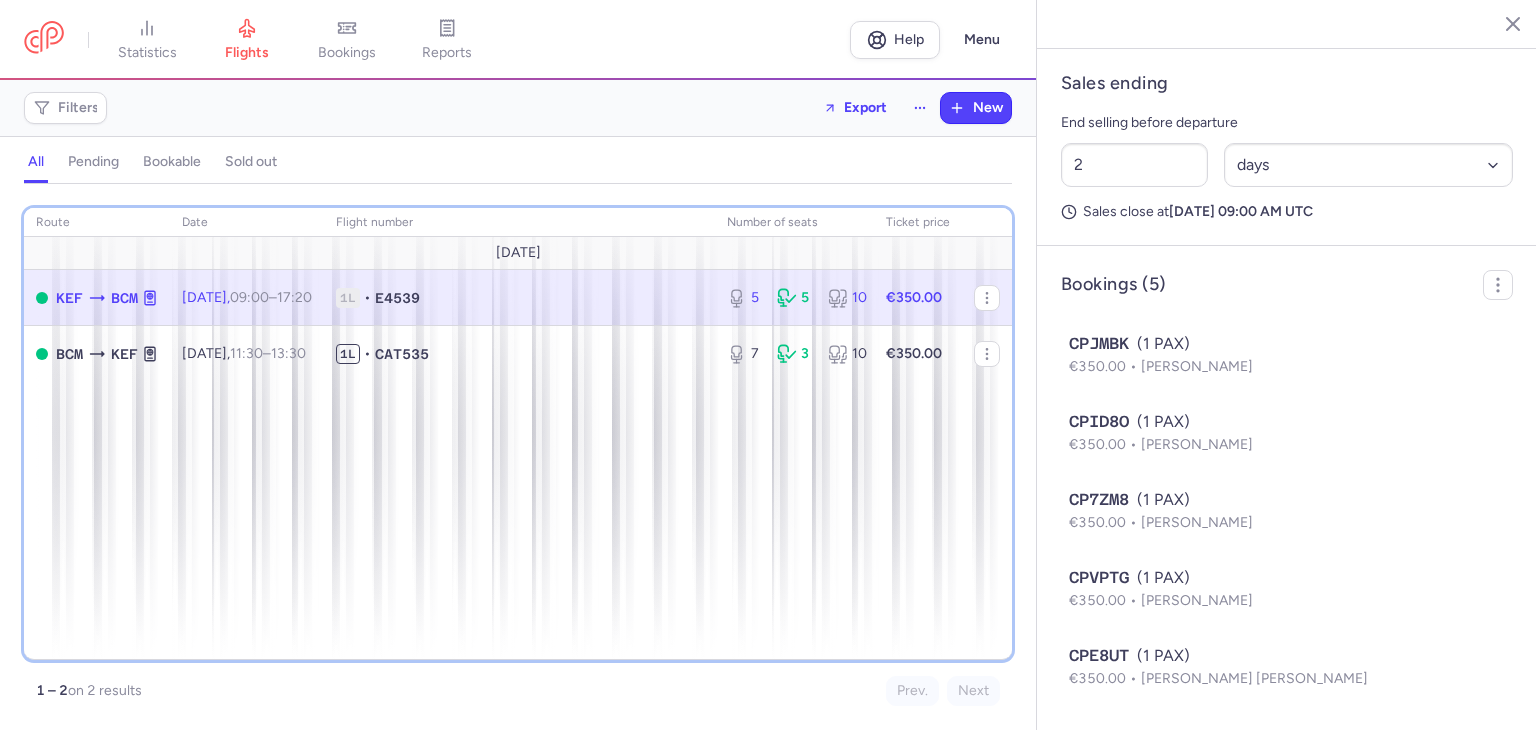 click on "route date Flight number number of seats Ticket price [DATE]  KEF  BCM [DATE]  09:00  –  17:20  +0 1L • E4539 5 5 10 €350.00  BCM  KEF [DATE]  11:30  –  13:30  +0 1L • CAT535 7 3 10 €350.00" at bounding box center (518, 434) 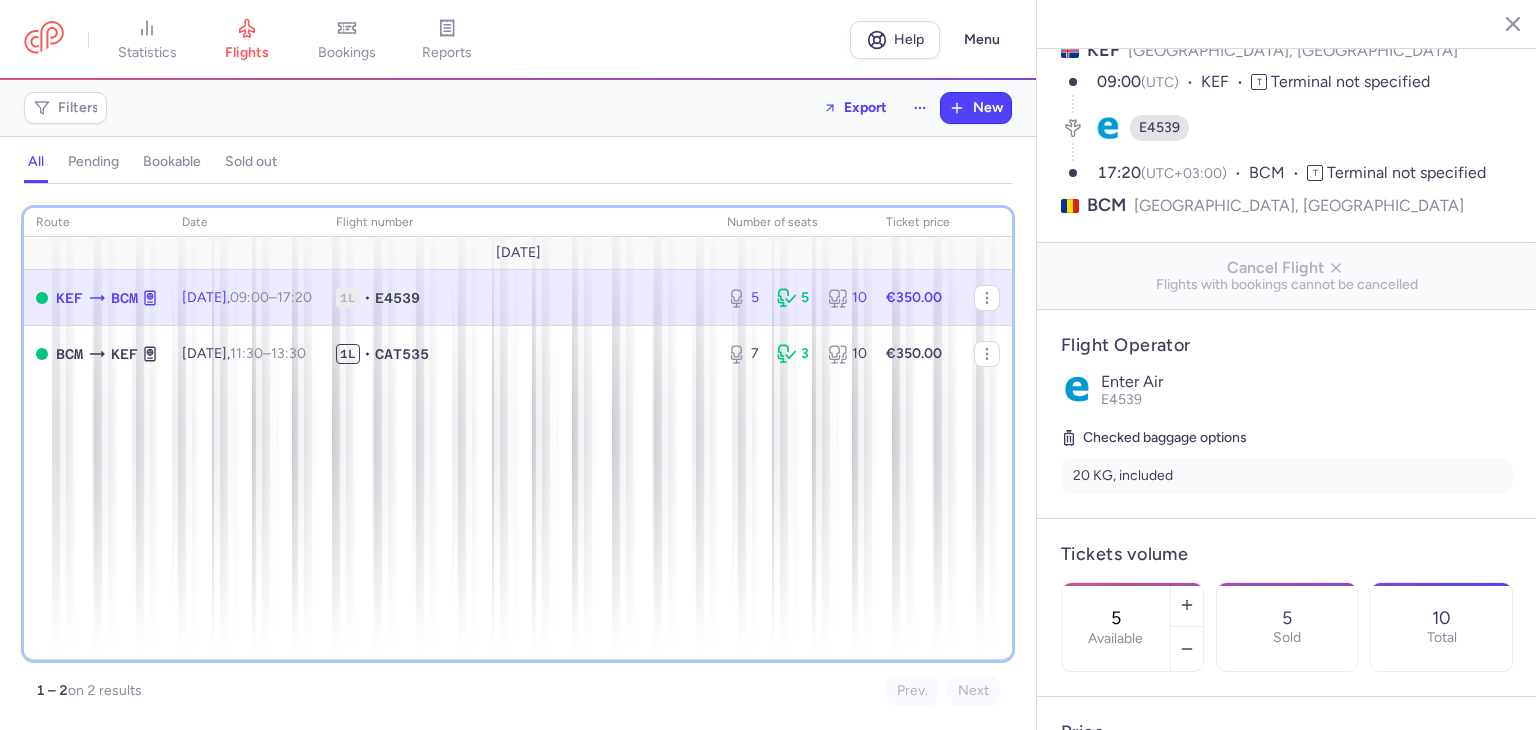scroll, scrollTop: 0, scrollLeft: 0, axis: both 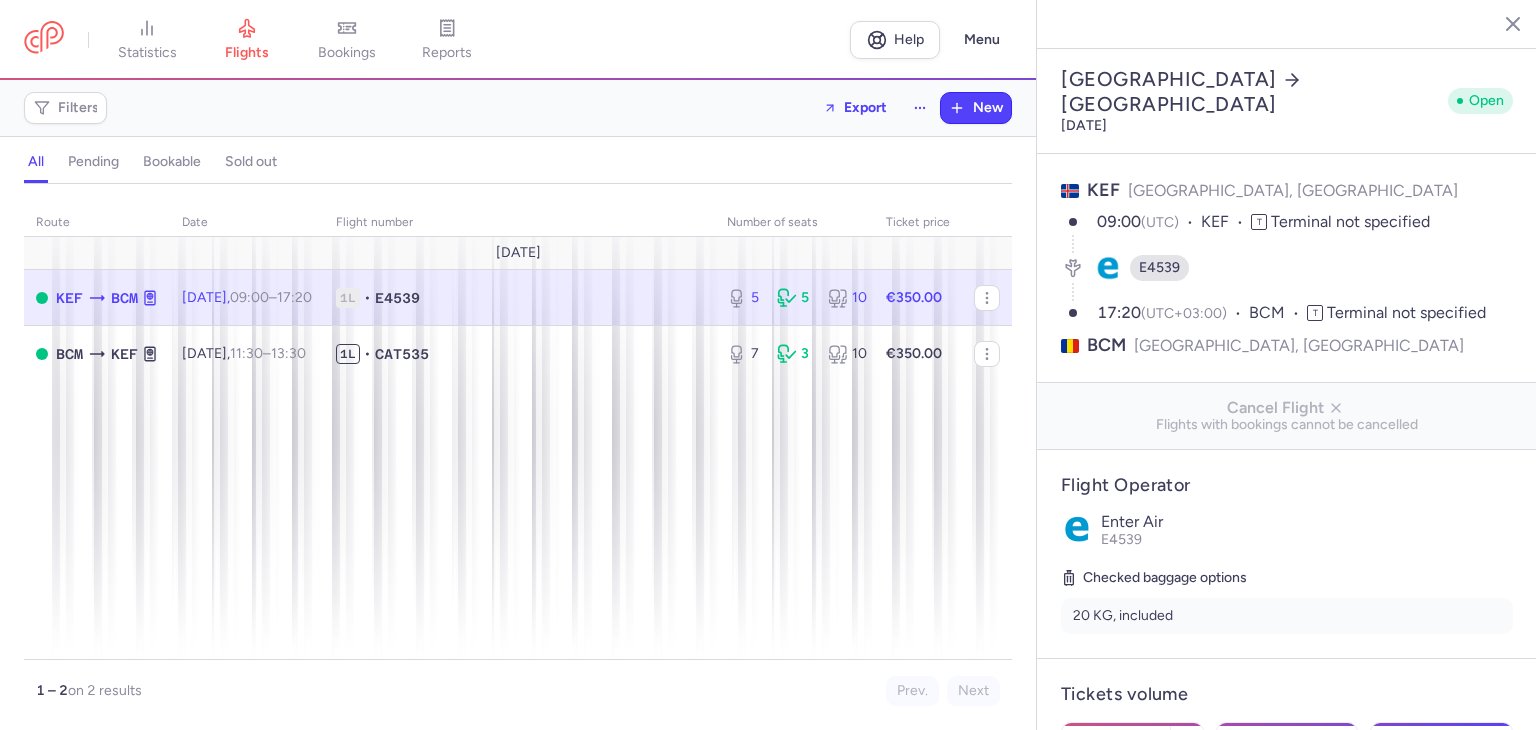 click on "Filters  Export  New" at bounding box center [518, 108] 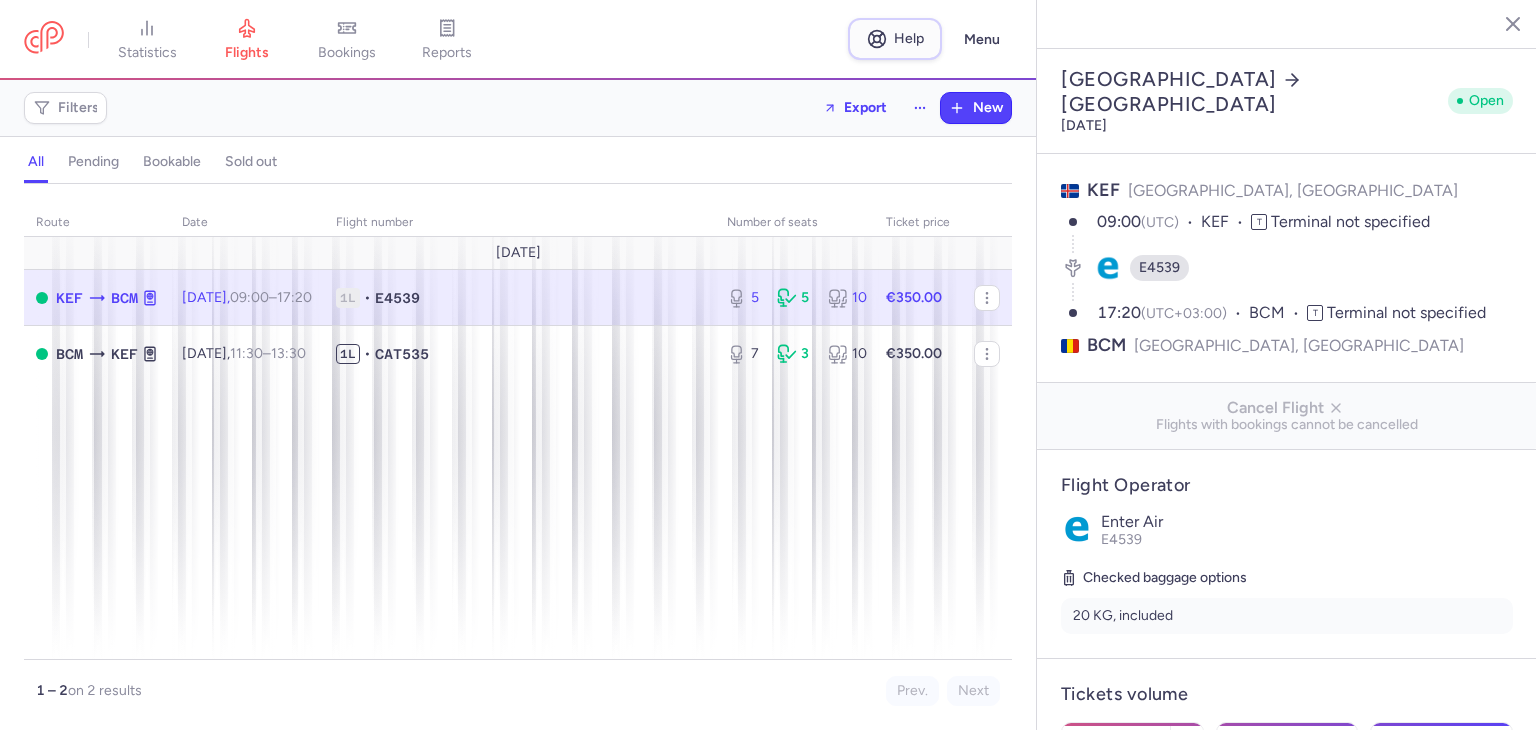 click on "Help" at bounding box center (909, 38) 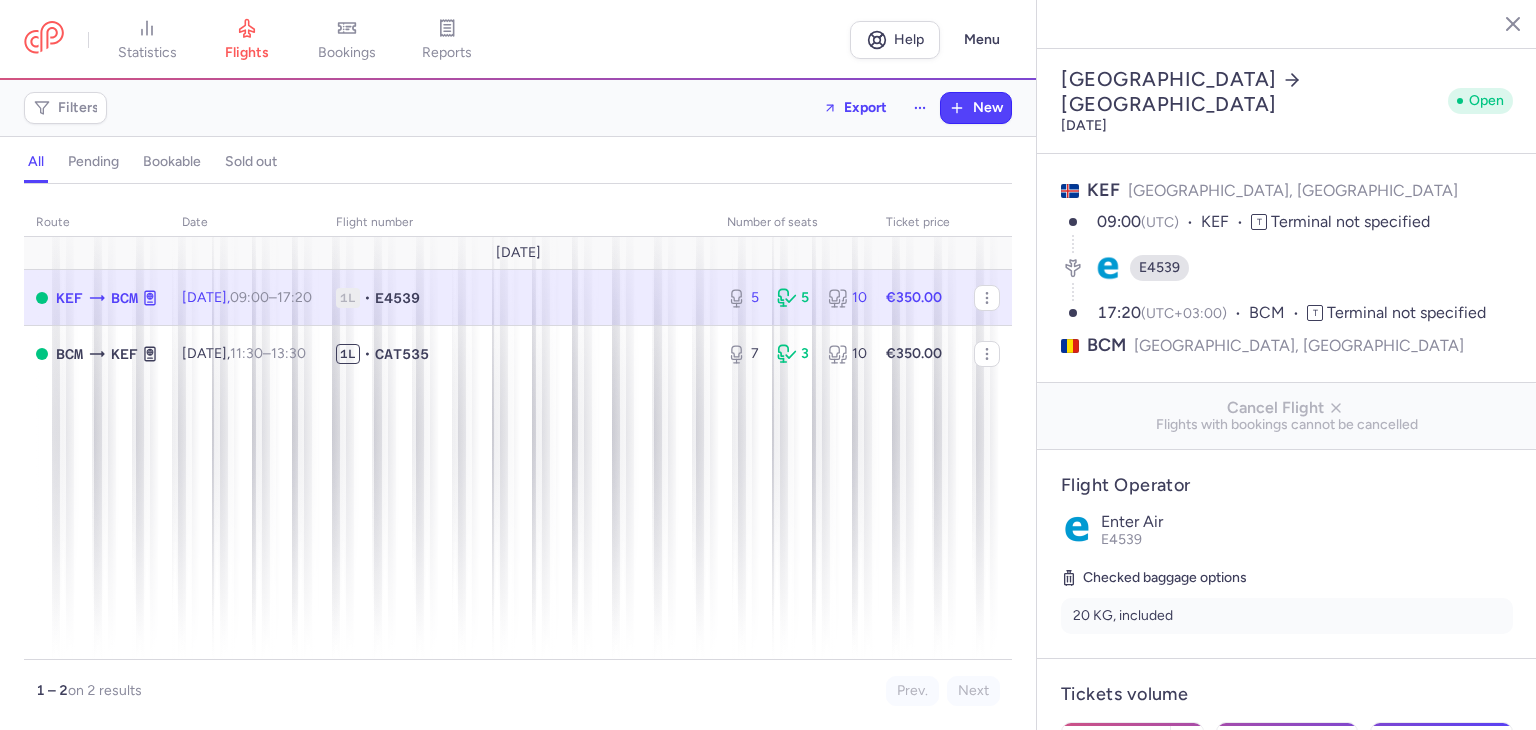 click 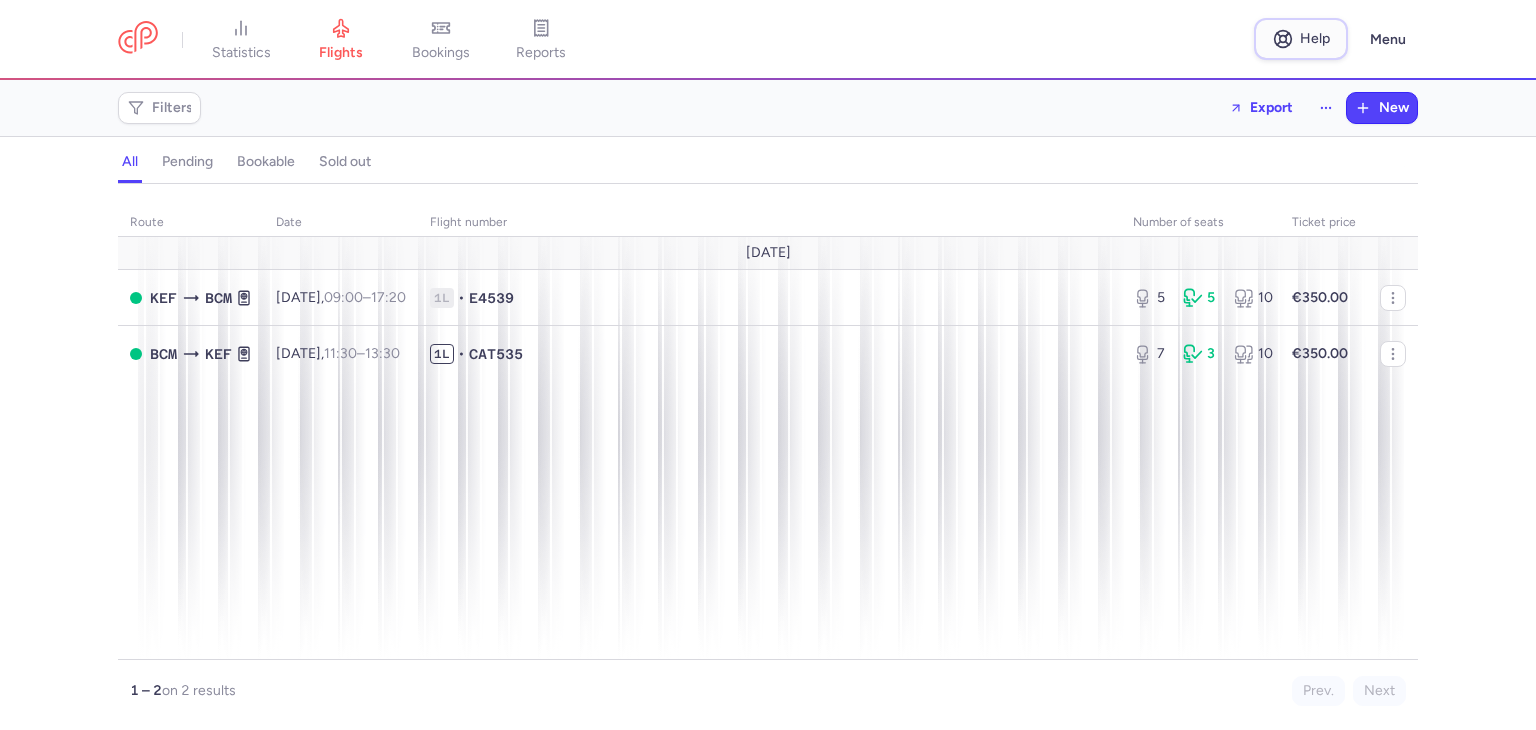 click on "Help" at bounding box center (1301, 39) 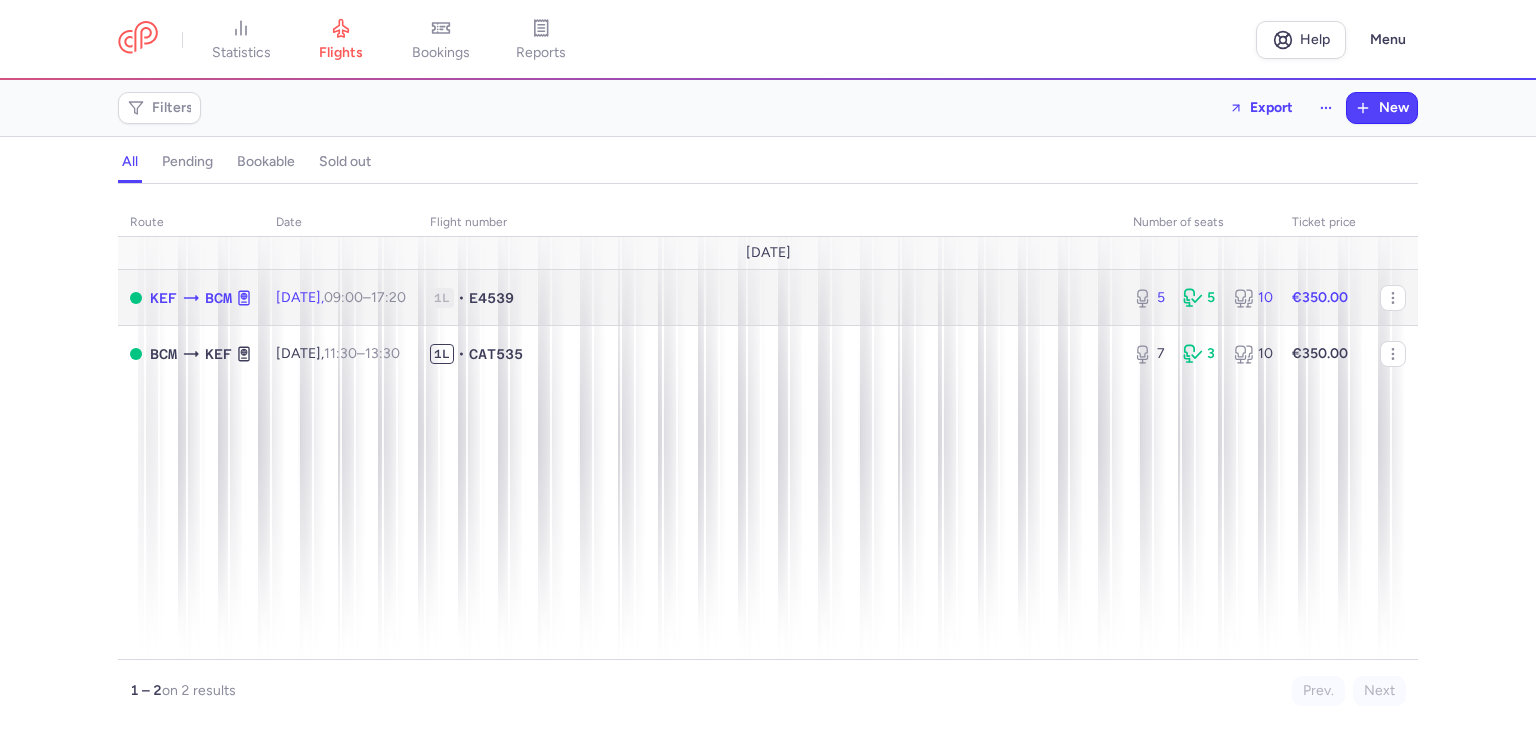 click on "1L • E4539" at bounding box center (769, 298) 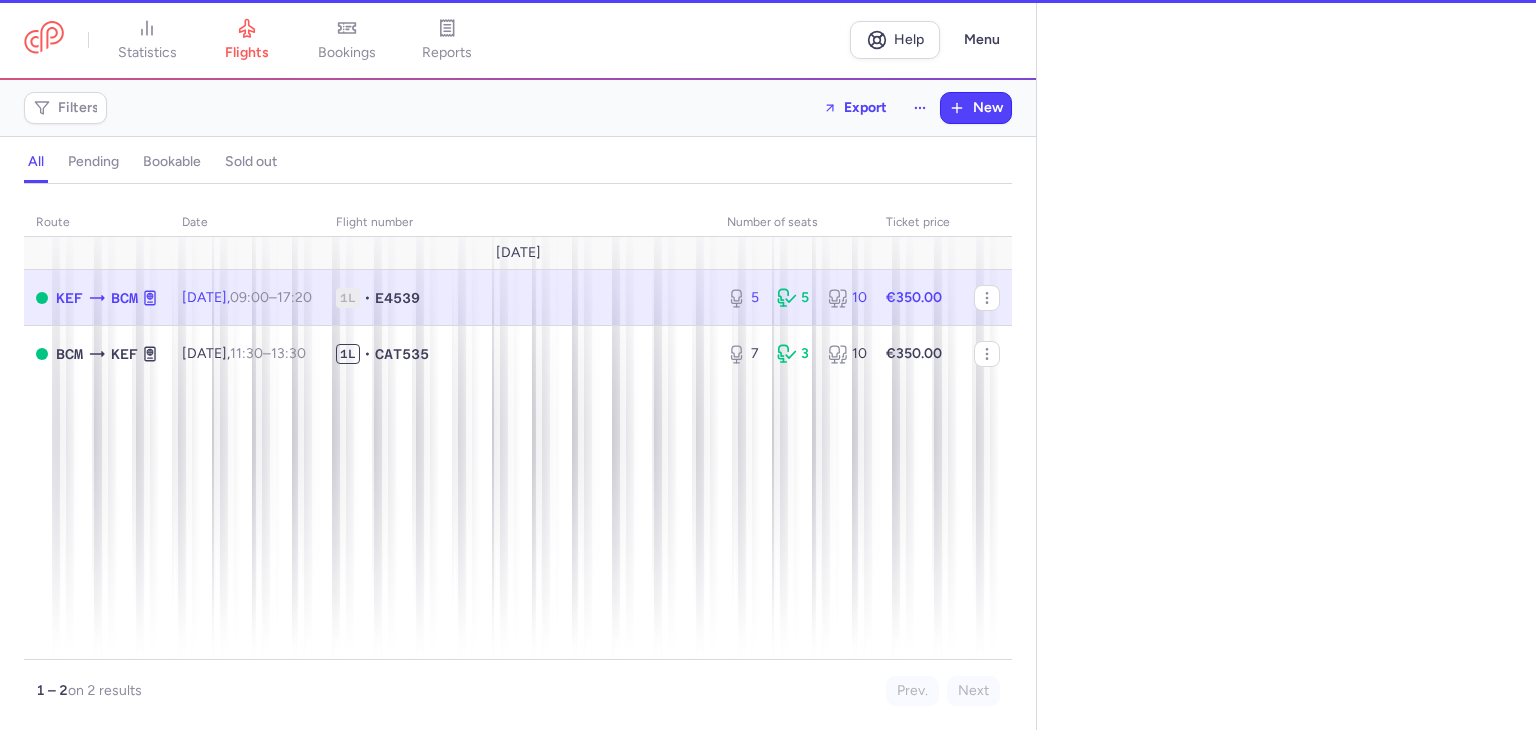 select on "days" 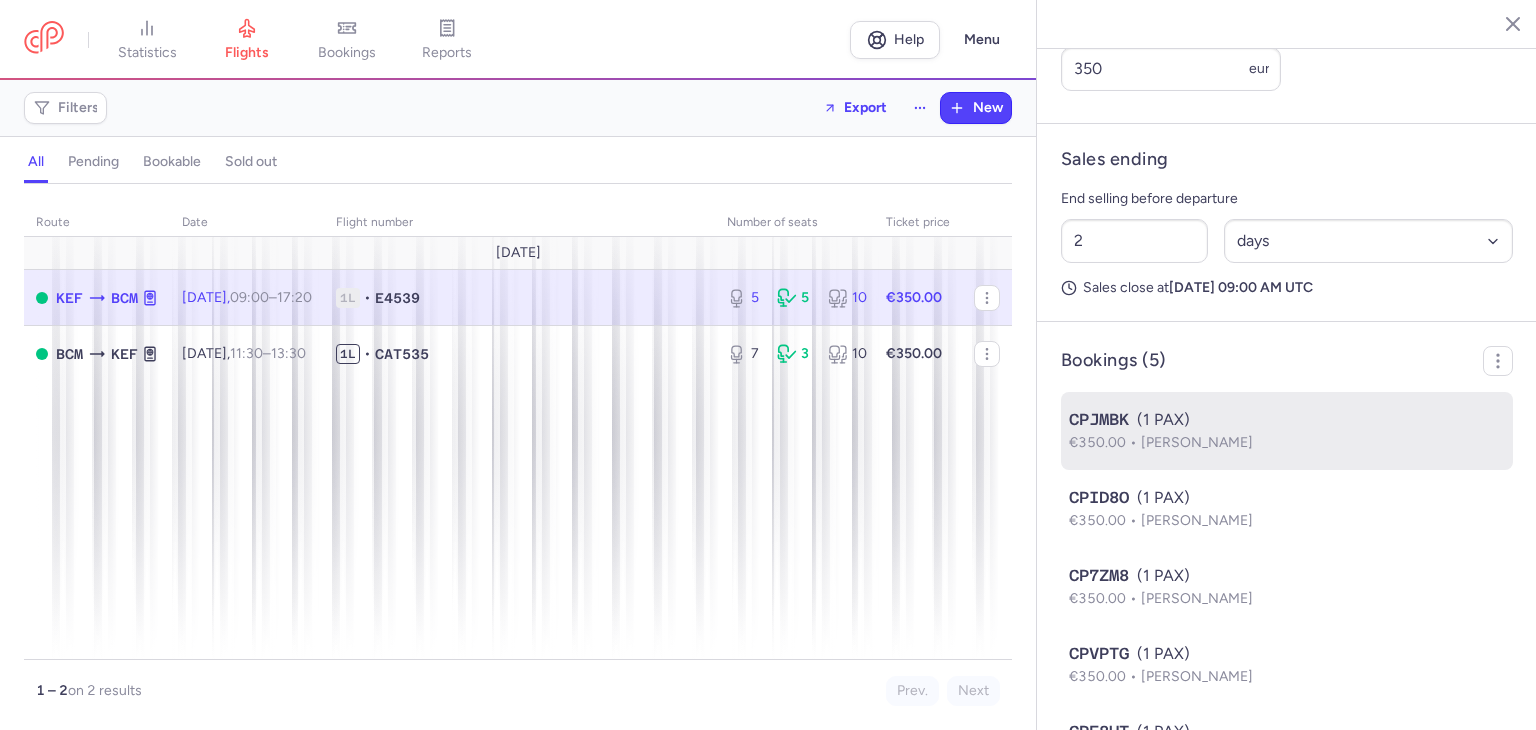 scroll, scrollTop: 1012, scrollLeft: 0, axis: vertical 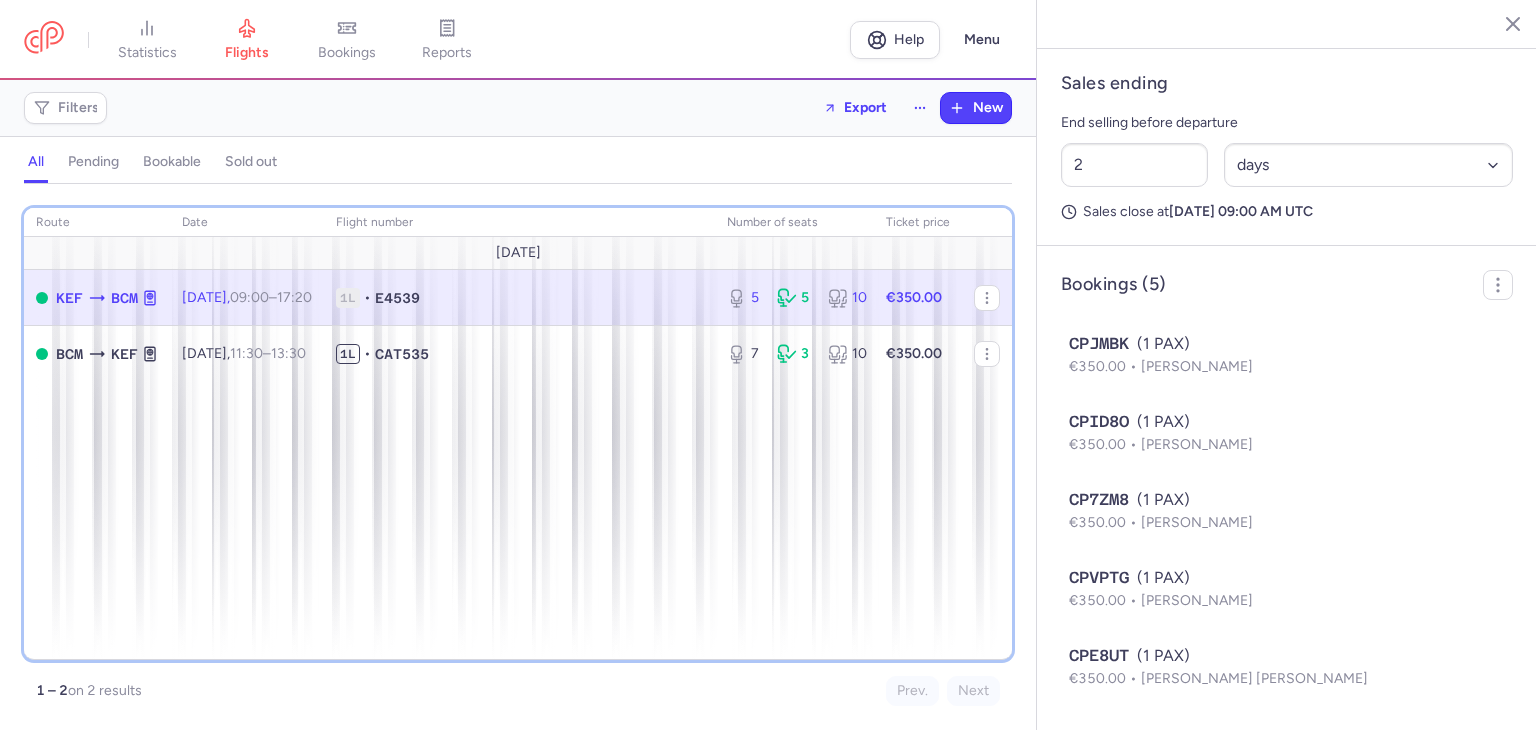 click on "route date Flight number number of seats Ticket price [DATE]  KEF  BCM [DATE]  09:00  –  17:20  +0 1L • E4539 5 5 10 €350.00  BCM  KEF [DATE]  11:30  –  13:30  +0 1L • CAT535 7 3 10 €350.00" at bounding box center [518, 434] 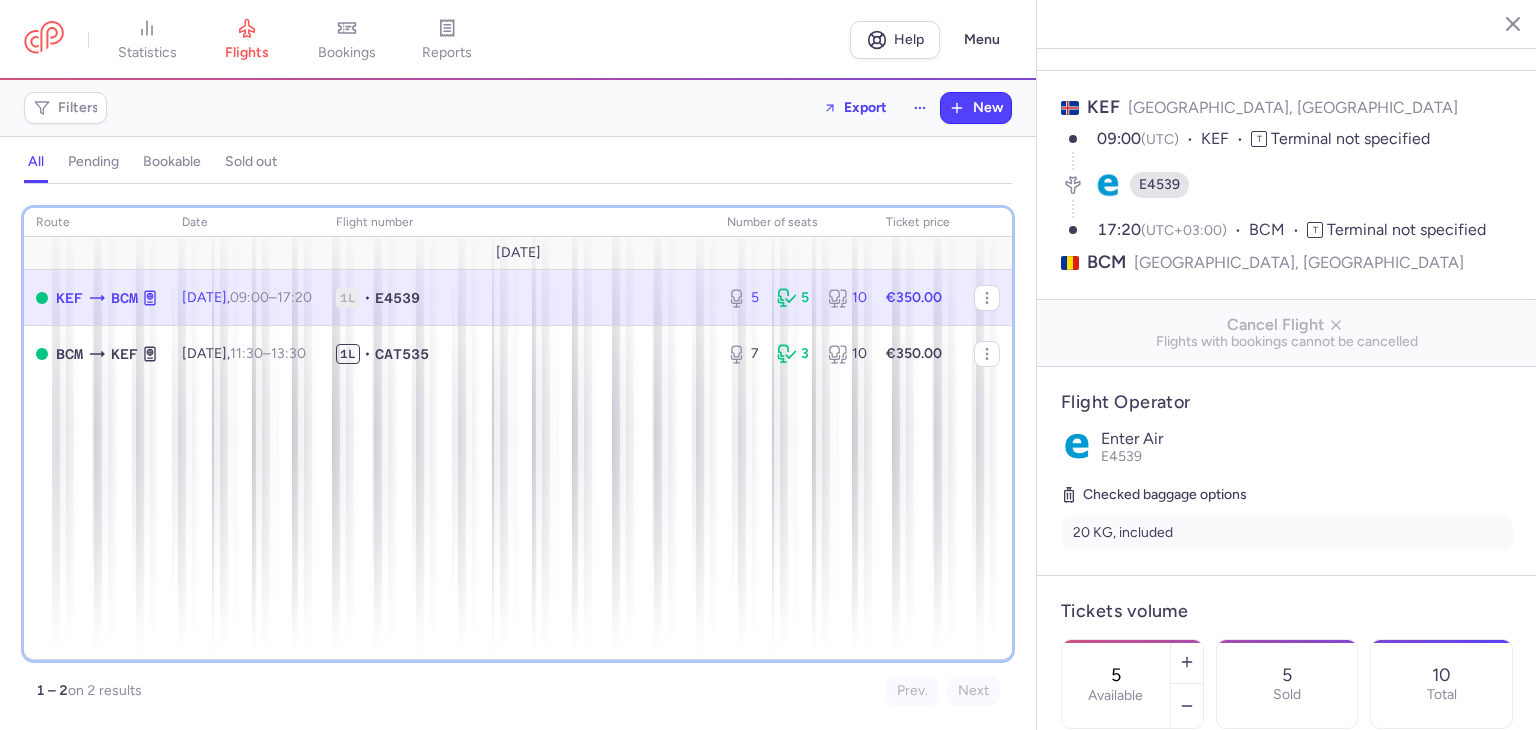scroll, scrollTop: 0, scrollLeft: 0, axis: both 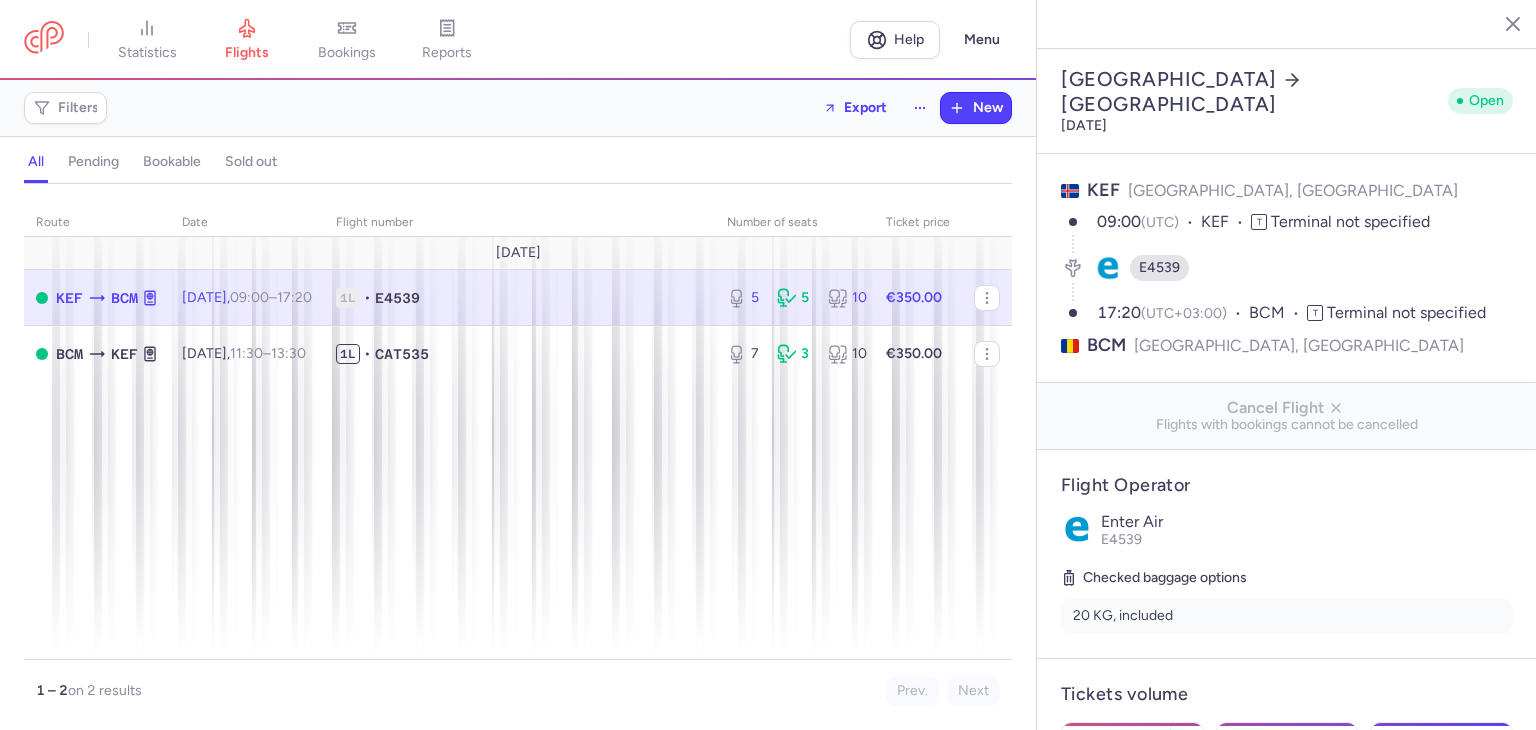click 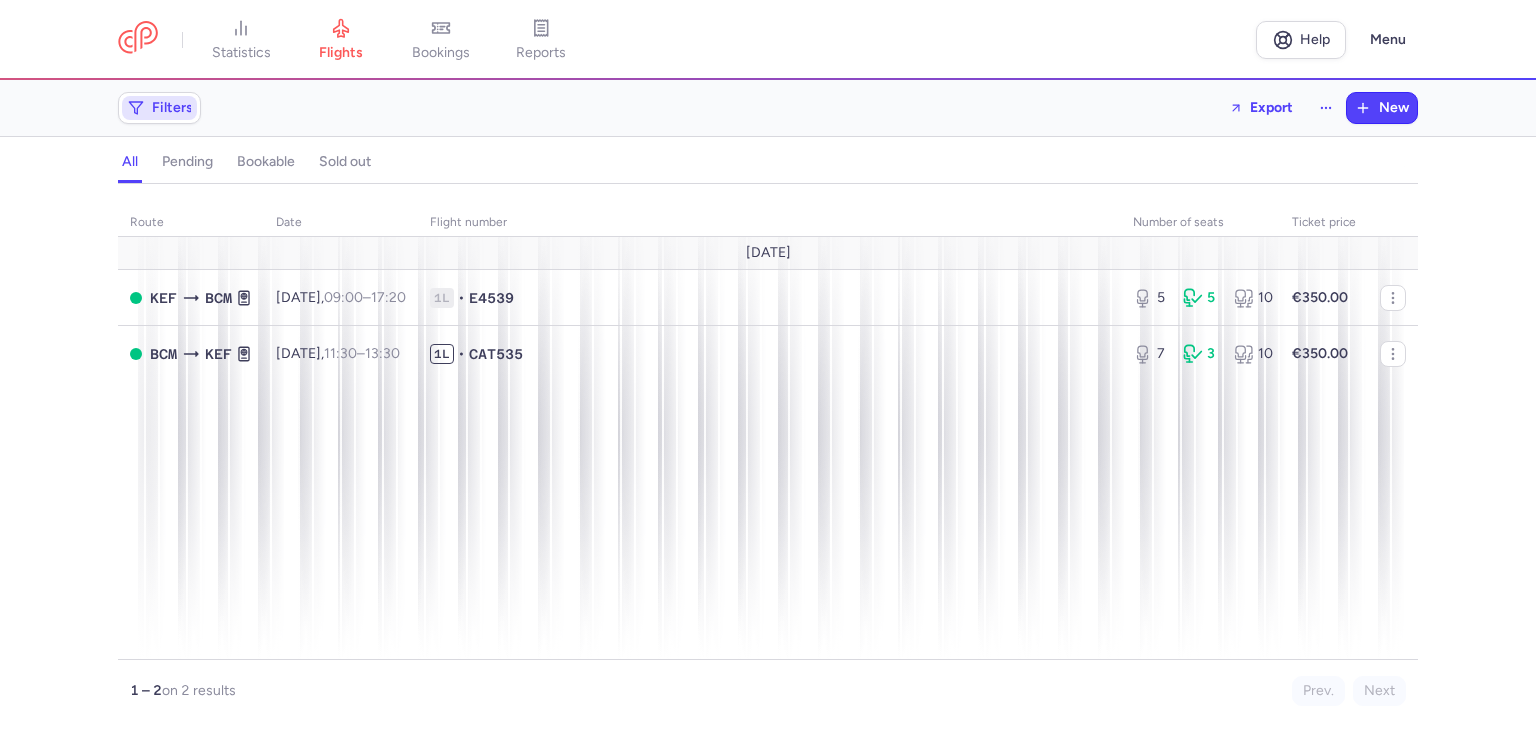 click on "Filters" at bounding box center (159, 108) 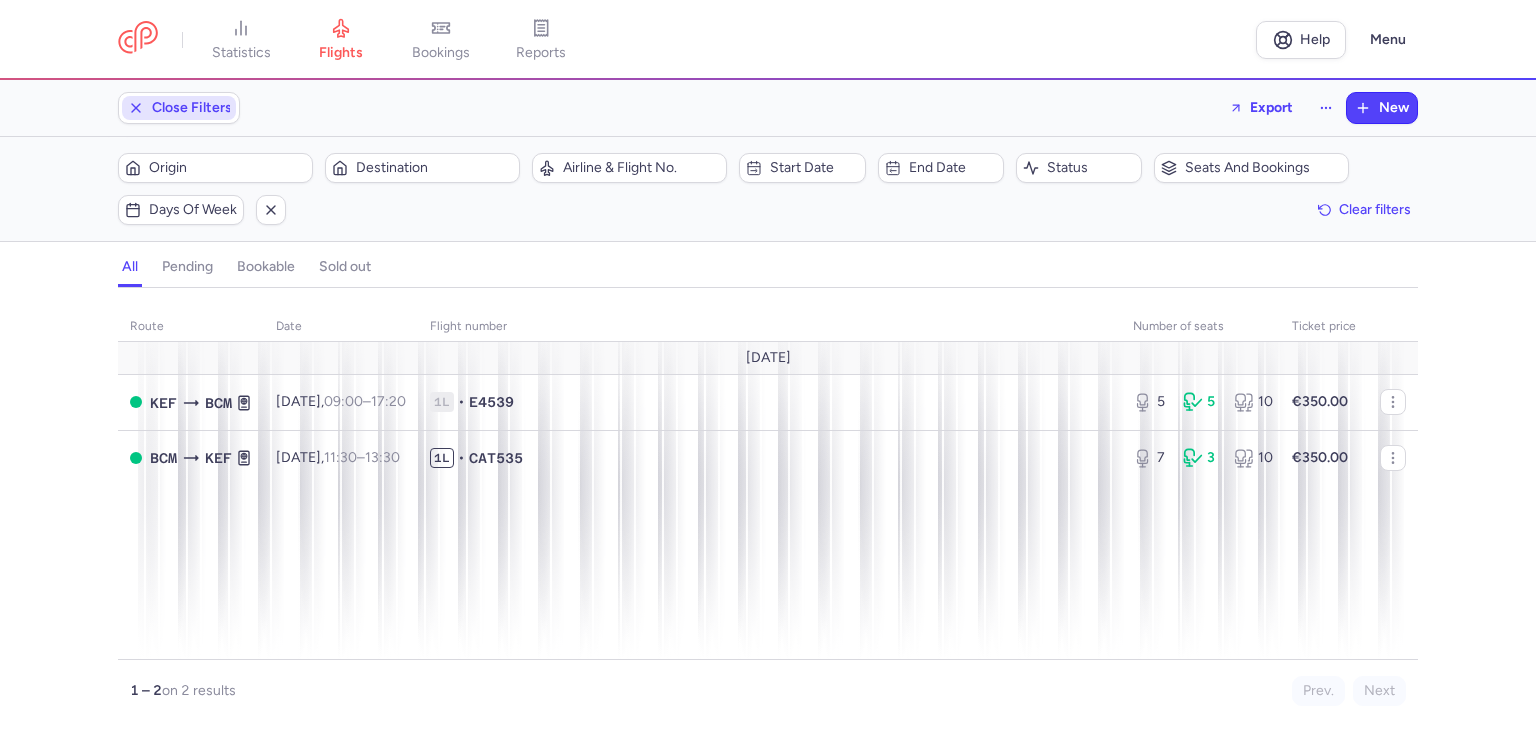 scroll, scrollTop: 0, scrollLeft: 0, axis: both 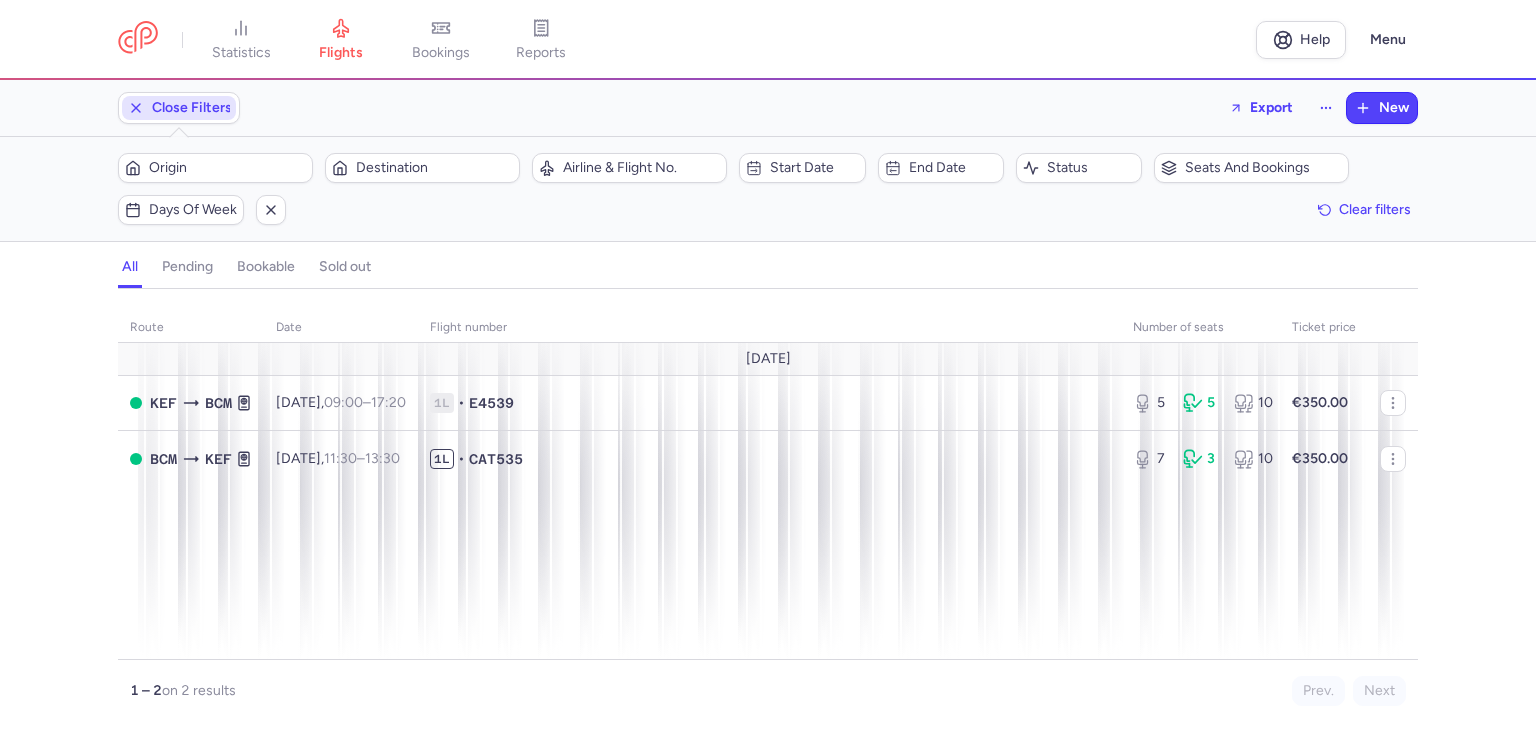 click on "Close Filters" at bounding box center (192, 108) 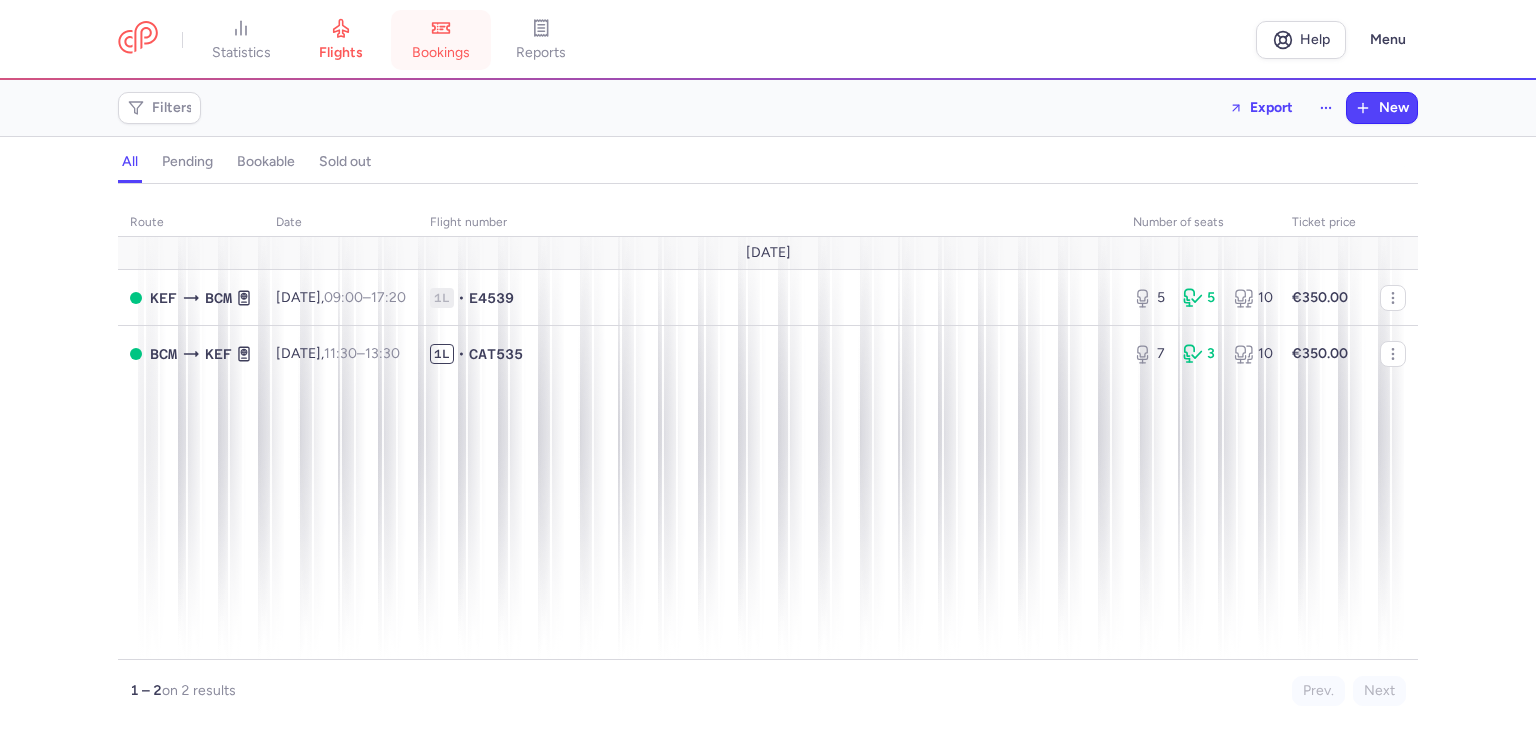 click on "bookings" at bounding box center [441, 40] 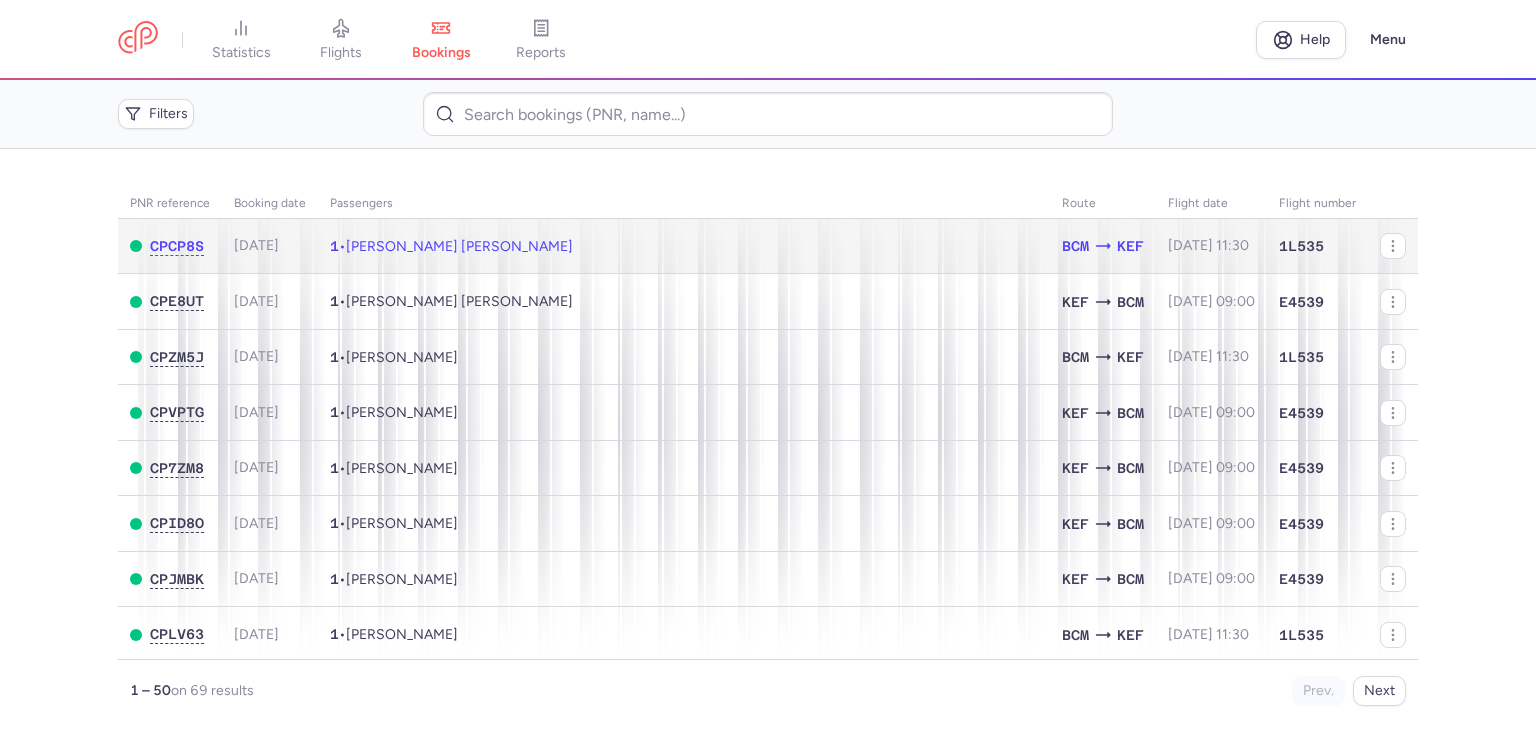 click on "1  •  [PERSON_NAME] [PERSON_NAME]" 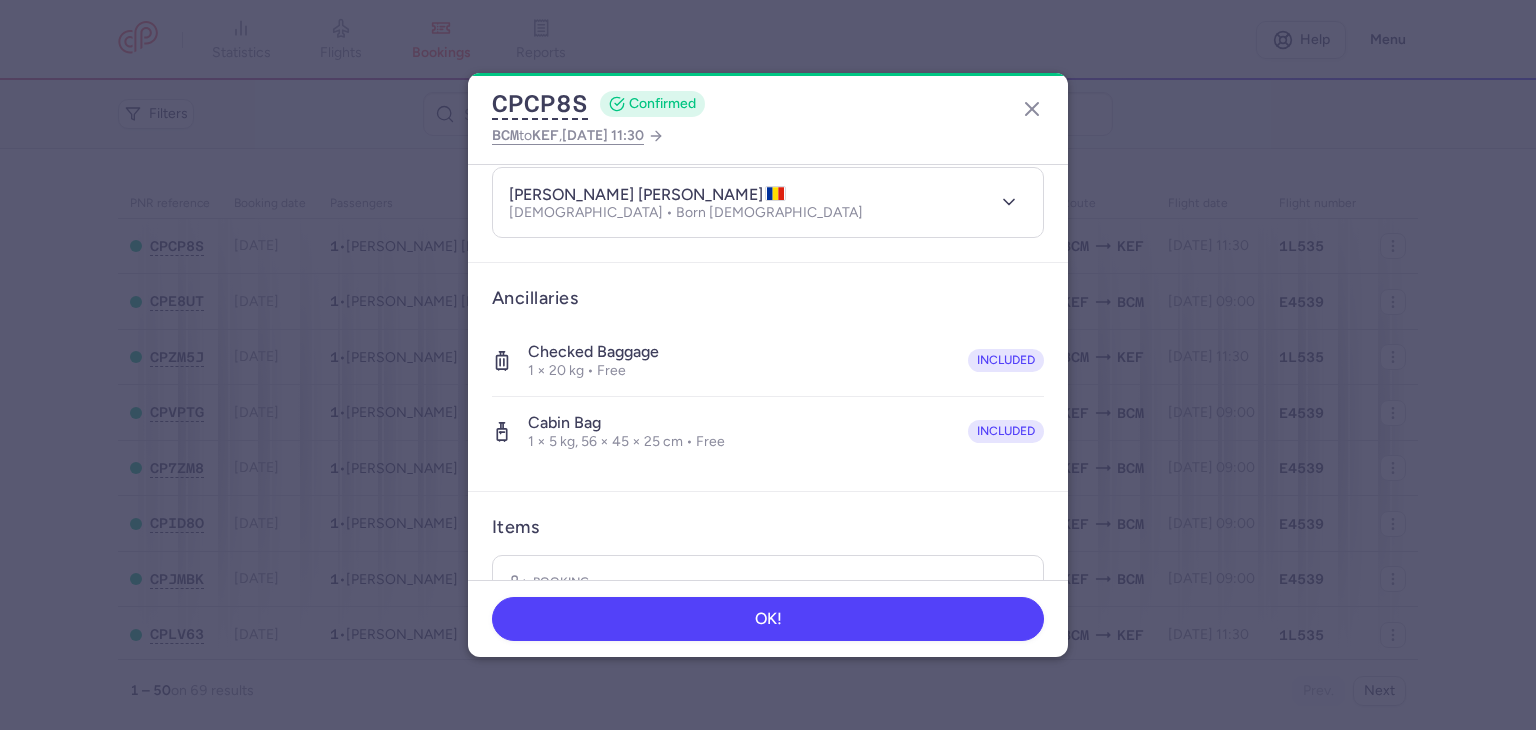 scroll, scrollTop: 396, scrollLeft: 0, axis: vertical 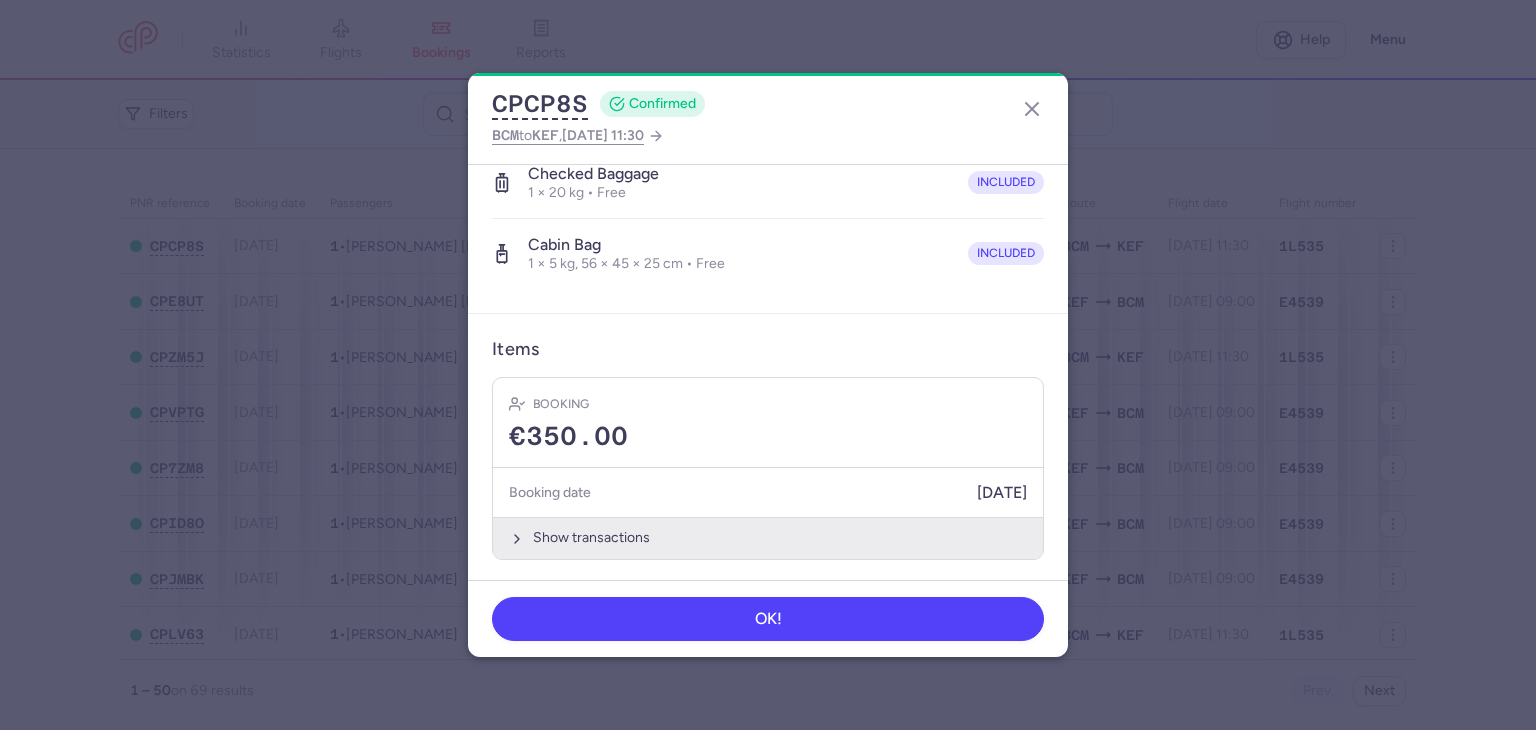 click on "Show transactions" at bounding box center [768, 537] 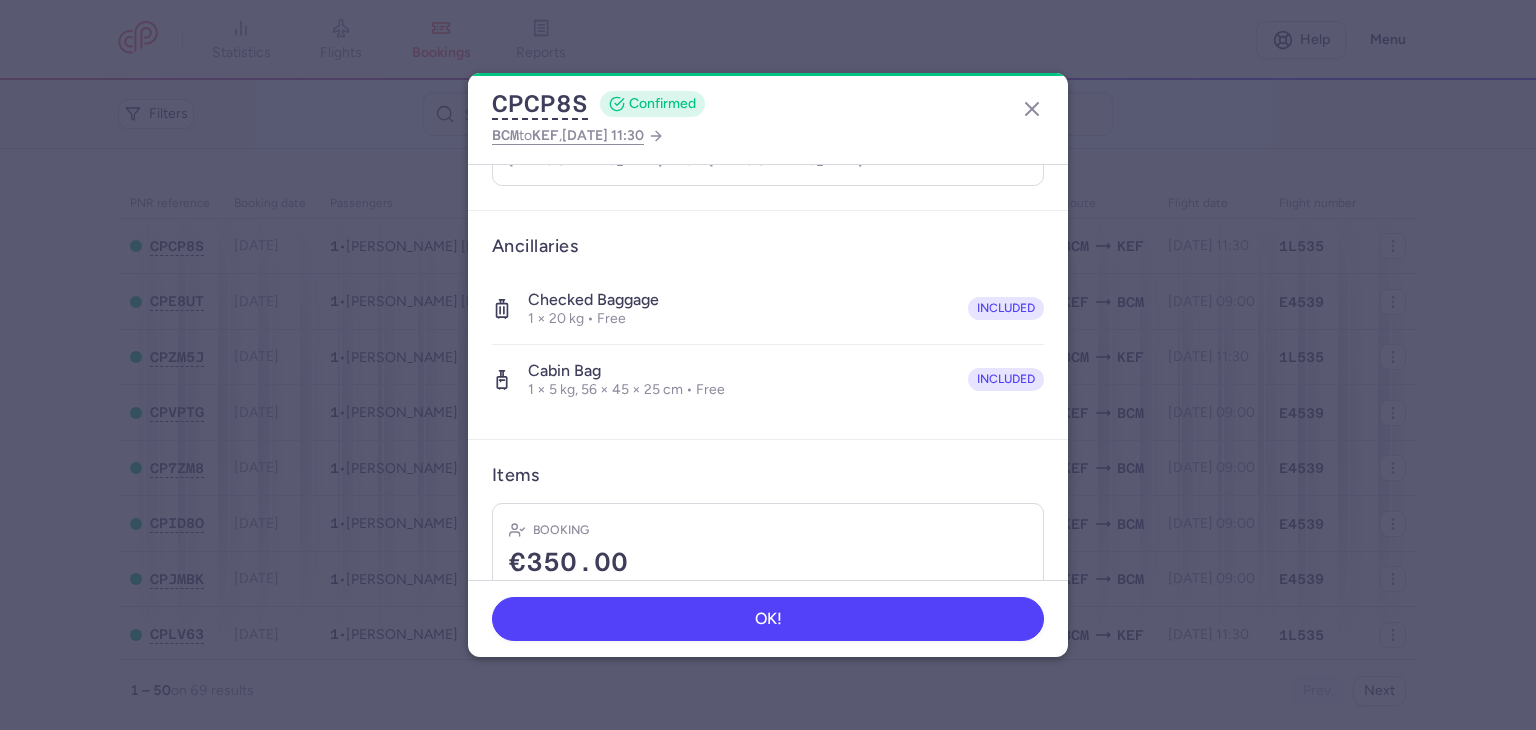 scroll, scrollTop: 2, scrollLeft: 0, axis: vertical 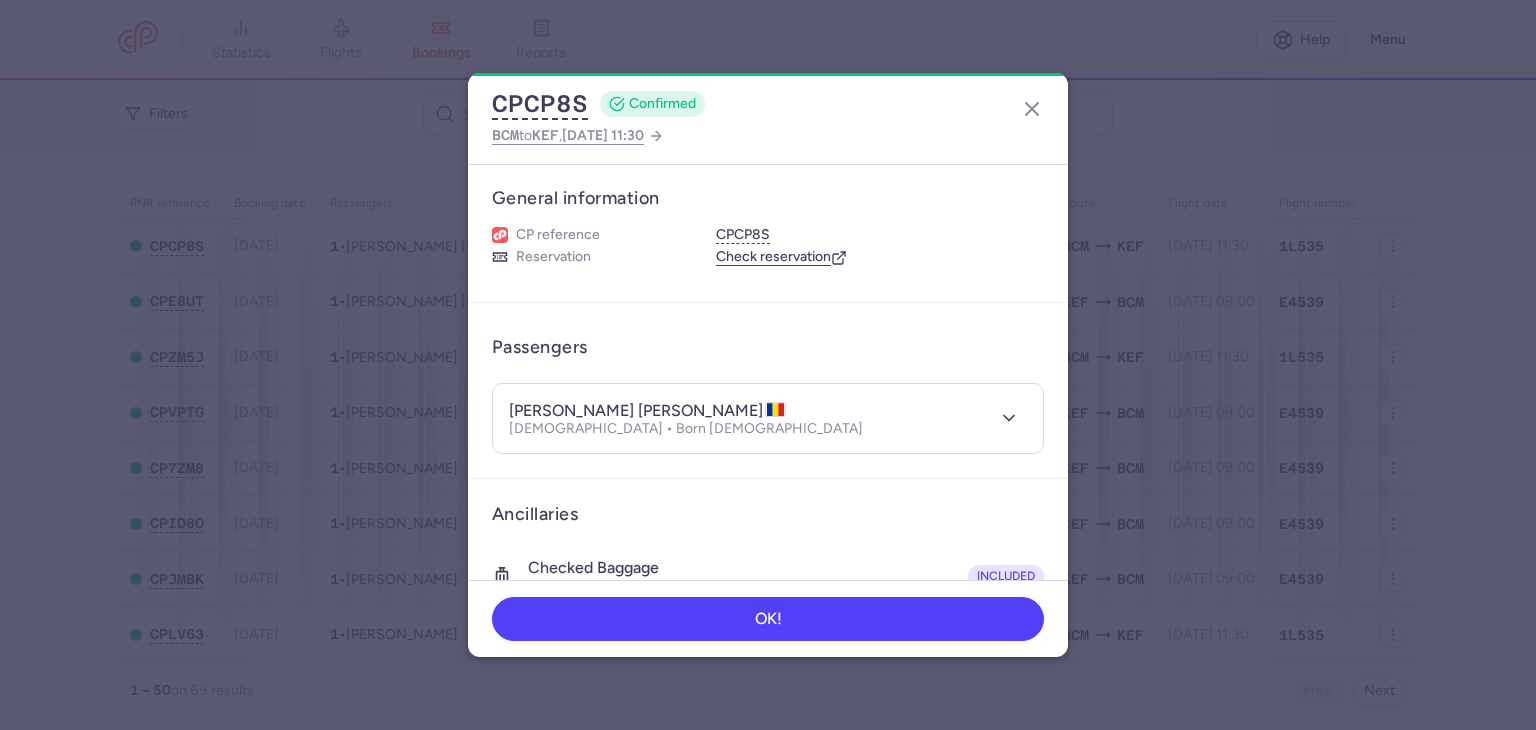 click on "[PERSON_NAME] [PERSON_NAME]  [DEMOGRAPHIC_DATA] • Born [DEMOGRAPHIC_DATA]" at bounding box center (746, 418) 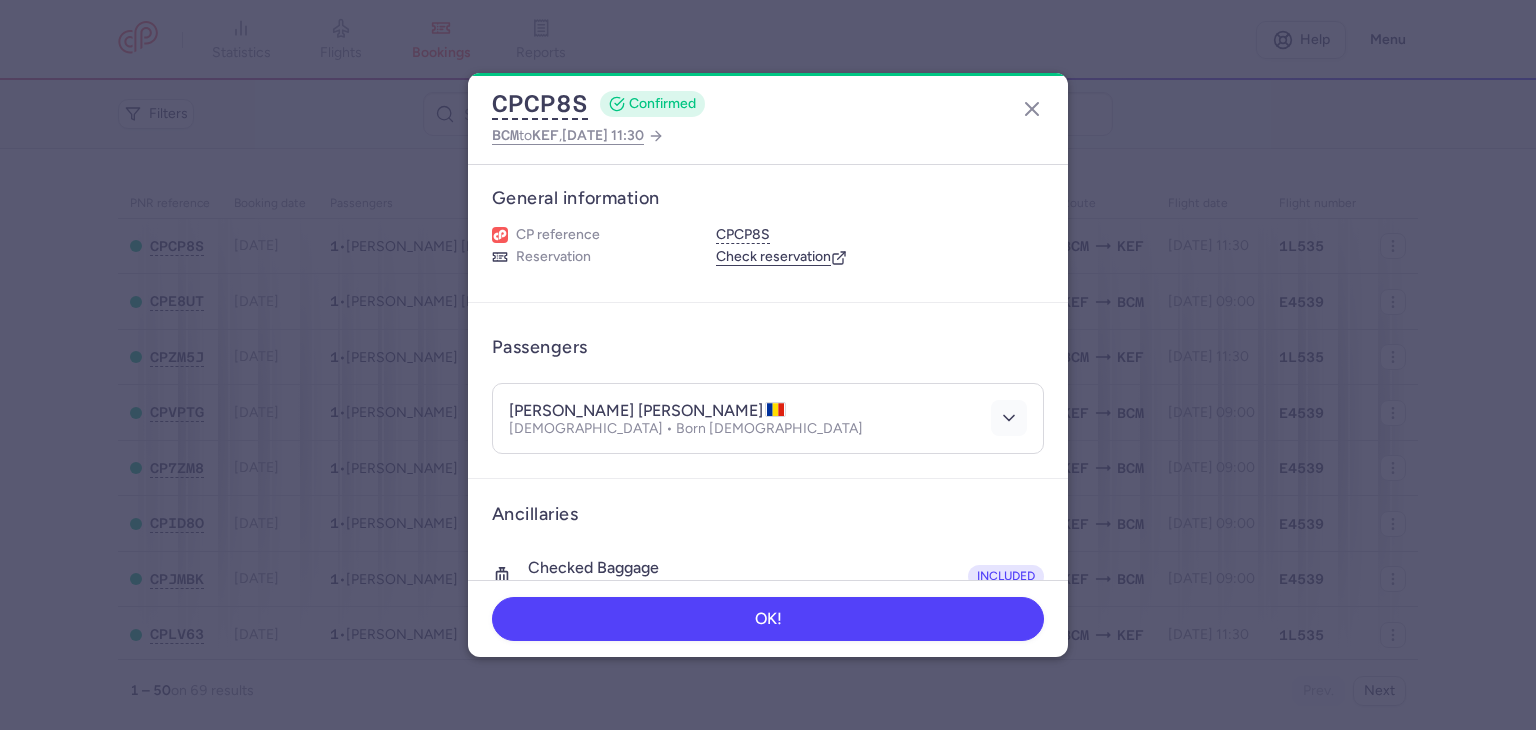 click at bounding box center (1009, 418) 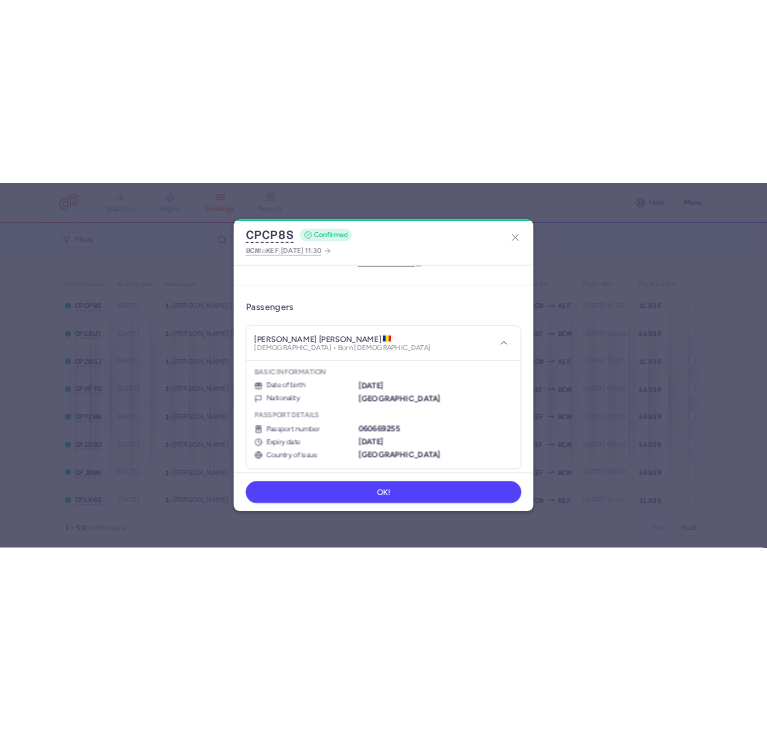 scroll, scrollTop: 0, scrollLeft: 0, axis: both 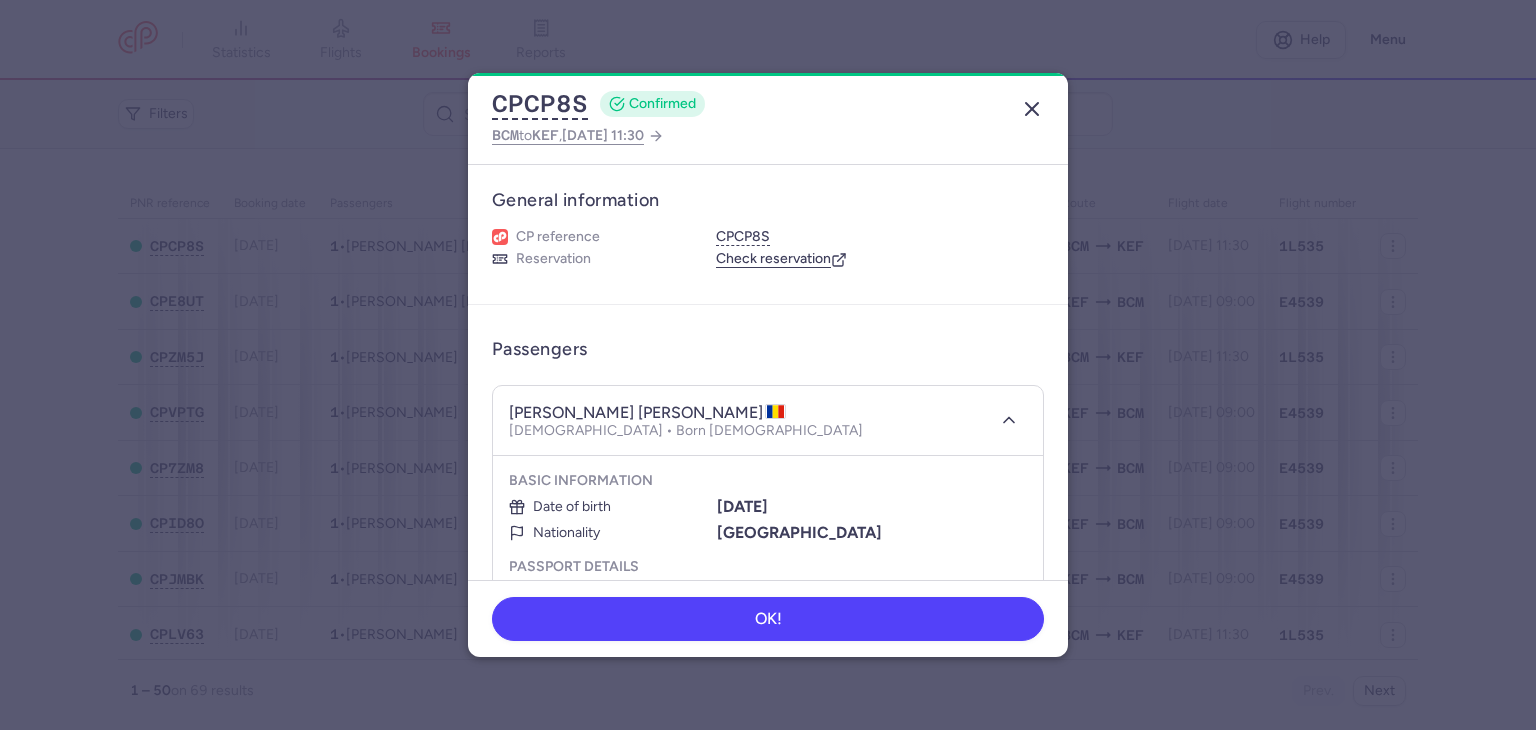 click 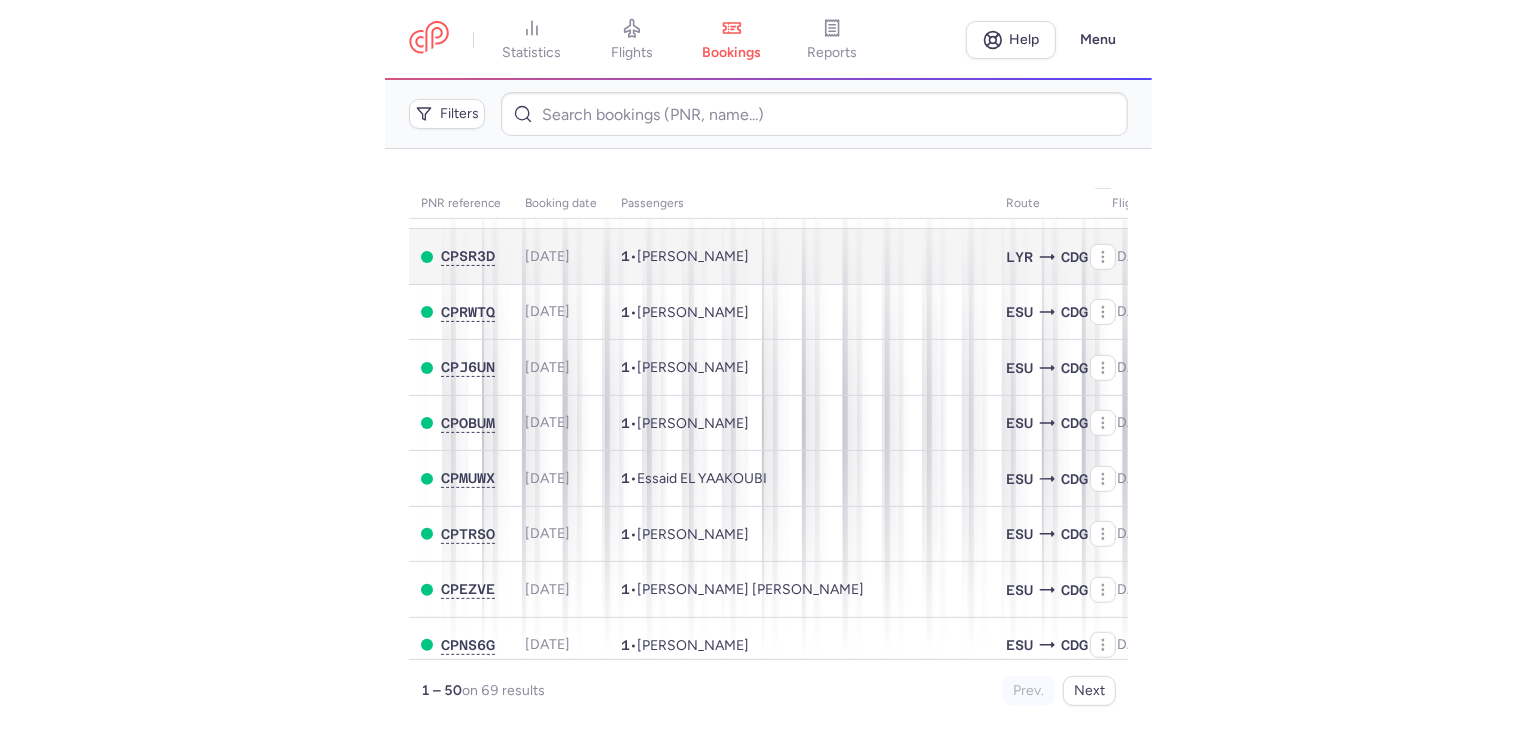 scroll, scrollTop: 0, scrollLeft: 0, axis: both 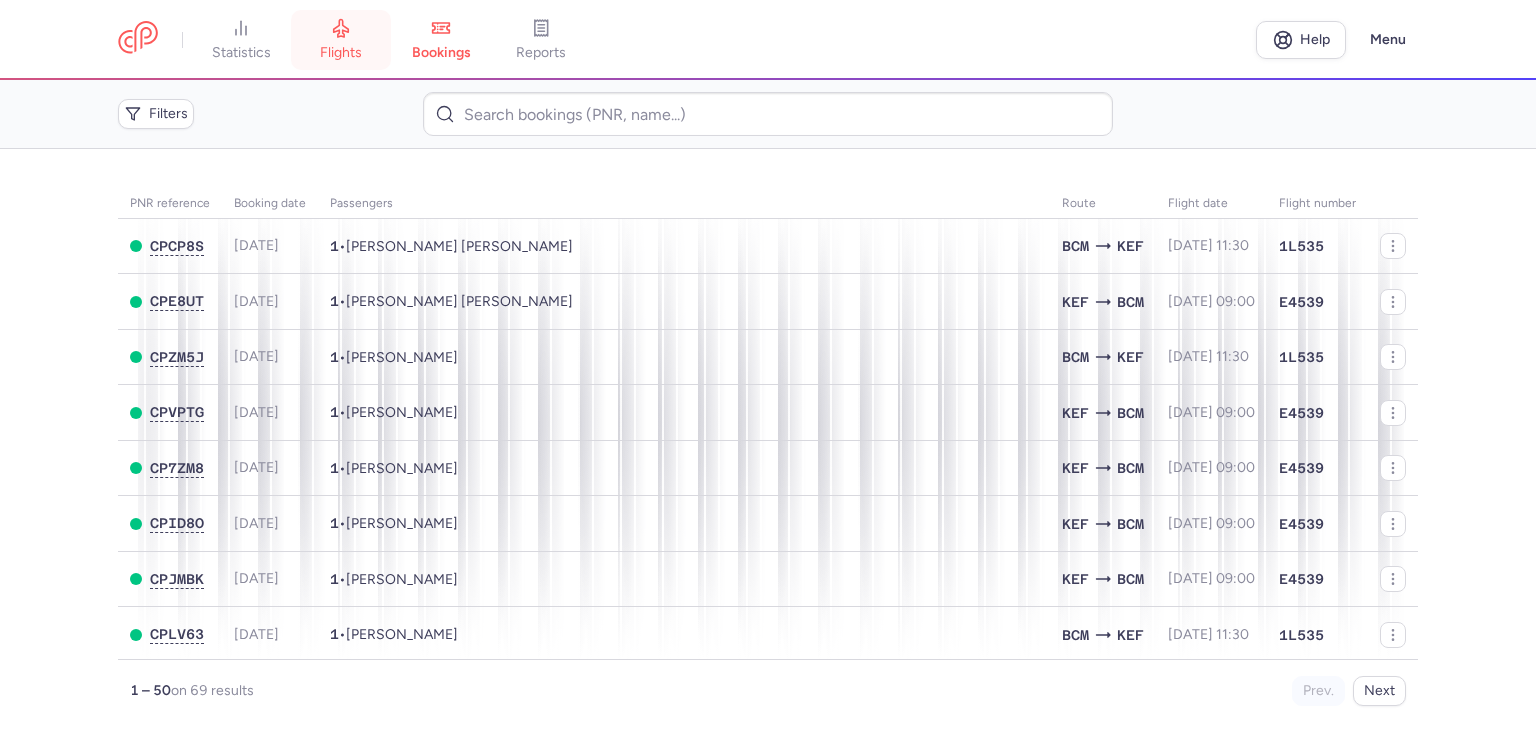 click on "flights" at bounding box center [341, 53] 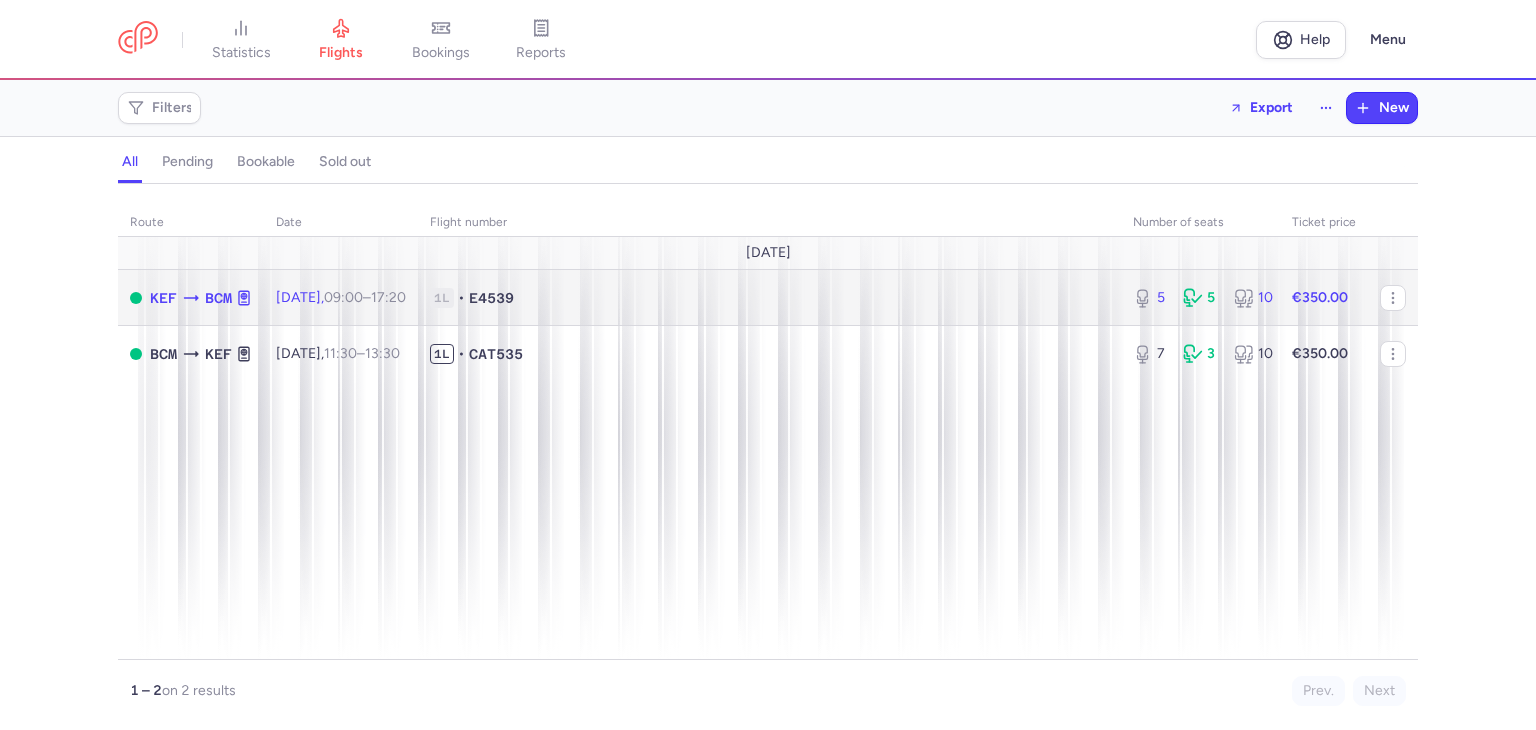 click on "[DATE]  09:00  –  17:20  +0" 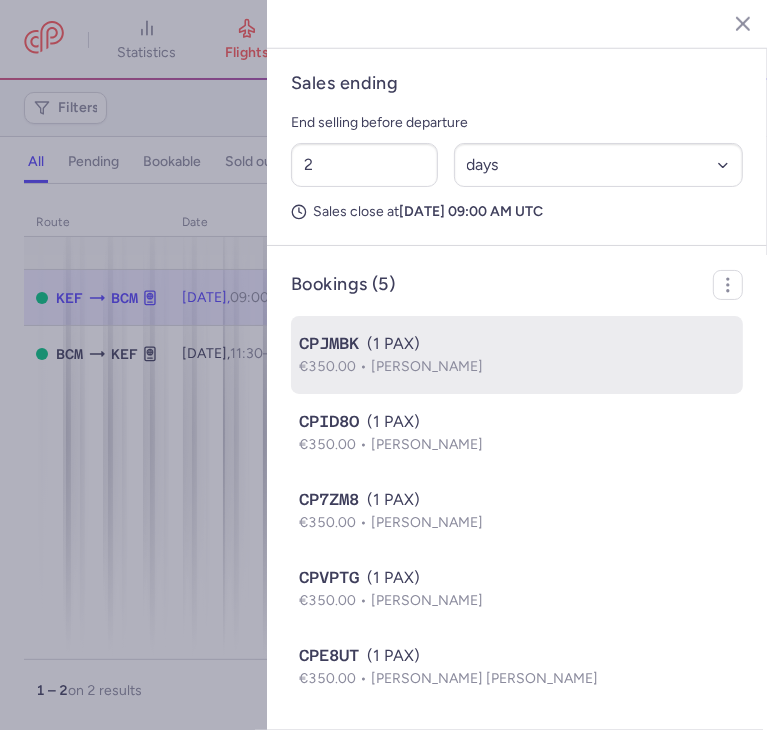 scroll, scrollTop: 1012, scrollLeft: 0, axis: vertical 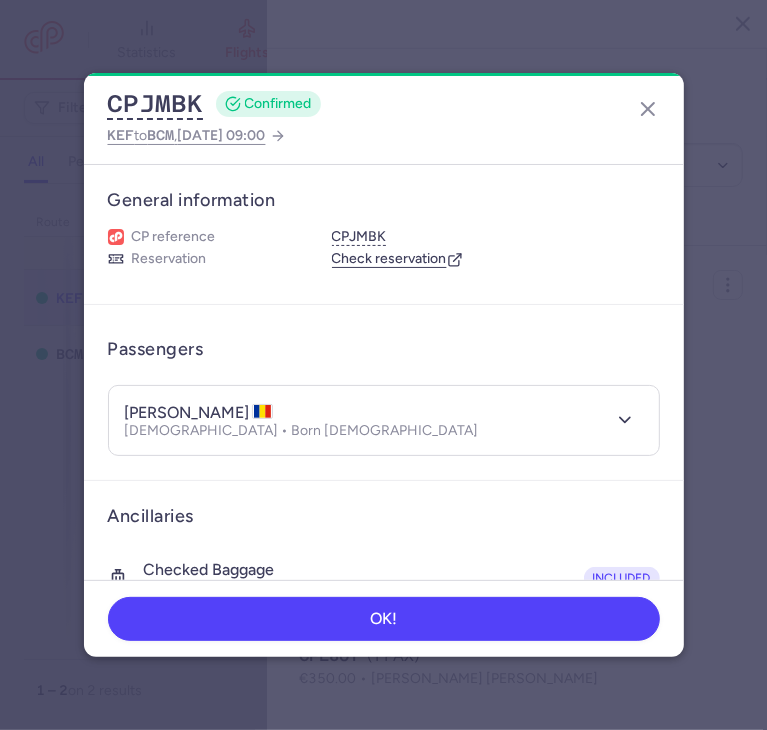 click on "[PERSON_NAME] GAL  [DEMOGRAPHIC_DATA] • Born [DEMOGRAPHIC_DATA]" at bounding box center [362, 420] 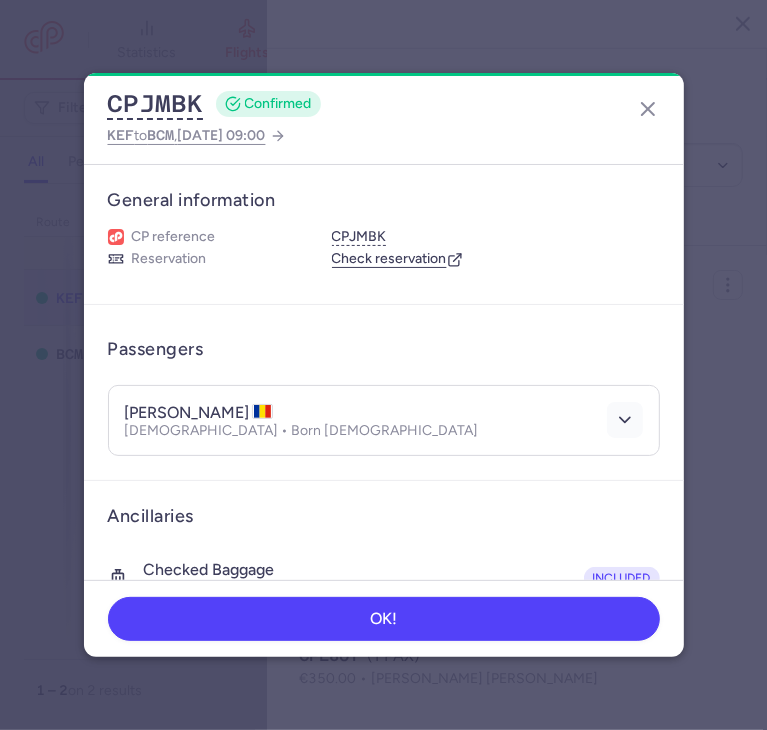 click 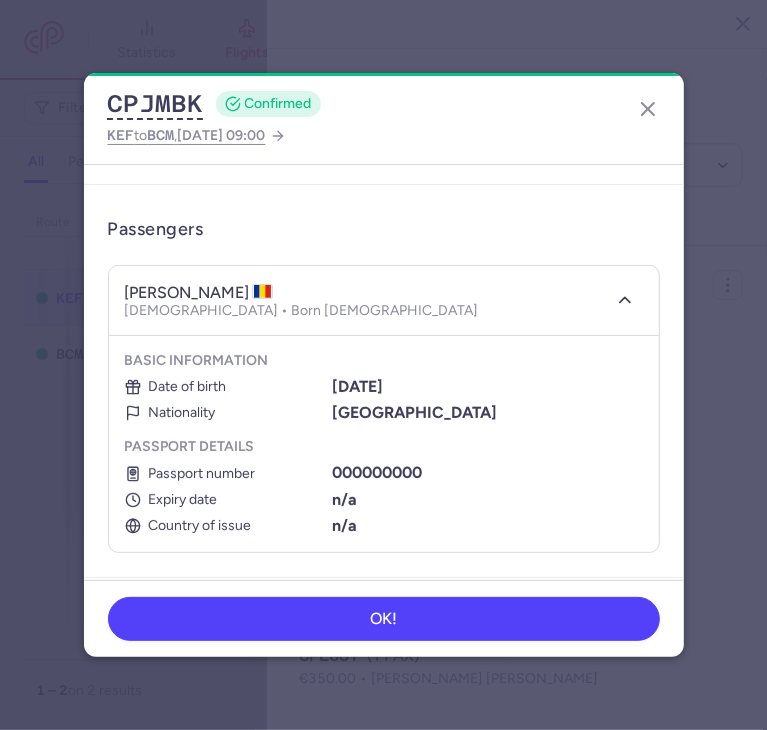scroll, scrollTop: 200, scrollLeft: 0, axis: vertical 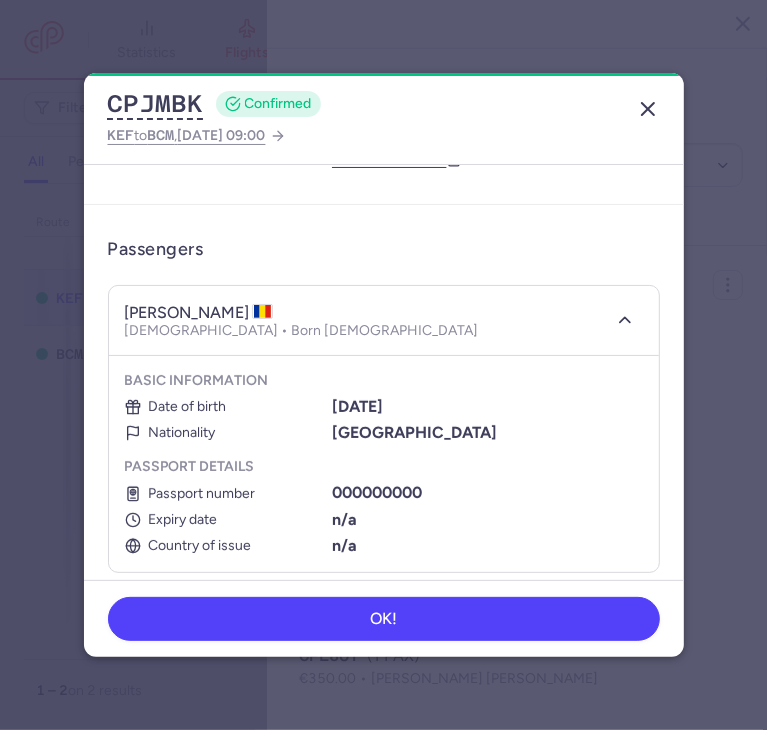 click 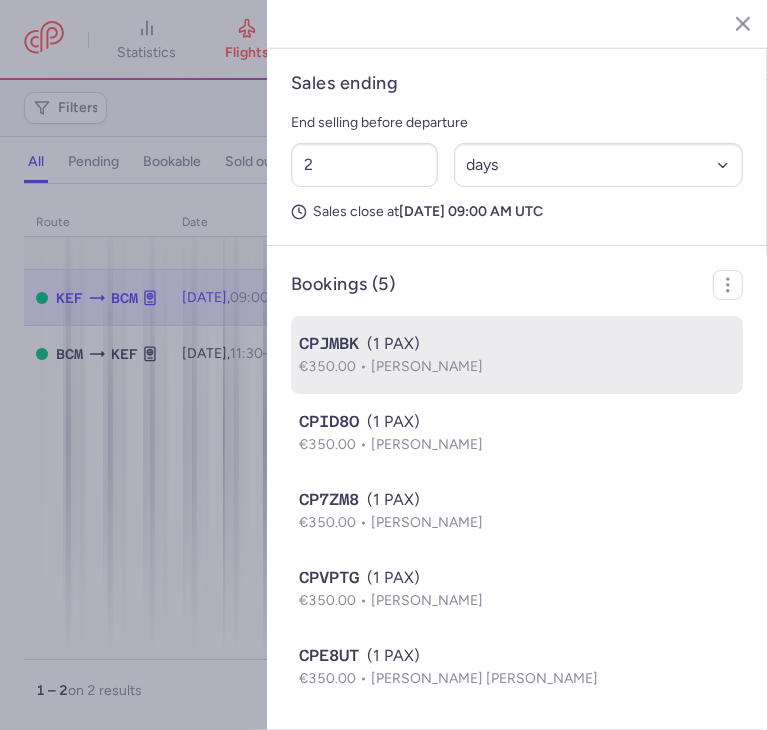click on "[PERSON_NAME]" at bounding box center [427, 366] 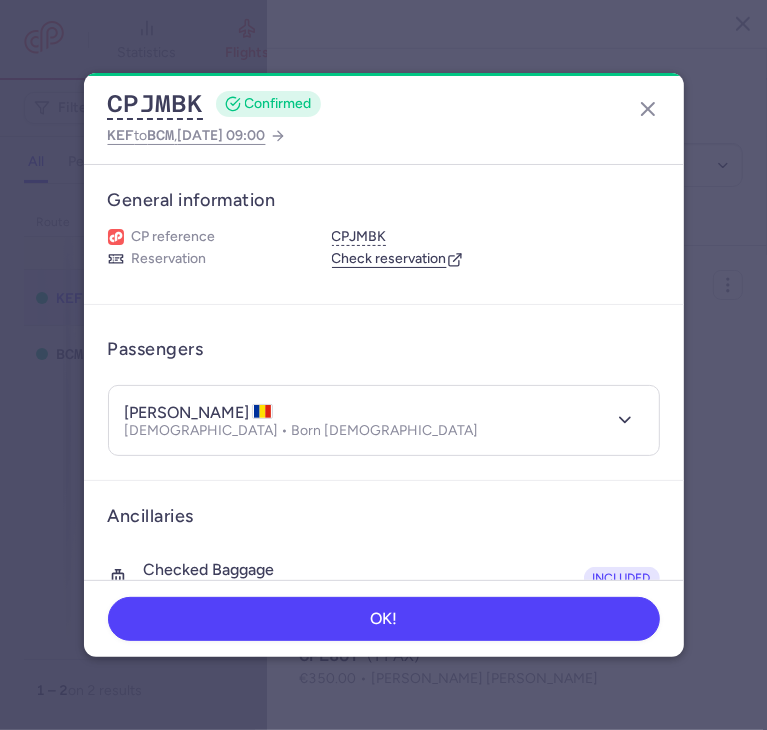 click on "Check reservation" at bounding box center [397, 259] 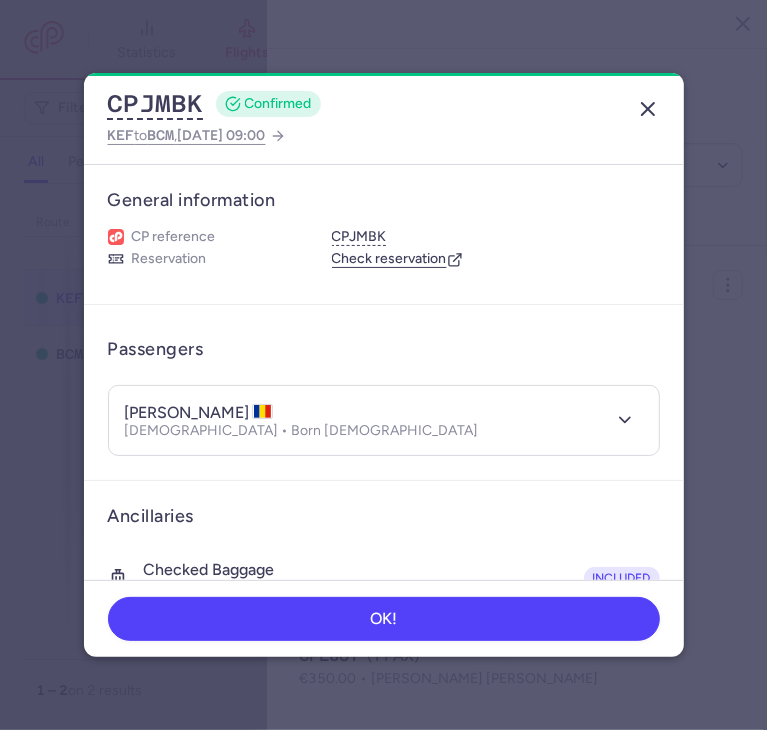click 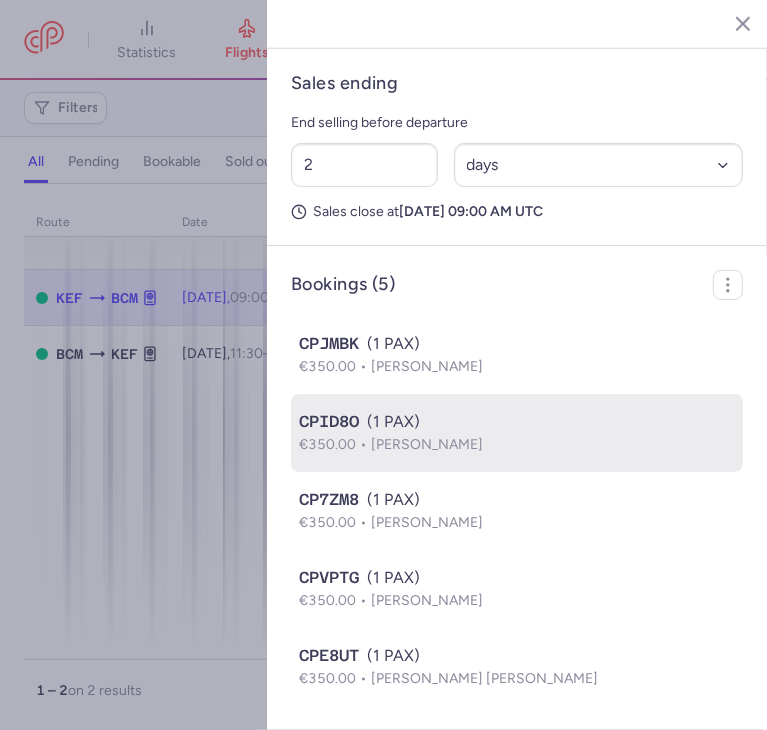 click on "[PERSON_NAME]" at bounding box center (427, 444) 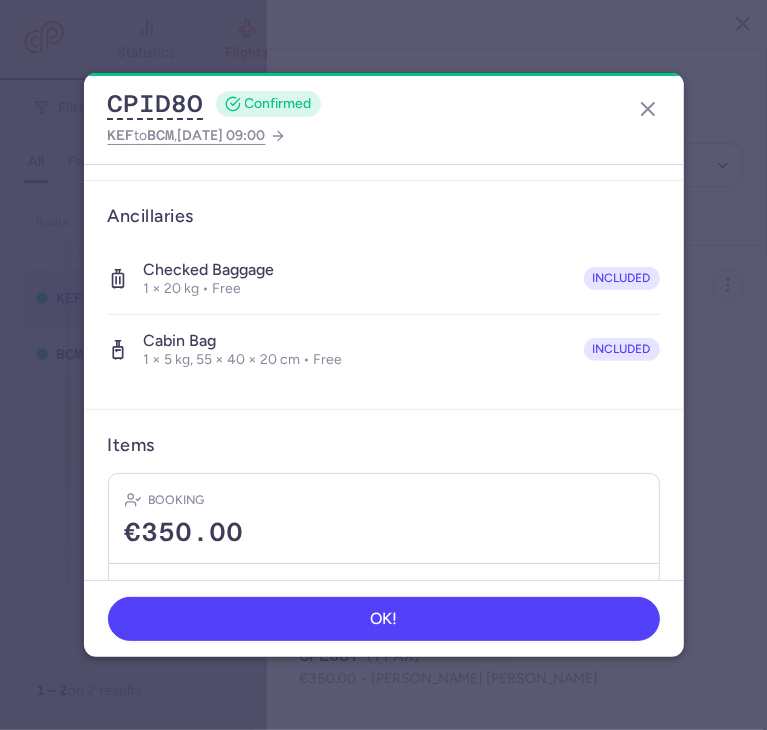 scroll, scrollTop: 0, scrollLeft: 0, axis: both 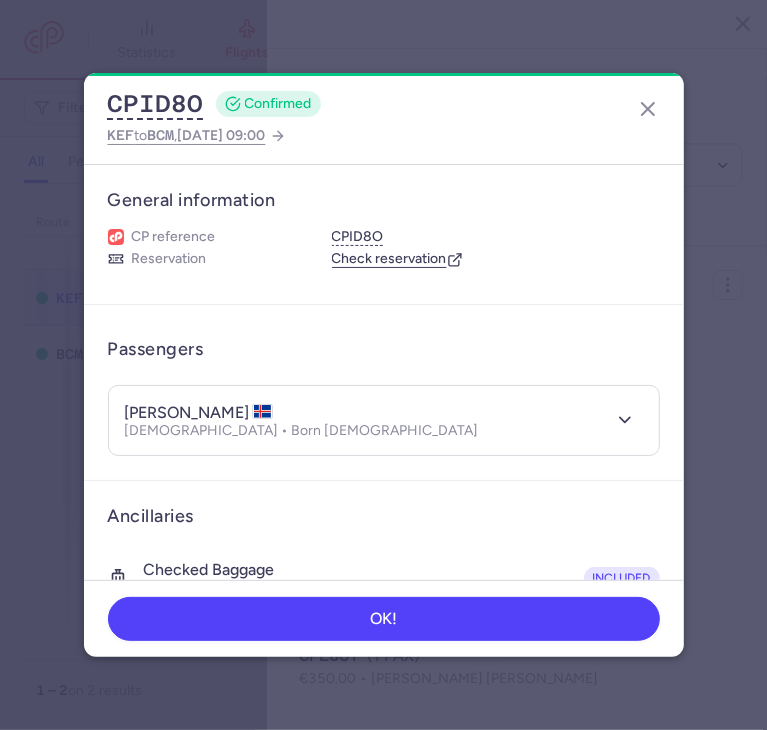 click on "[PERSON_NAME]  [DEMOGRAPHIC_DATA] • Born [DEMOGRAPHIC_DATA]" at bounding box center (362, 420) 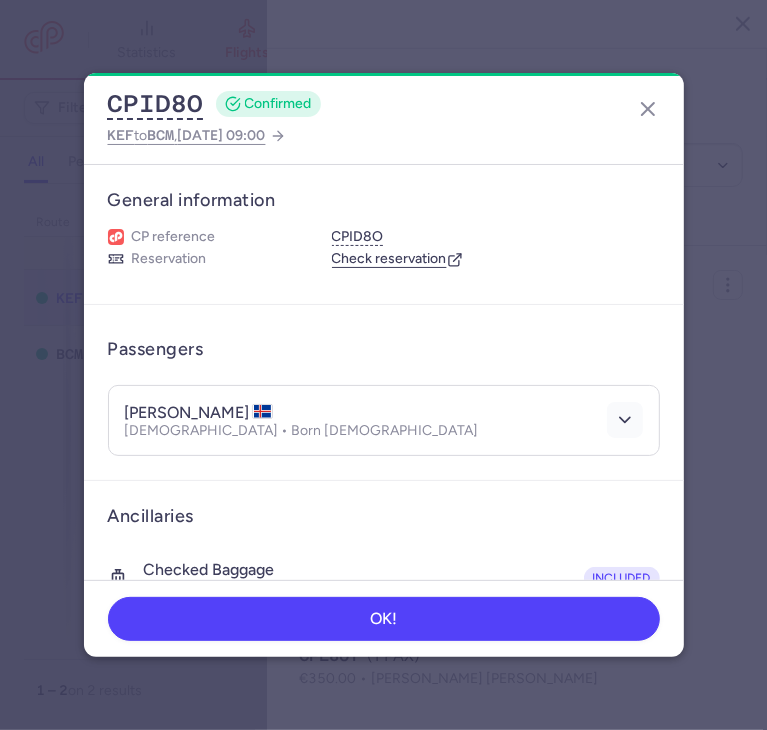 click at bounding box center [625, 420] 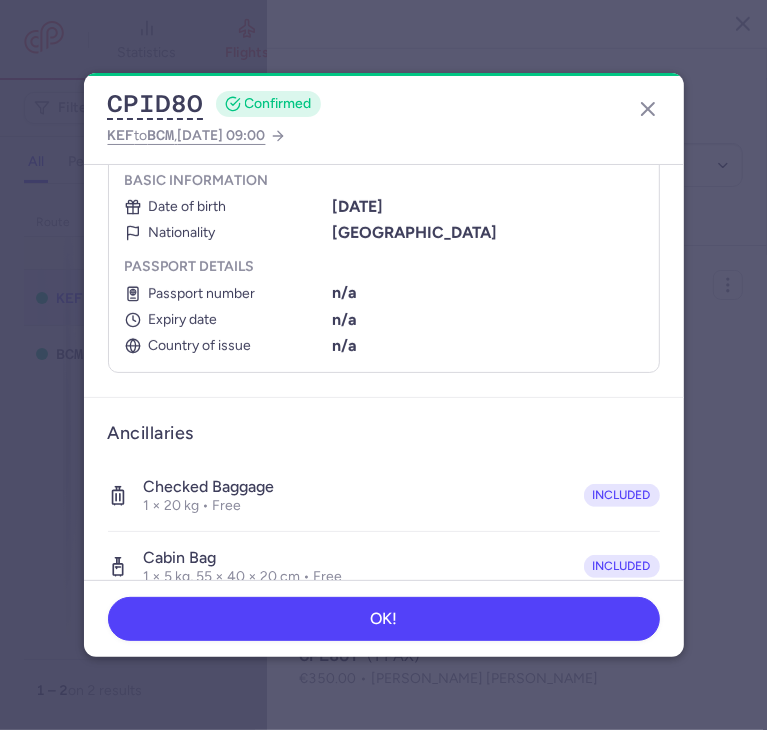 scroll, scrollTop: 0, scrollLeft: 0, axis: both 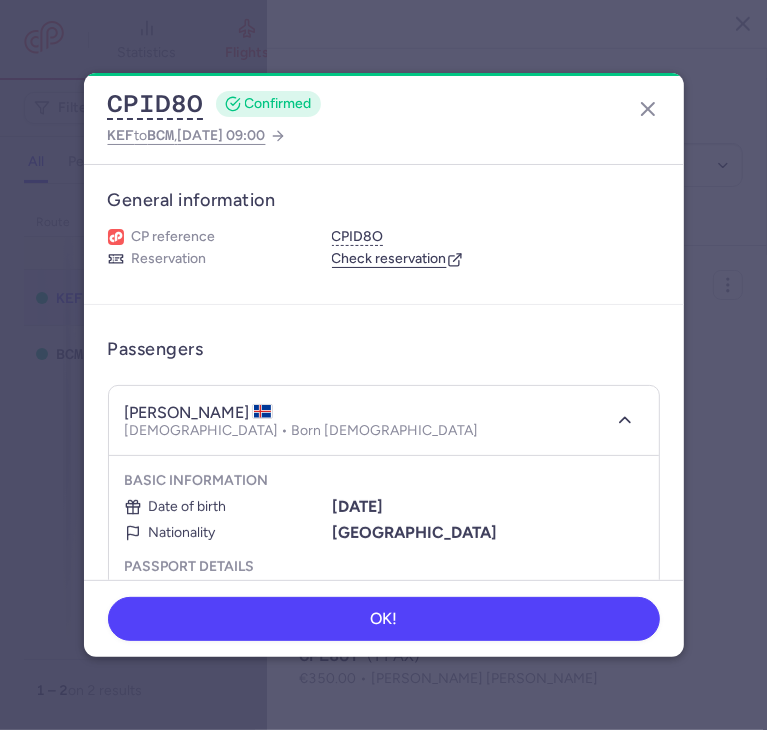 click on "Check reservation" at bounding box center [397, 259] 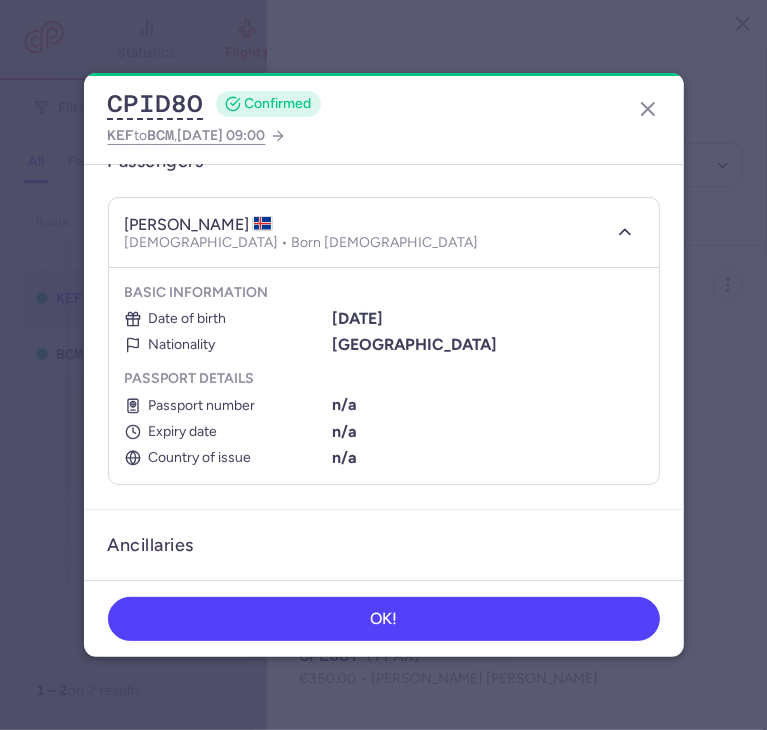 scroll, scrollTop: 200, scrollLeft: 0, axis: vertical 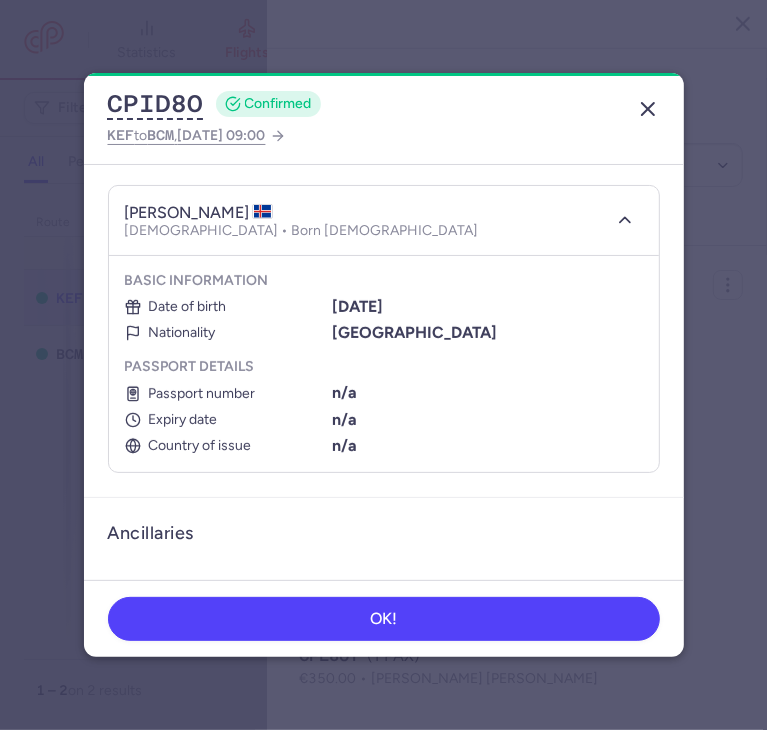 click 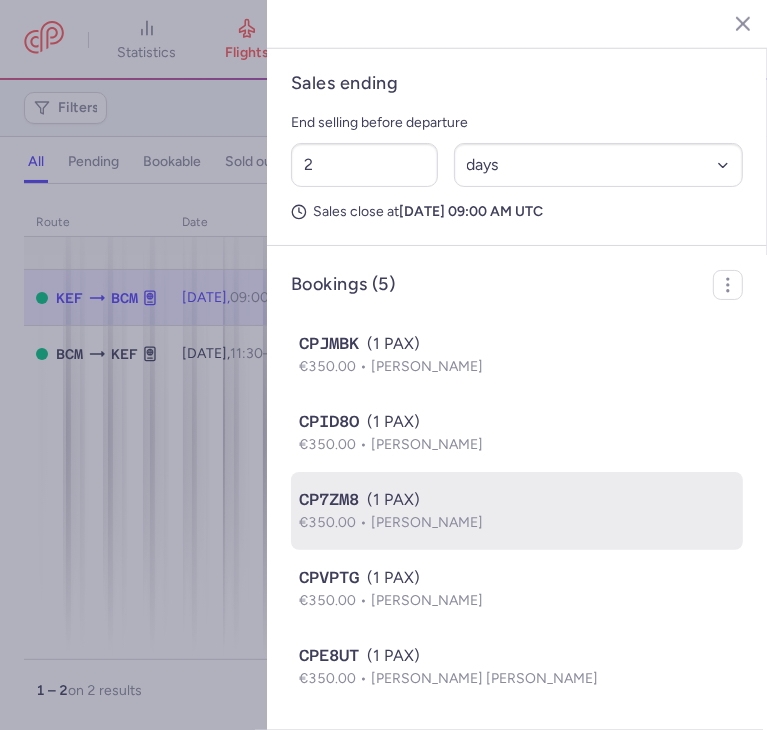 click on "[PERSON_NAME]" at bounding box center [427, 522] 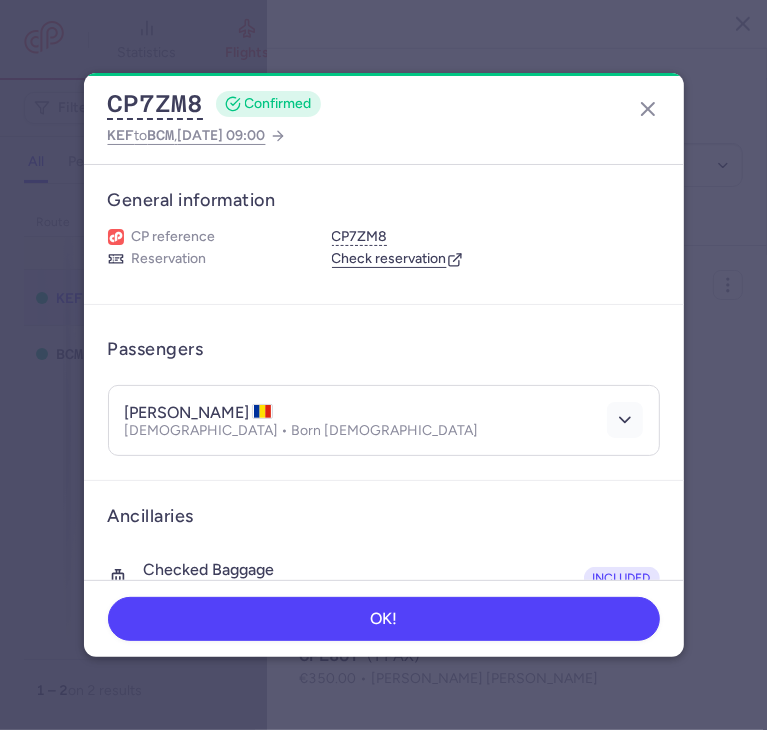 click at bounding box center (625, 420) 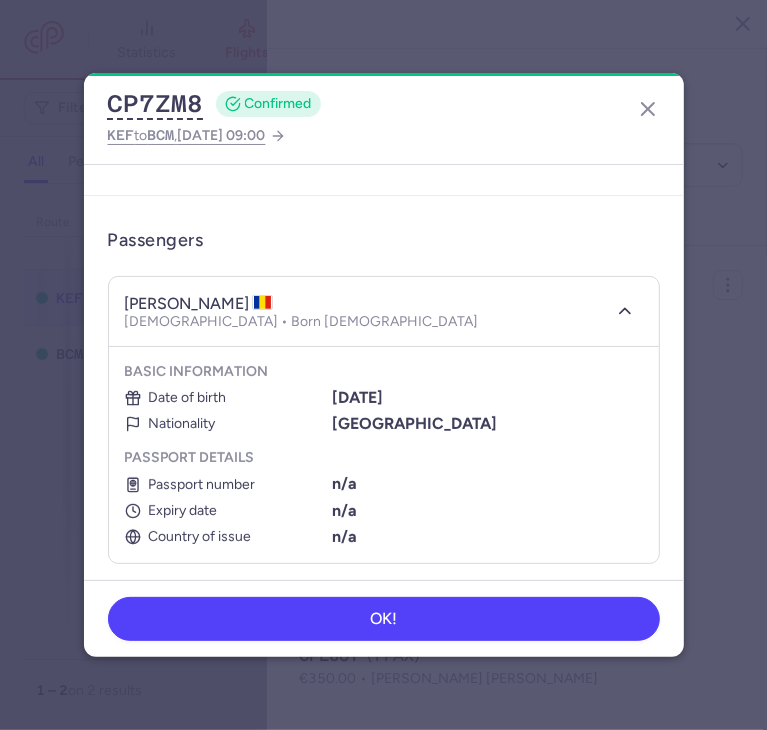 scroll, scrollTop: 0, scrollLeft: 0, axis: both 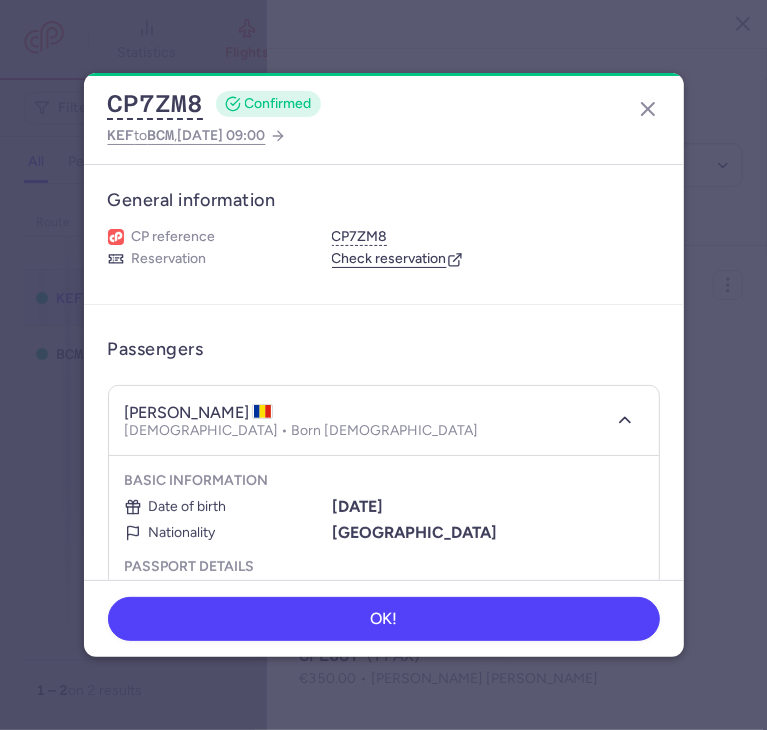 click on "Check reservation" at bounding box center [397, 259] 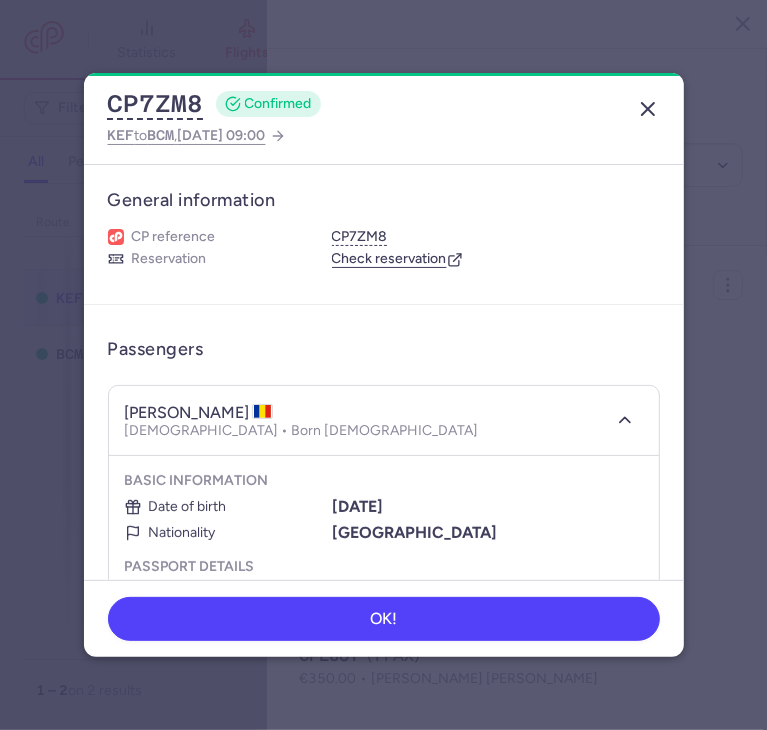 click 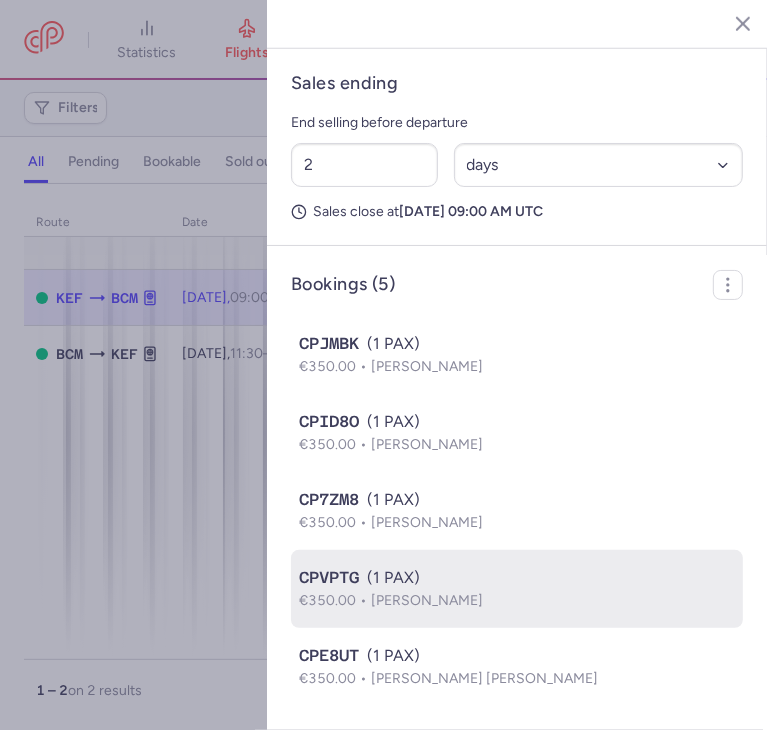 click on "[PERSON_NAME]" at bounding box center (427, 600) 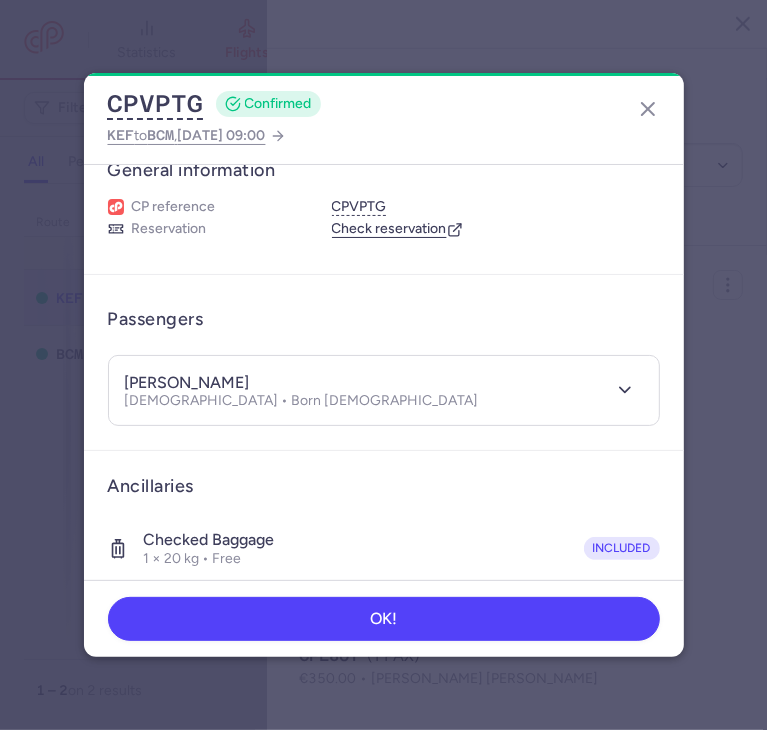 scroll, scrollTop: 0, scrollLeft: 0, axis: both 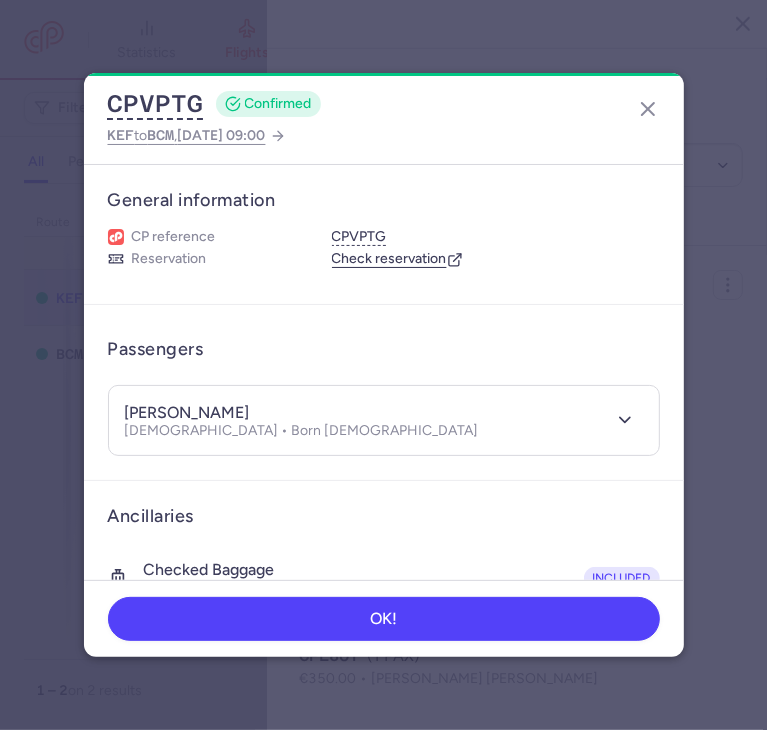 click on "Check reservation" at bounding box center (397, 259) 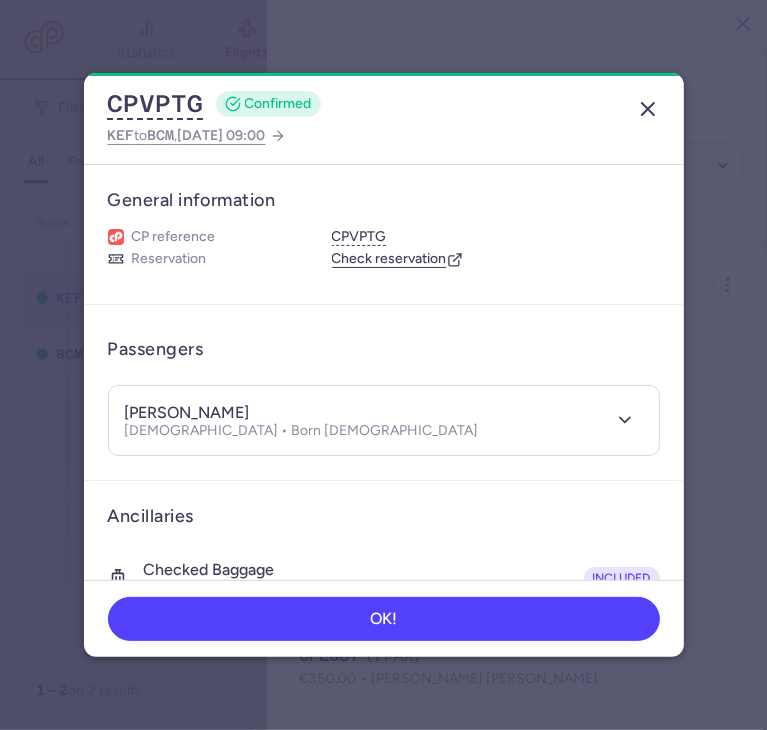 click 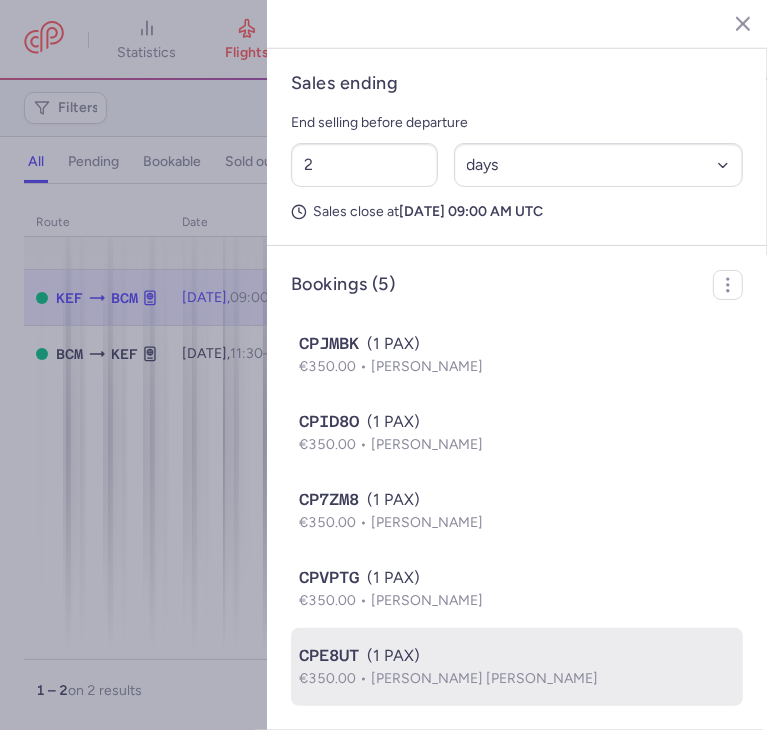 click on "CPE8UT  (1 PAX)" at bounding box center (517, 656) 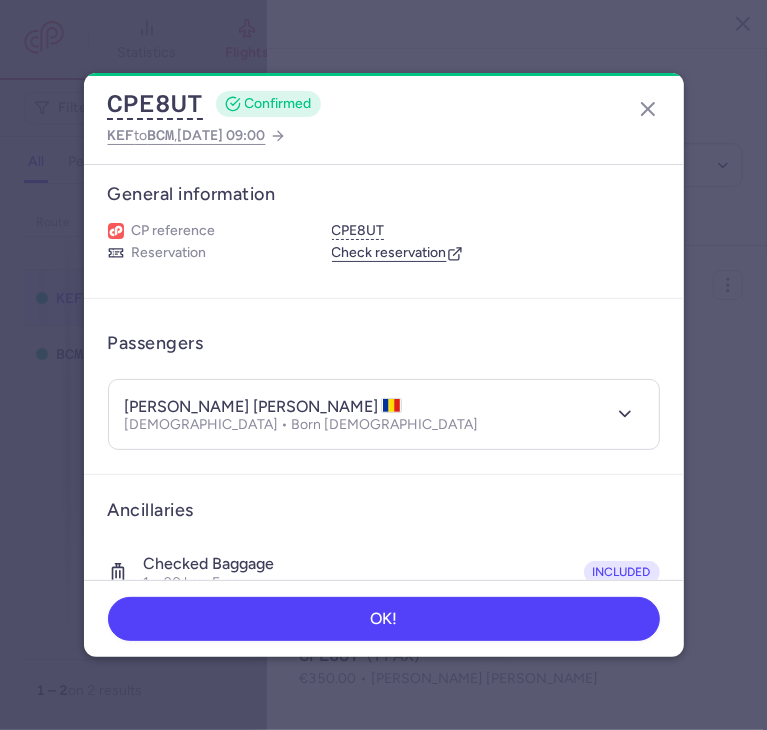 scroll, scrollTop: 0, scrollLeft: 0, axis: both 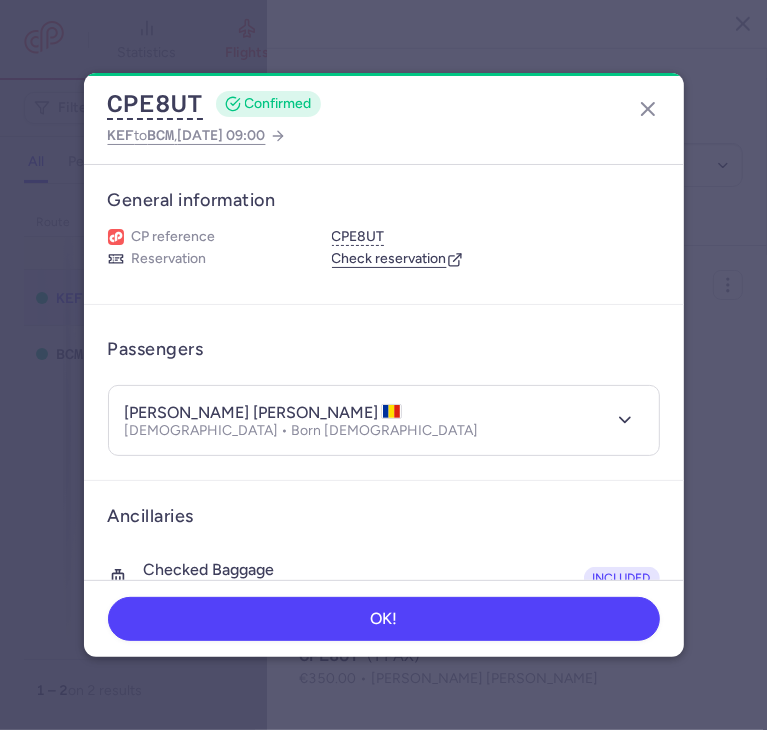 click on "[PERSON_NAME] [PERSON_NAME]  [DEMOGRAPHIC_DATA] • Born [DEMOGRAPHIC_DATA]" at bounding box center (362, 420) 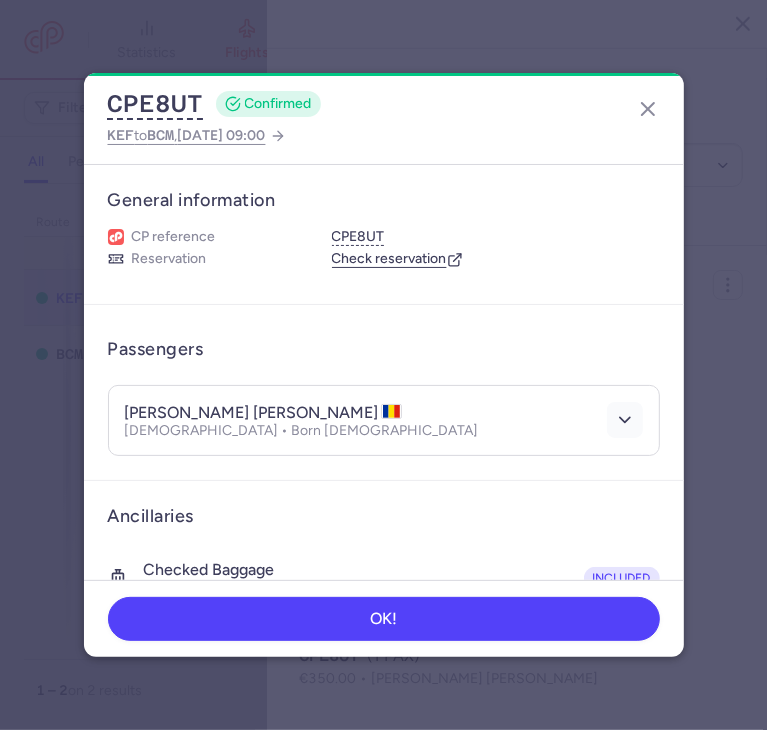 click 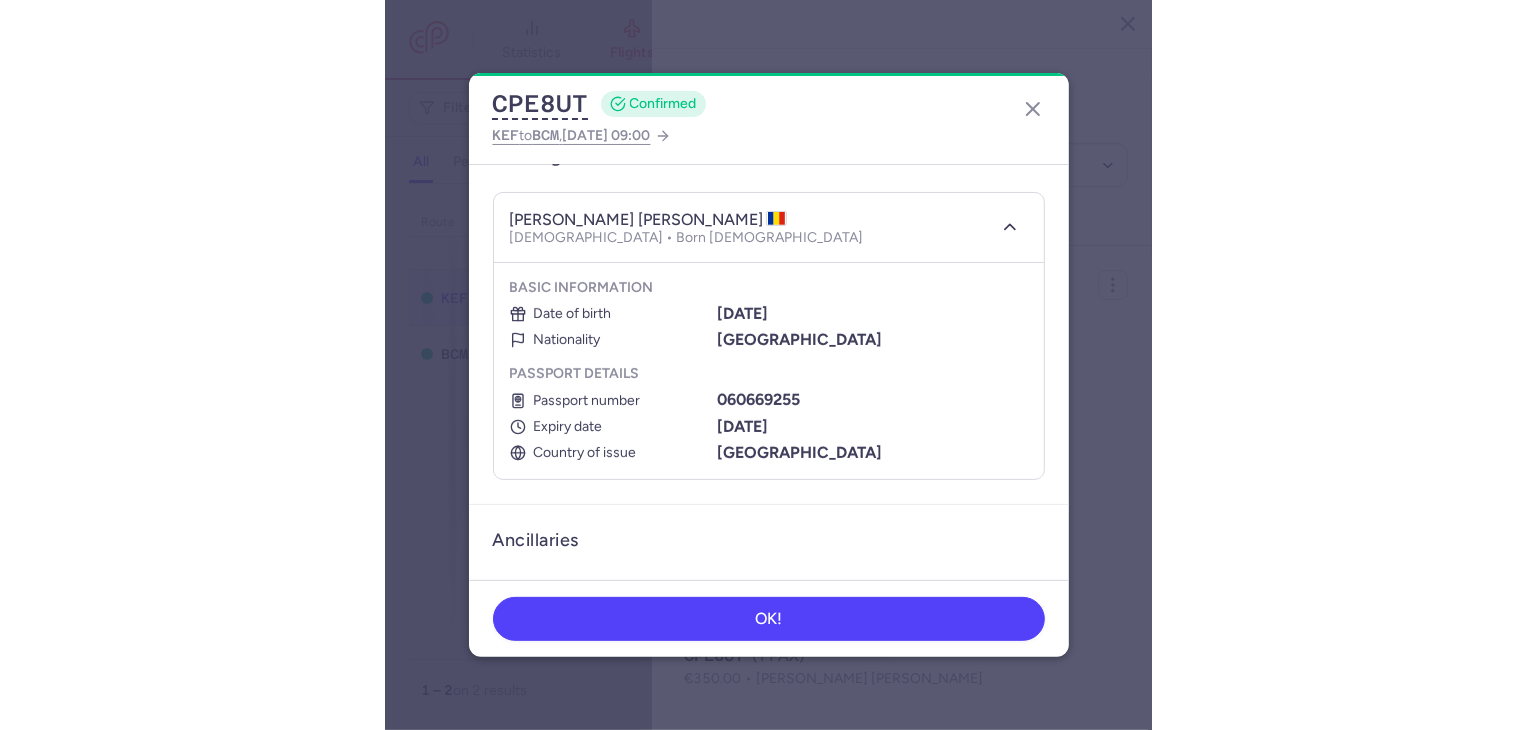 scroll, scrollTop: 0, scrollLeft: 0, axis: both 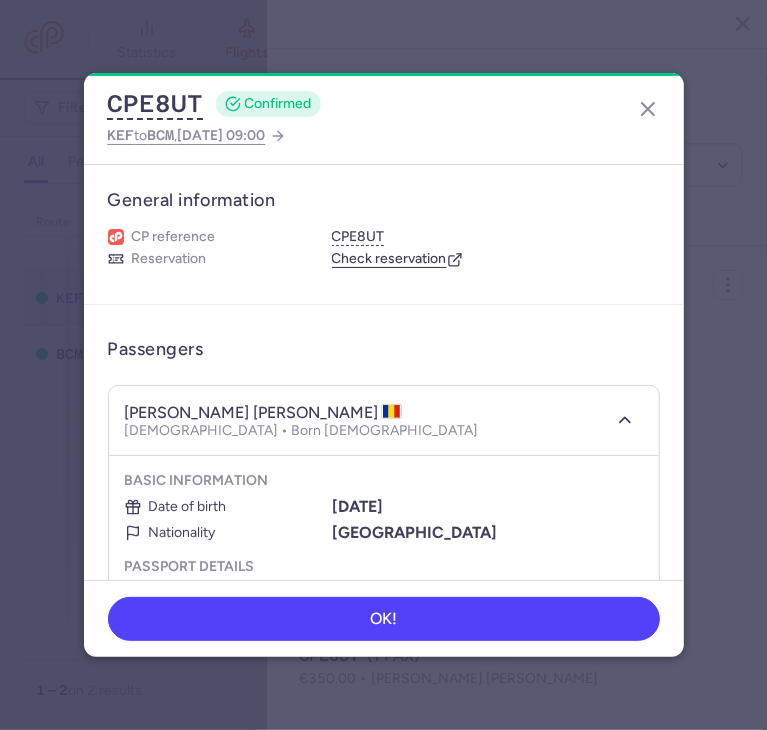 click on "Check reservation" at bounding box center [397, 259] 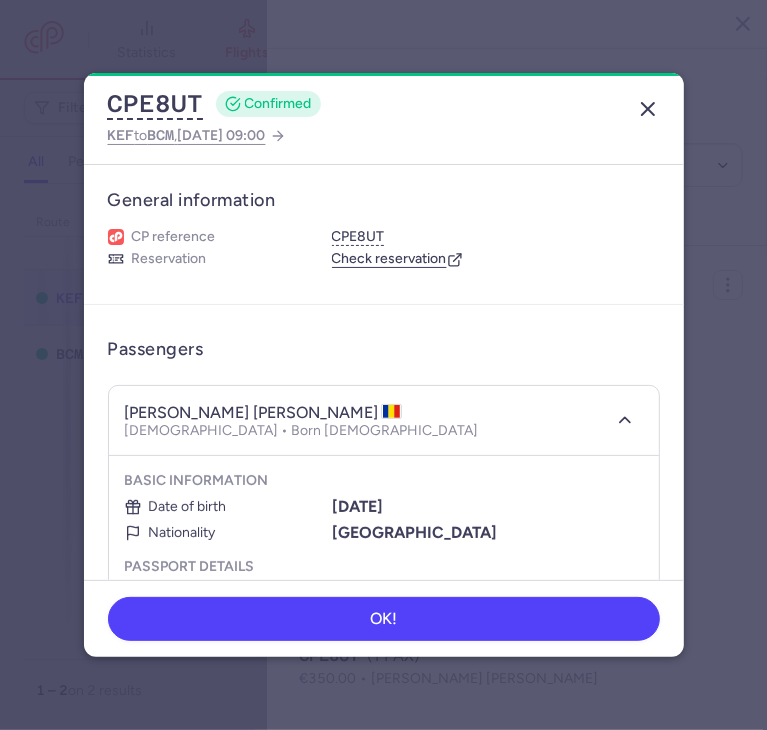 click 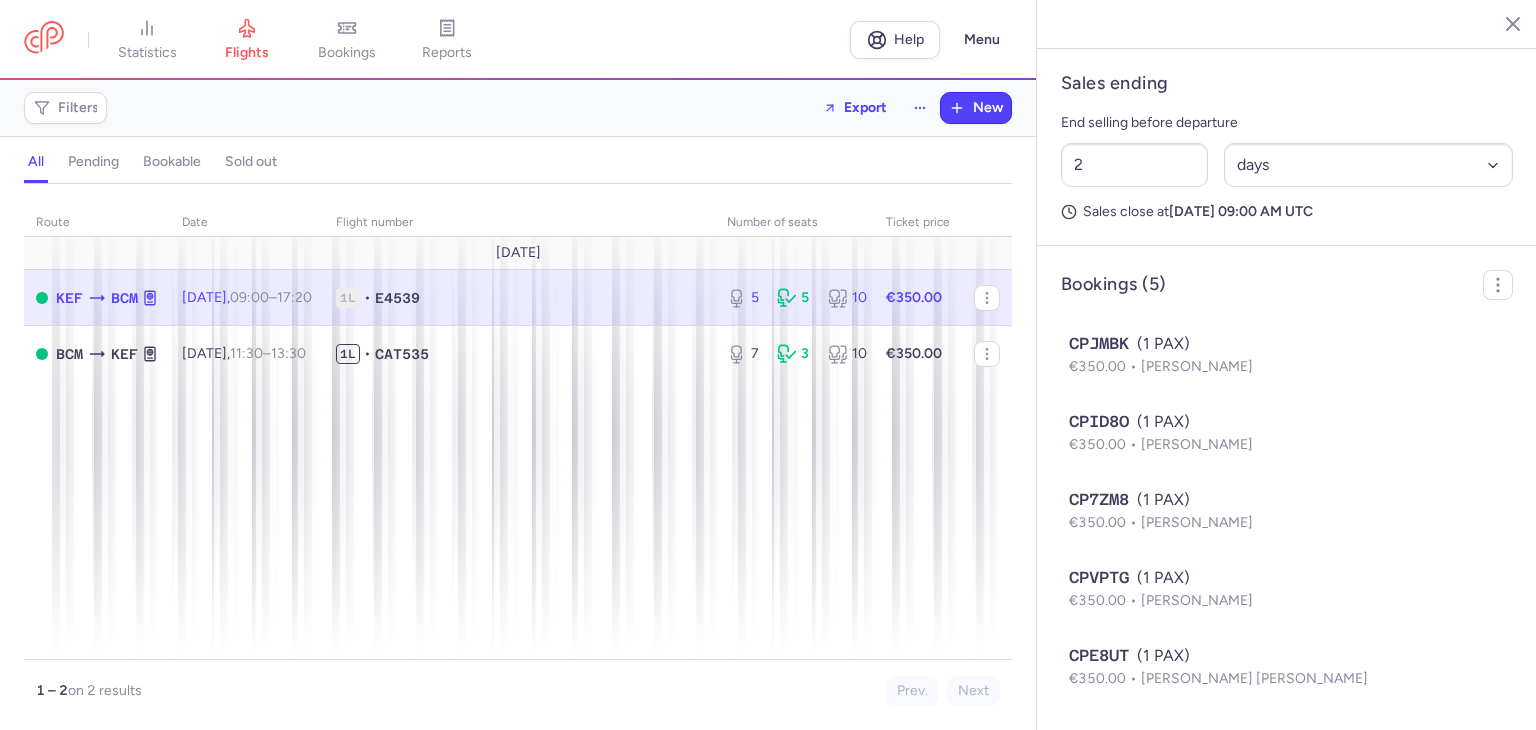 type 